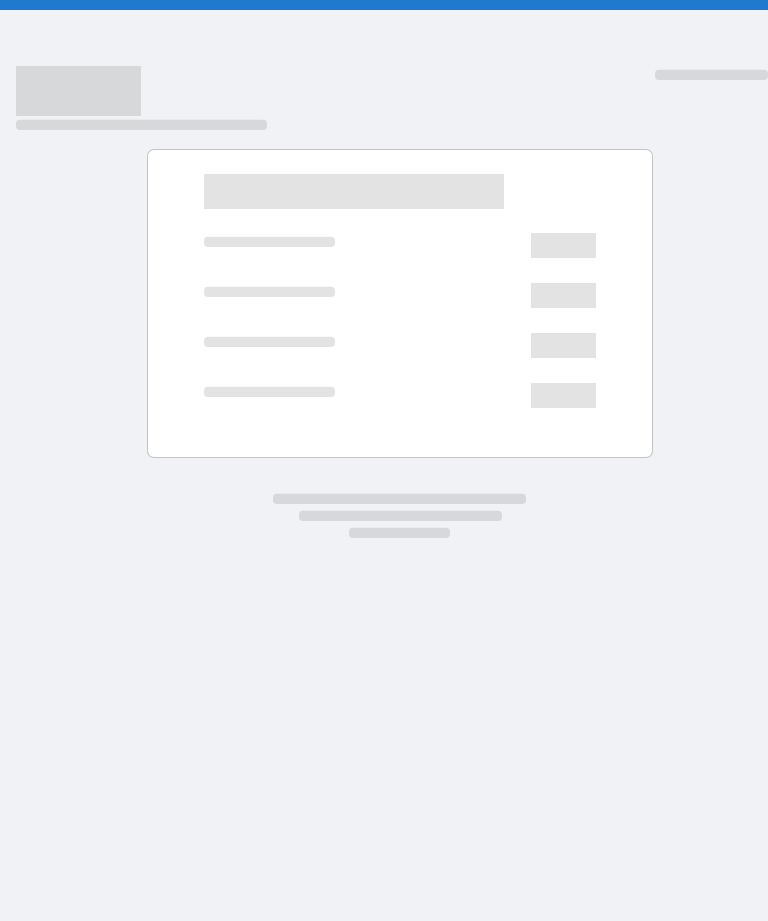 scroll, scrollTop: 0, scrollLeft: 0, axis: both 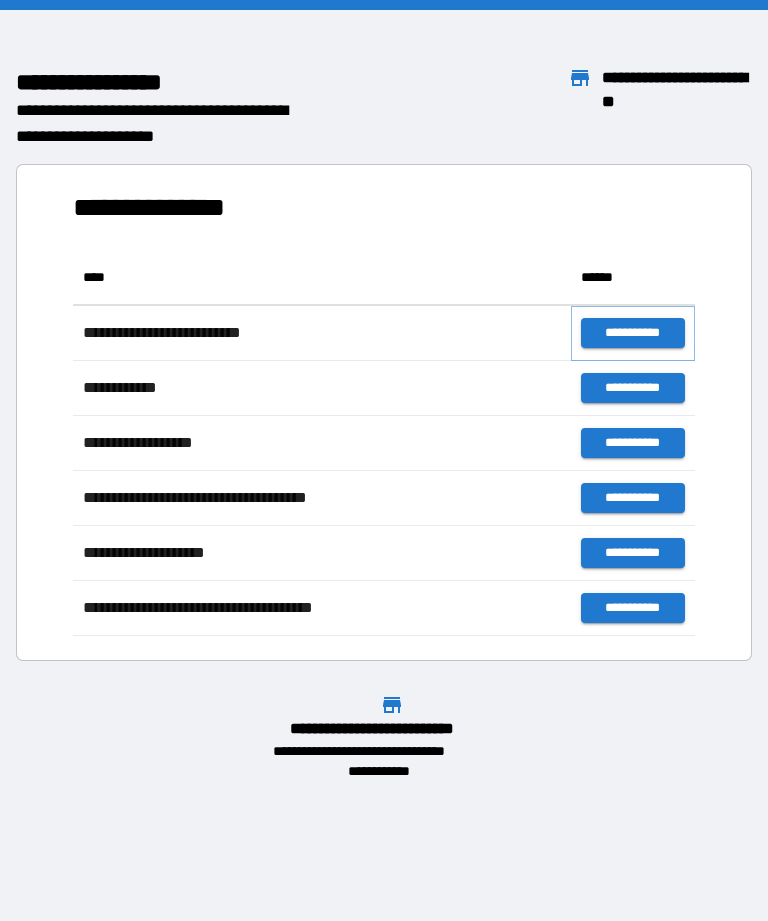 click on "**********" at bounding box center (633, 333) 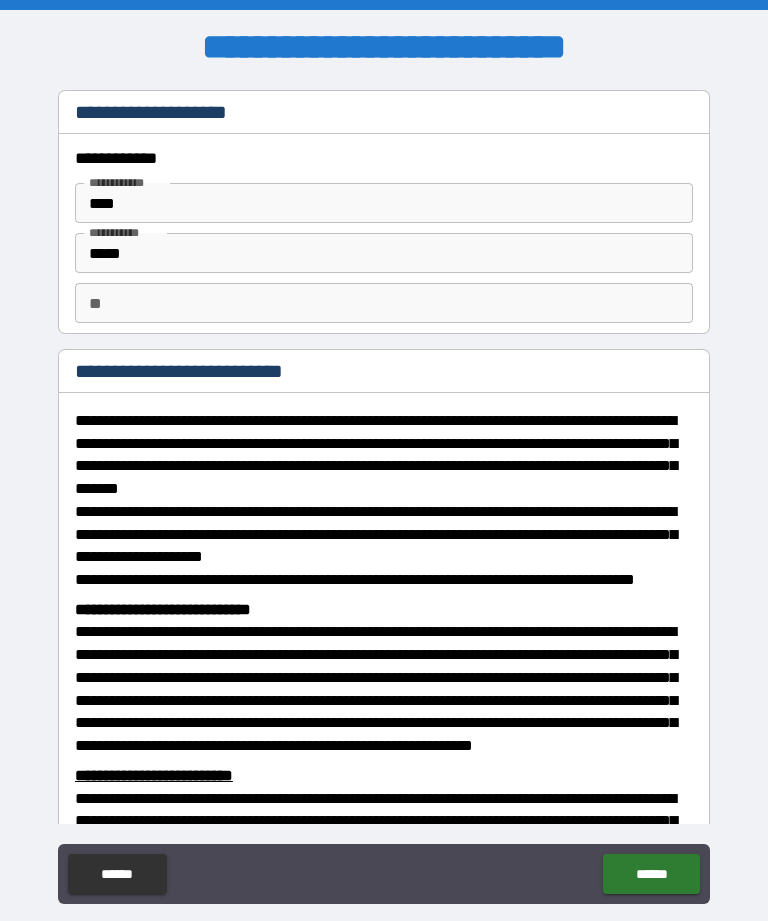 click on "** **" at bounding box center [384, 303] 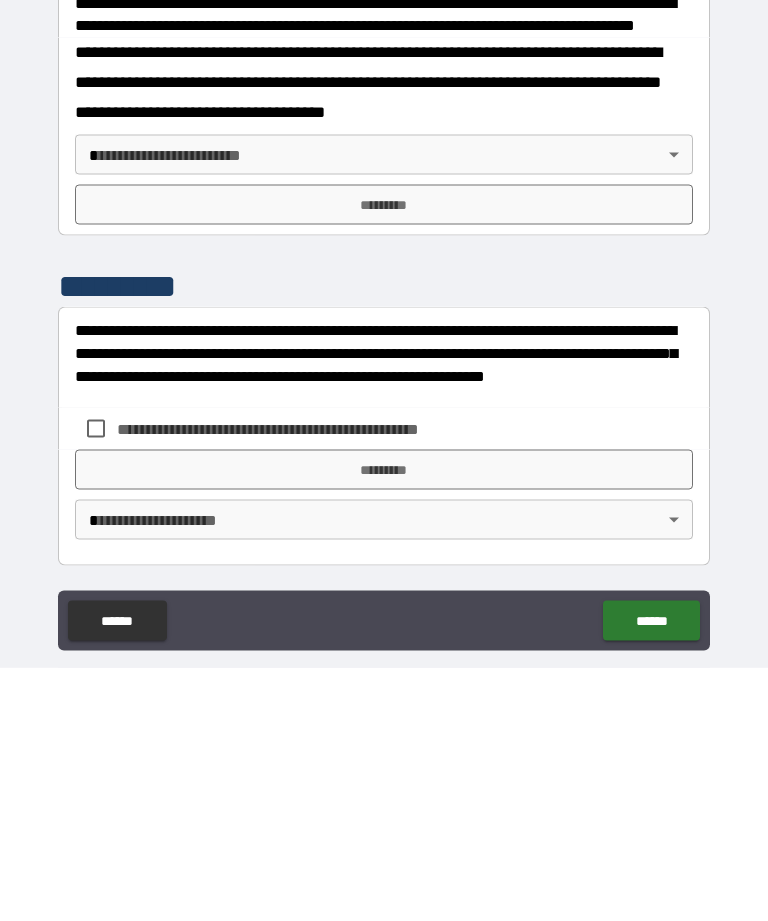 scroll, scrollTop: 728, scrollLeft: 0, axis: vertical 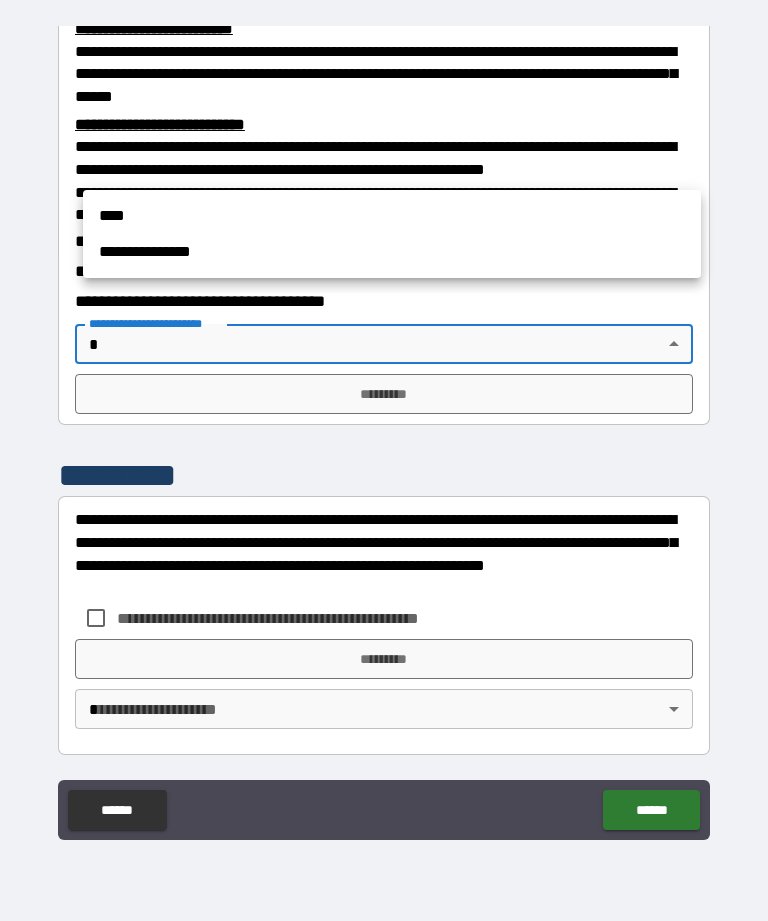 click on "****" at bounding box center (392, 216) 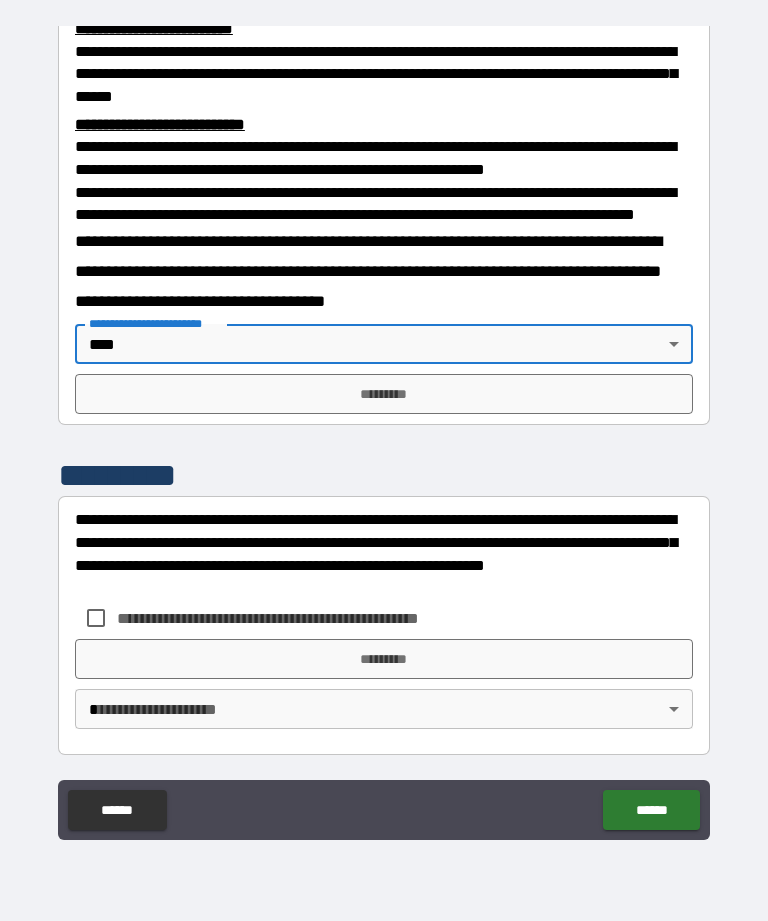 click on "*********" at bounding box center (384, 394) 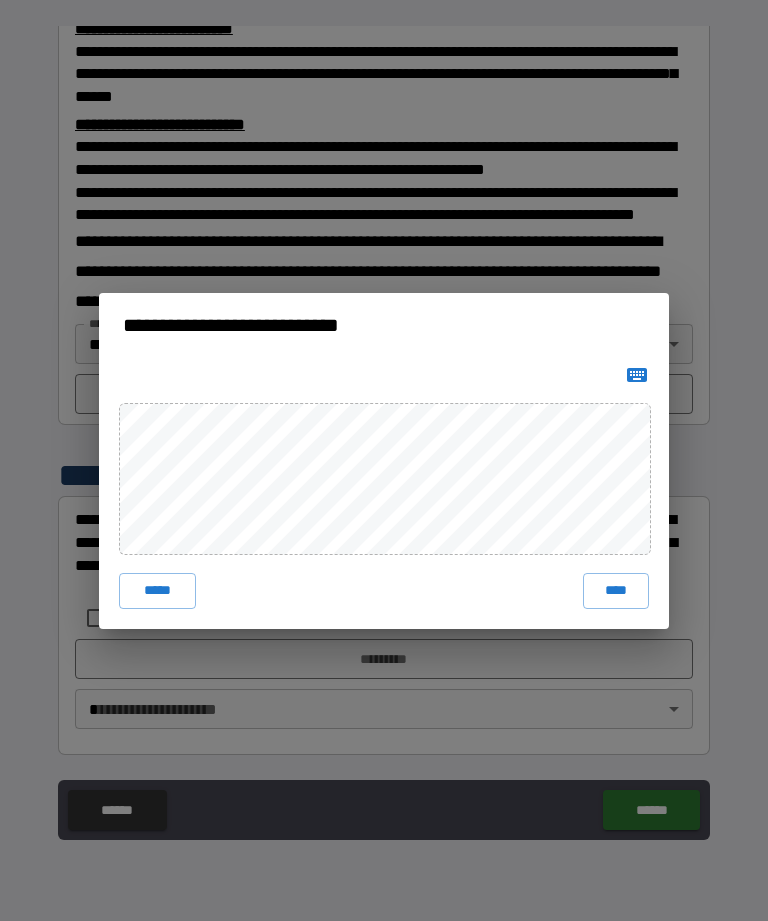 click on "****" at bounding box center (616, 591) 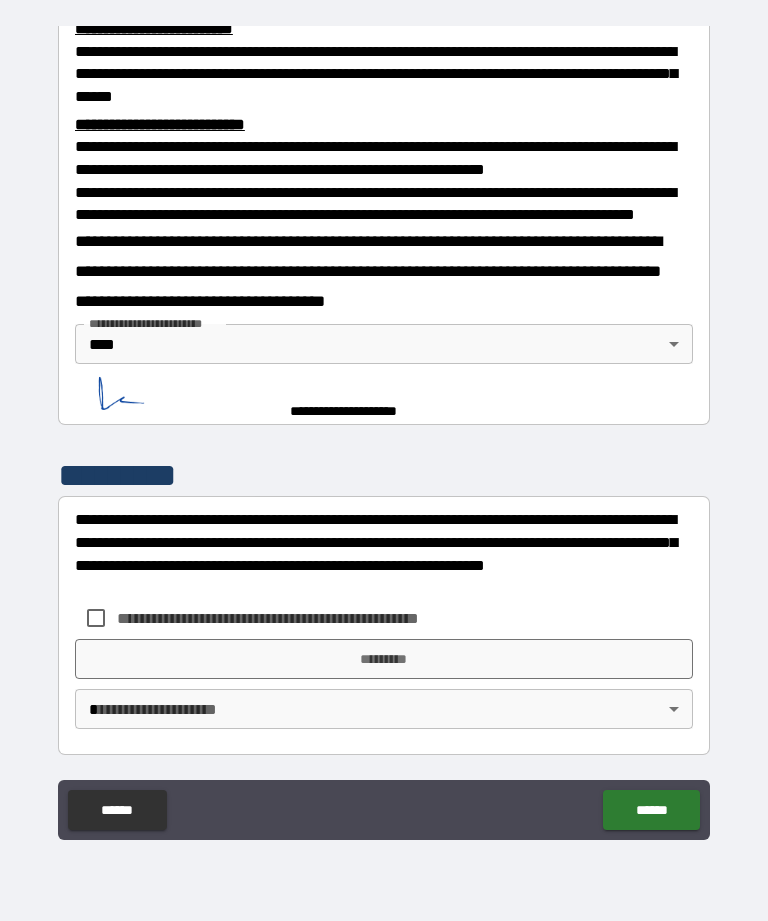 scroll, scrollTop: 724, scrollLeft: 0, axis: vertical 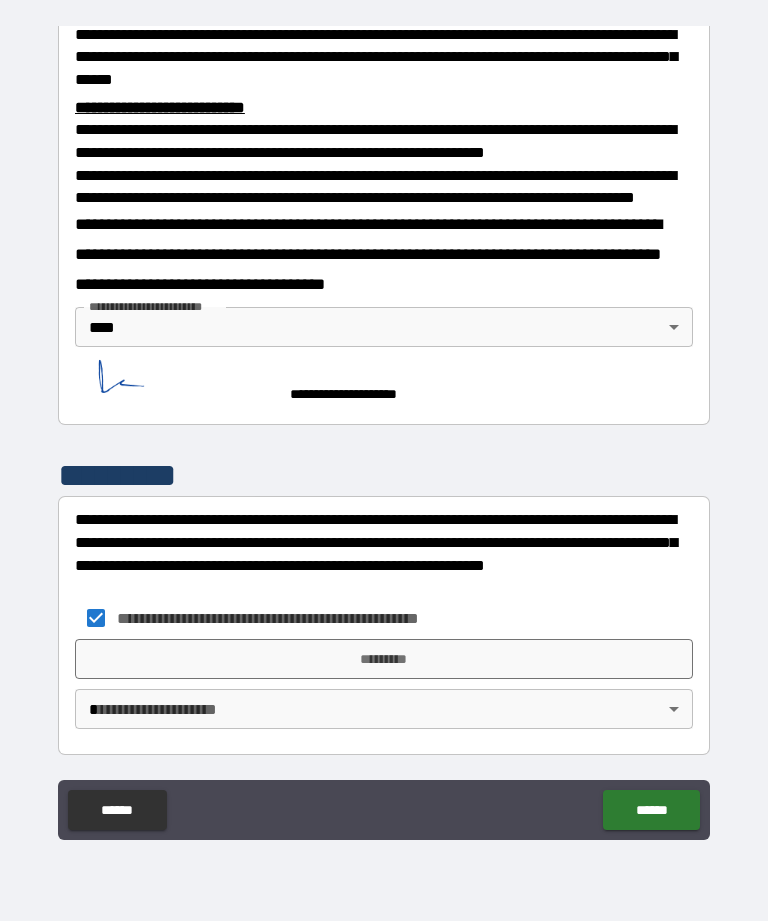 click on "*********" at bounding box center (384, 659) 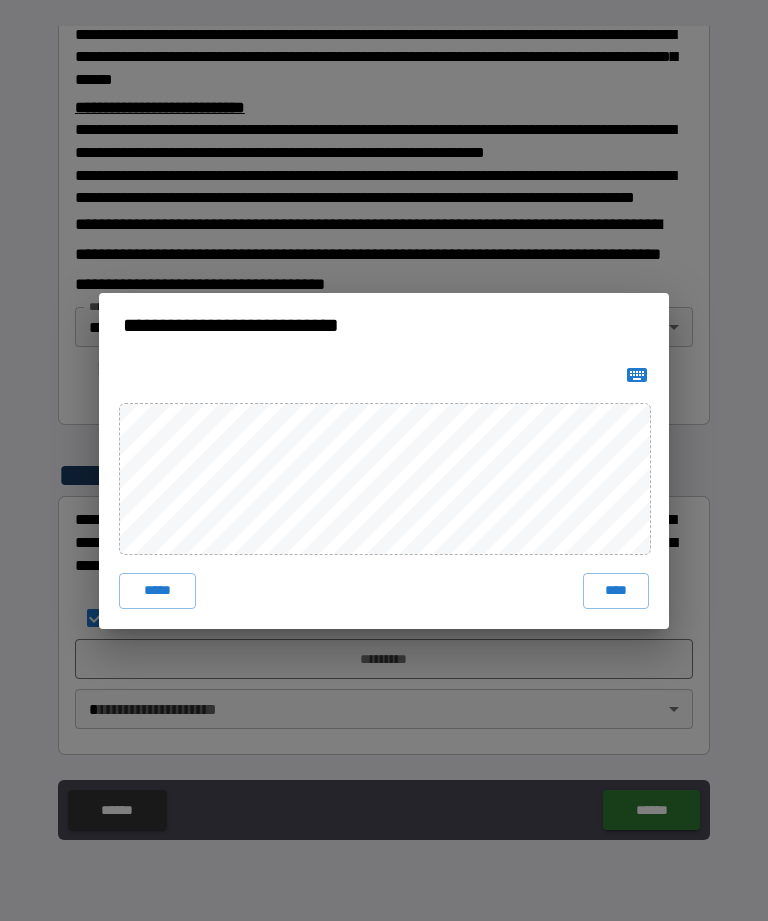 click on "****" at bounding box center [616, 591] 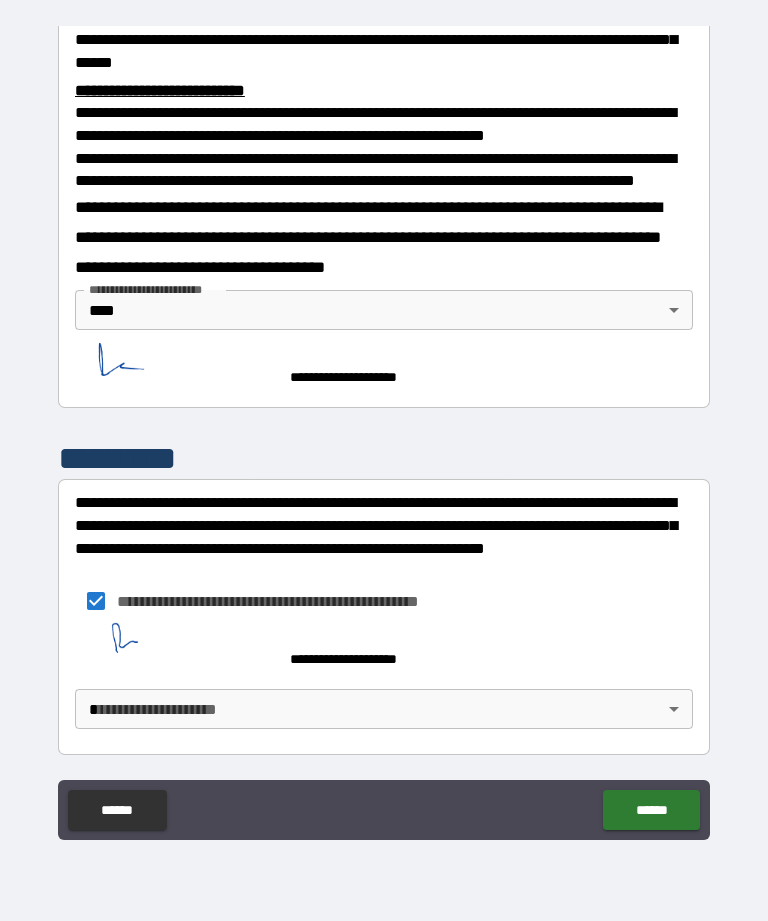 click on "******" at bounding box center [651, 810] 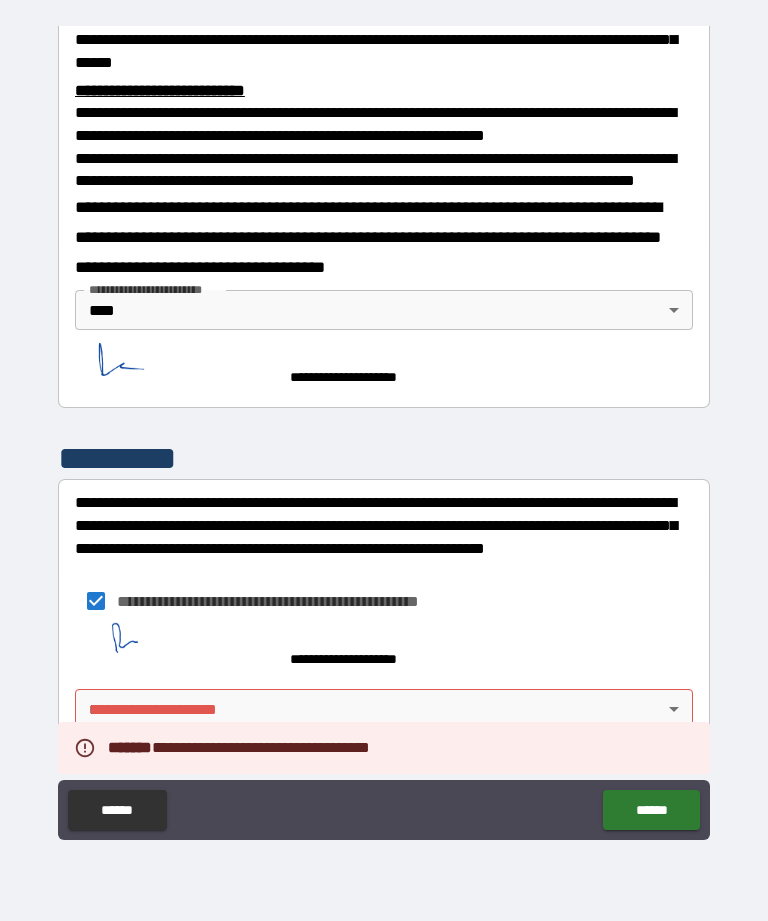 click on "**********" at bounding box center [384, 601] 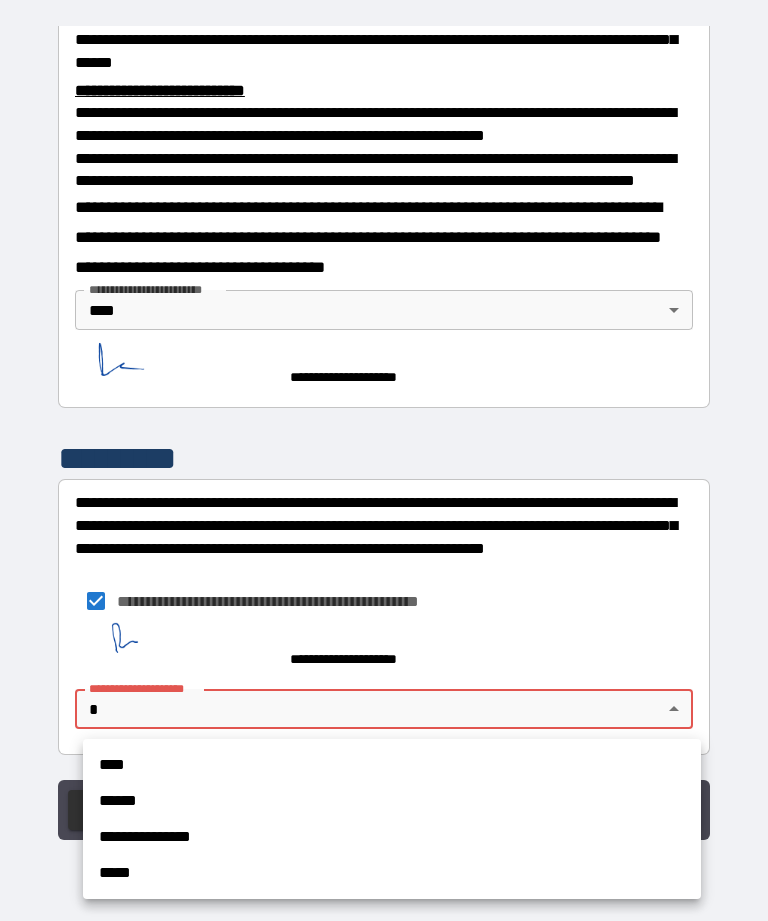 click on "****" at bounding box center (392, 765) 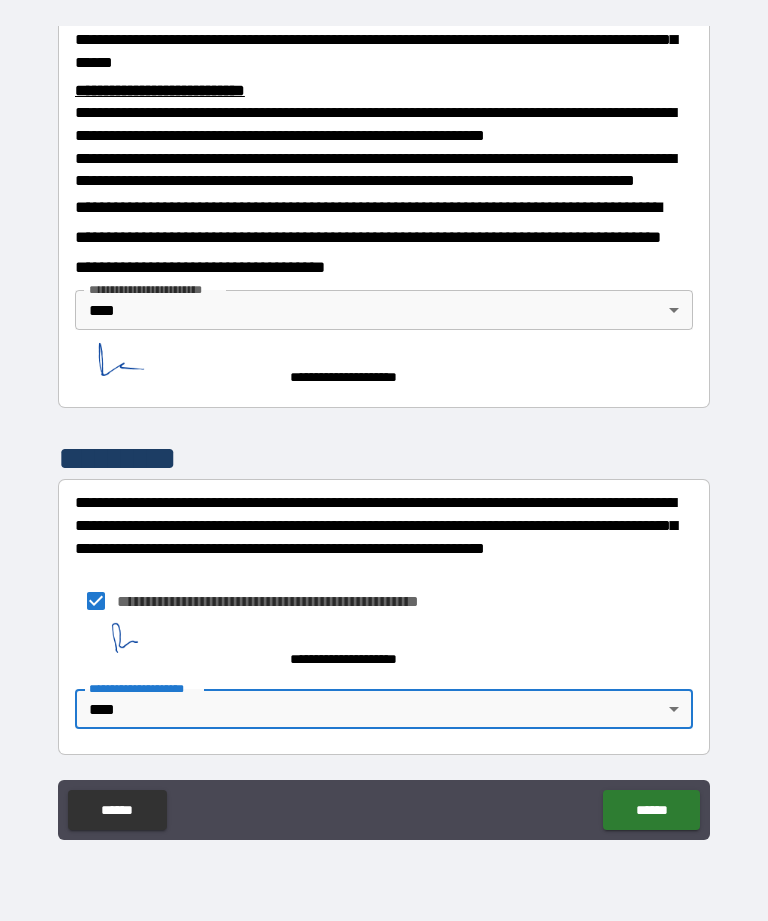 scroll, scrollTop: 768, scrollLeft: 0, axis: vertical 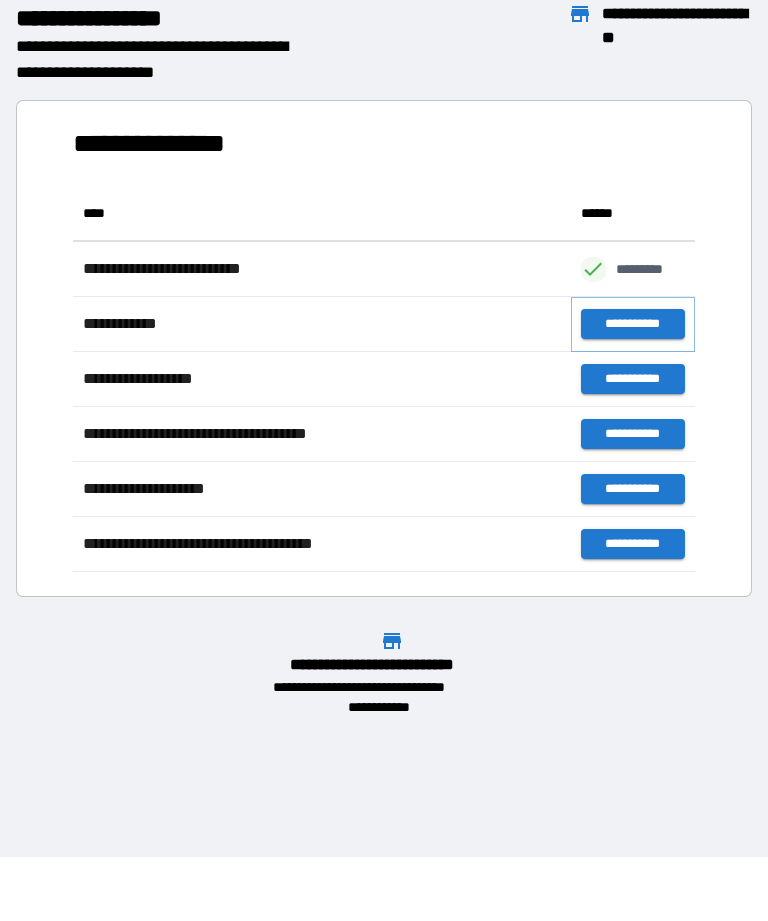 click on "**********" at bounding box center [633, 324] 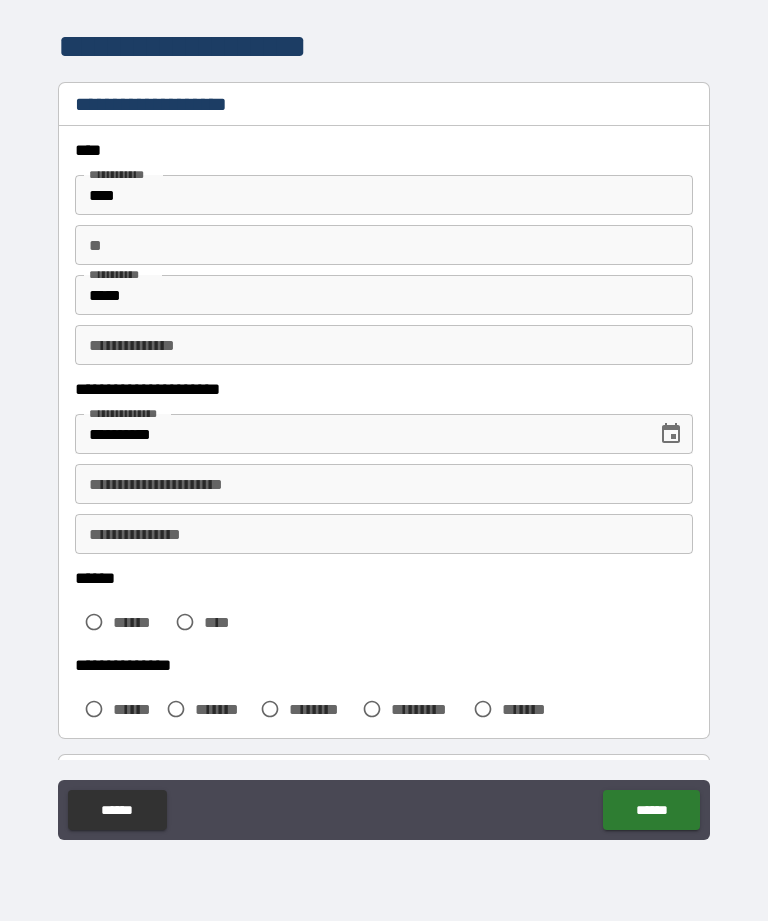 click on "** **" at bounding box center (384, 245) 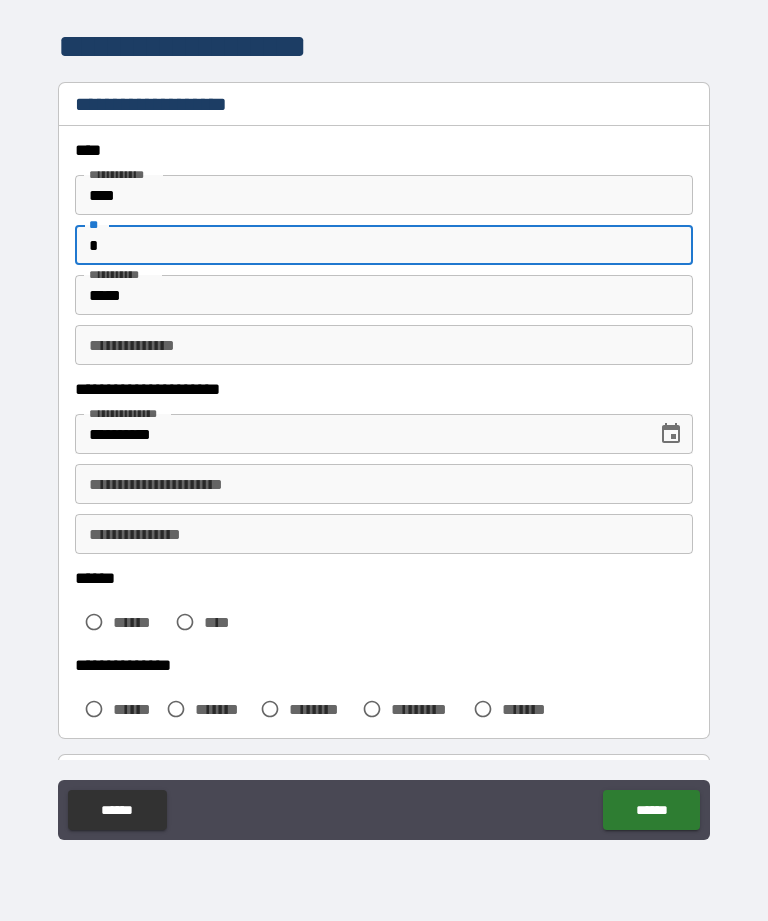 type on "*" 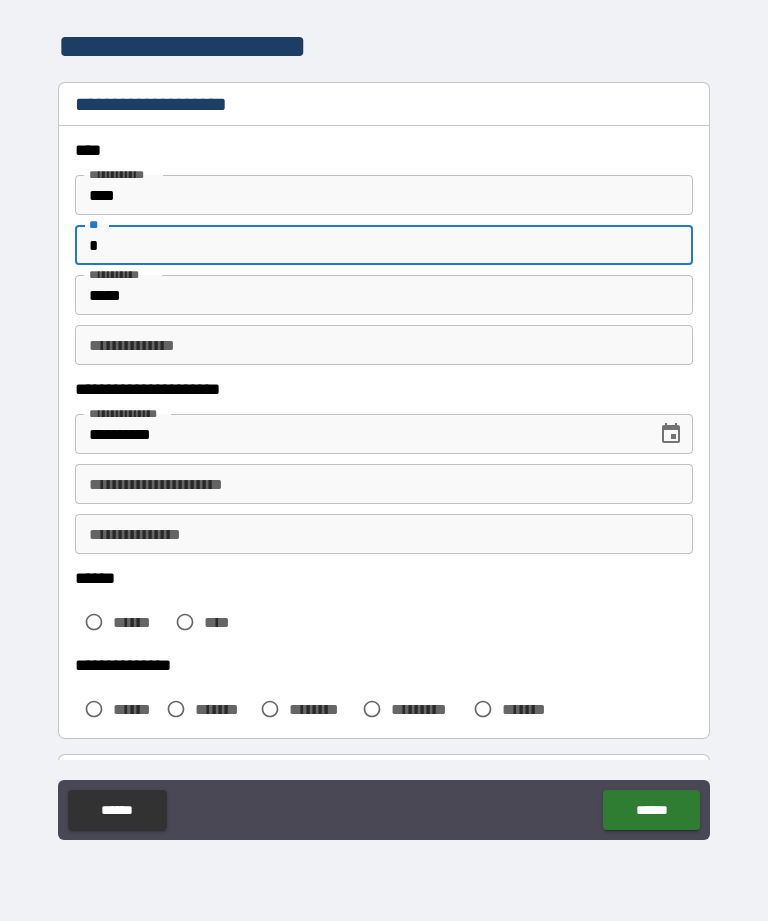 click on "**********" at bounding box center (384, 345) 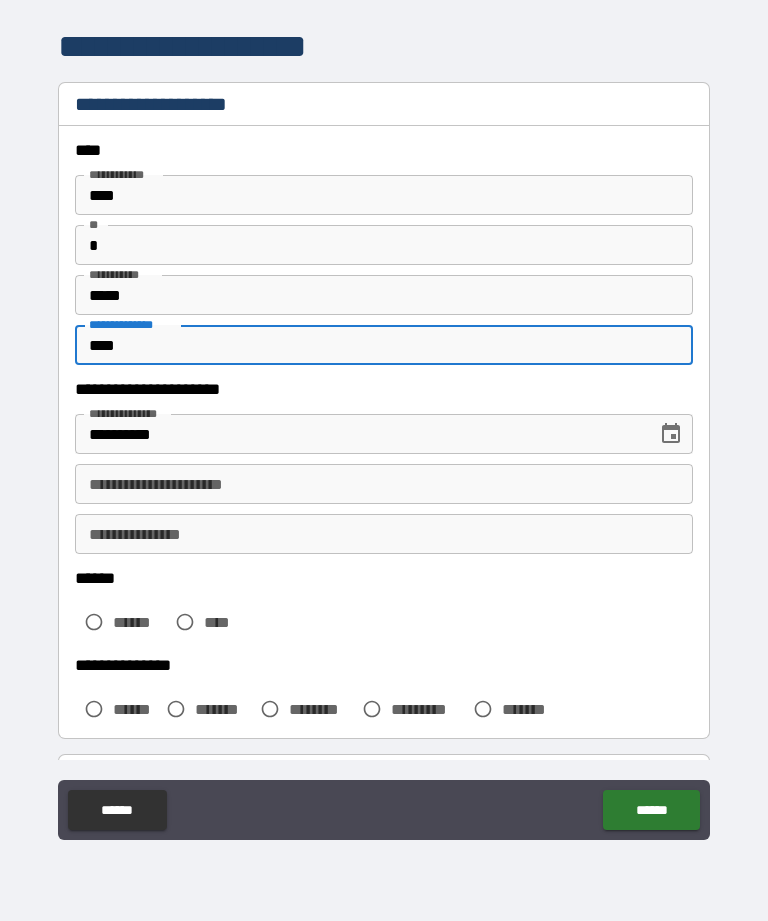 type on "****" 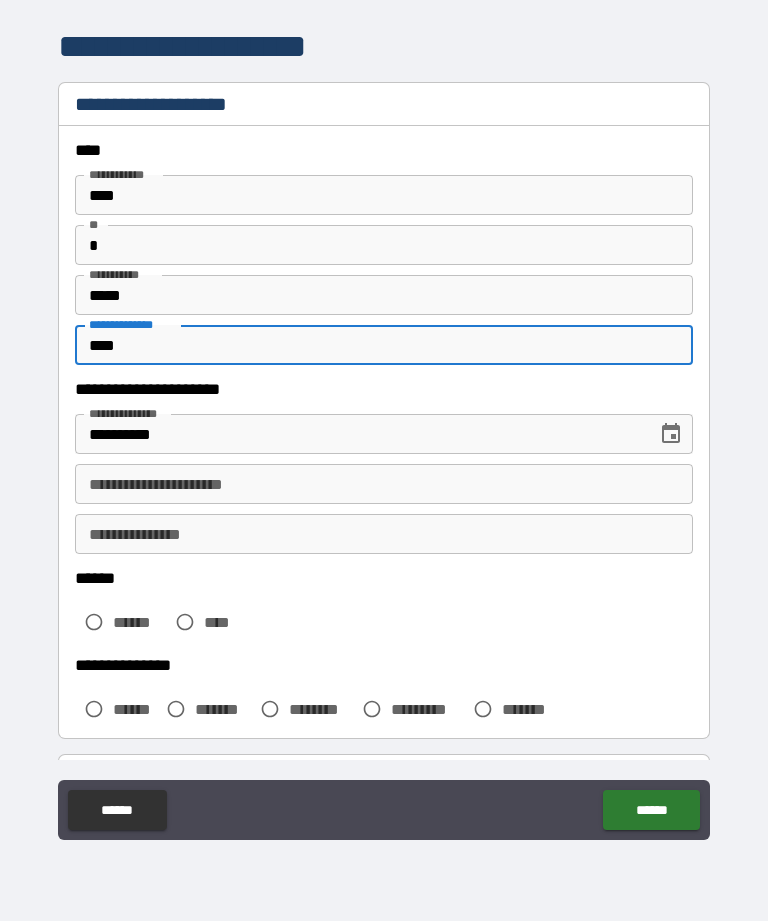 click on "**********" at bounding box center (384, 484) 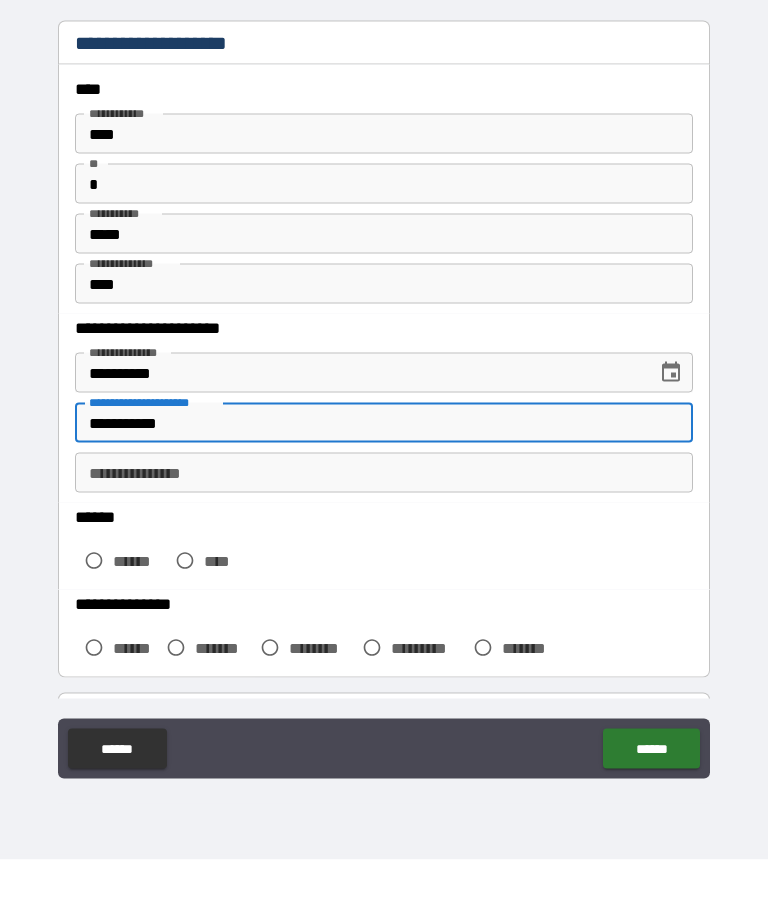 type on "**********" 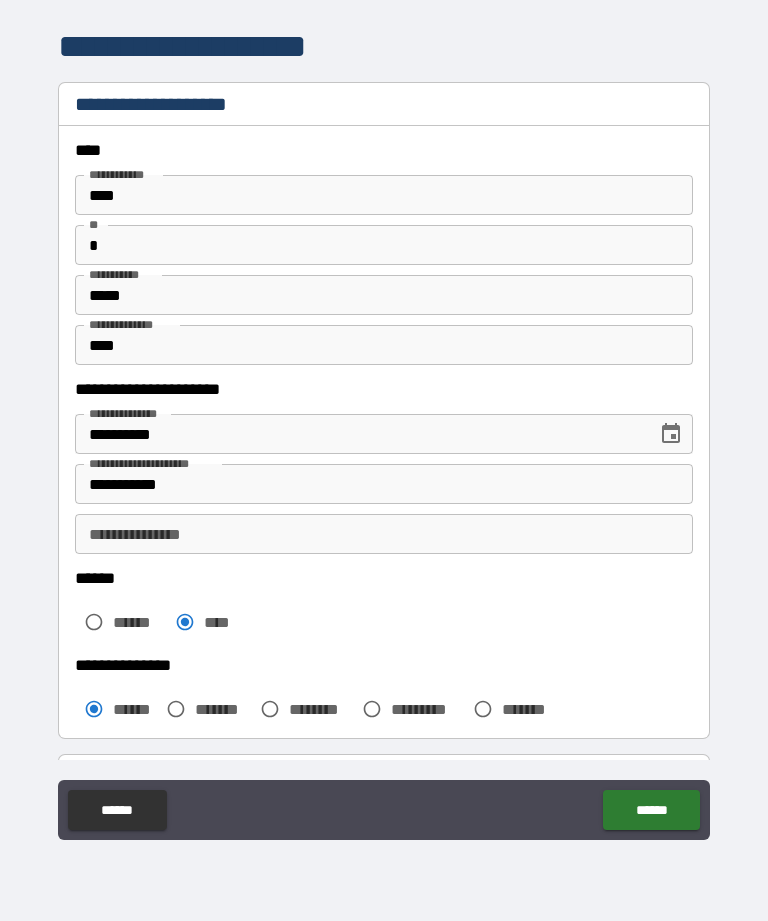 click on "******" at bounding box center (651, 810) 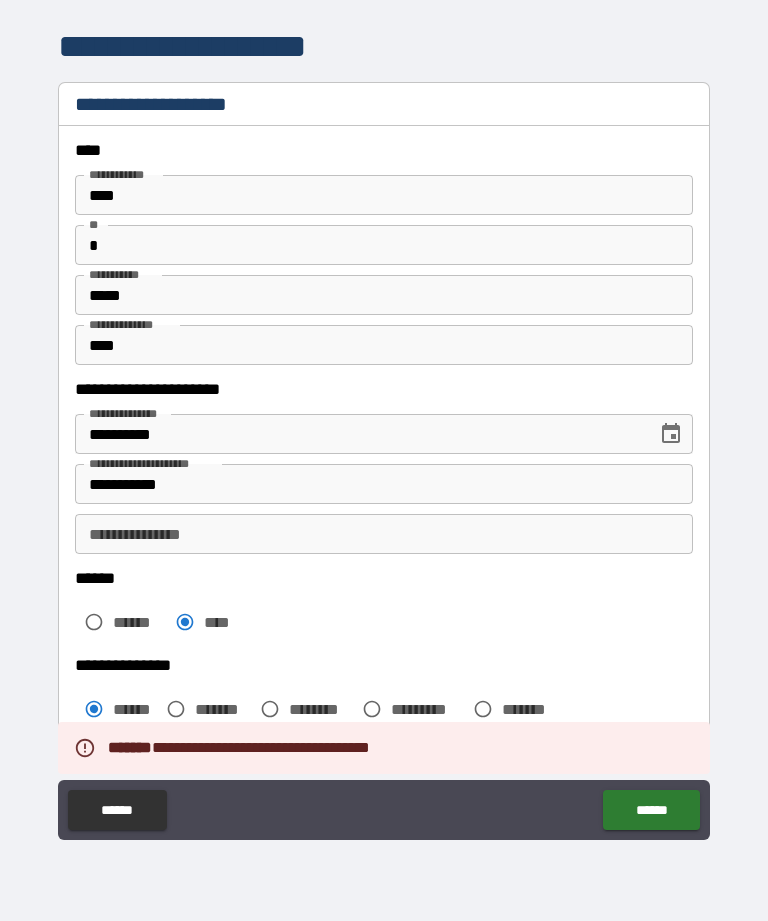 click on "**********" at bounding box center [384, 534] 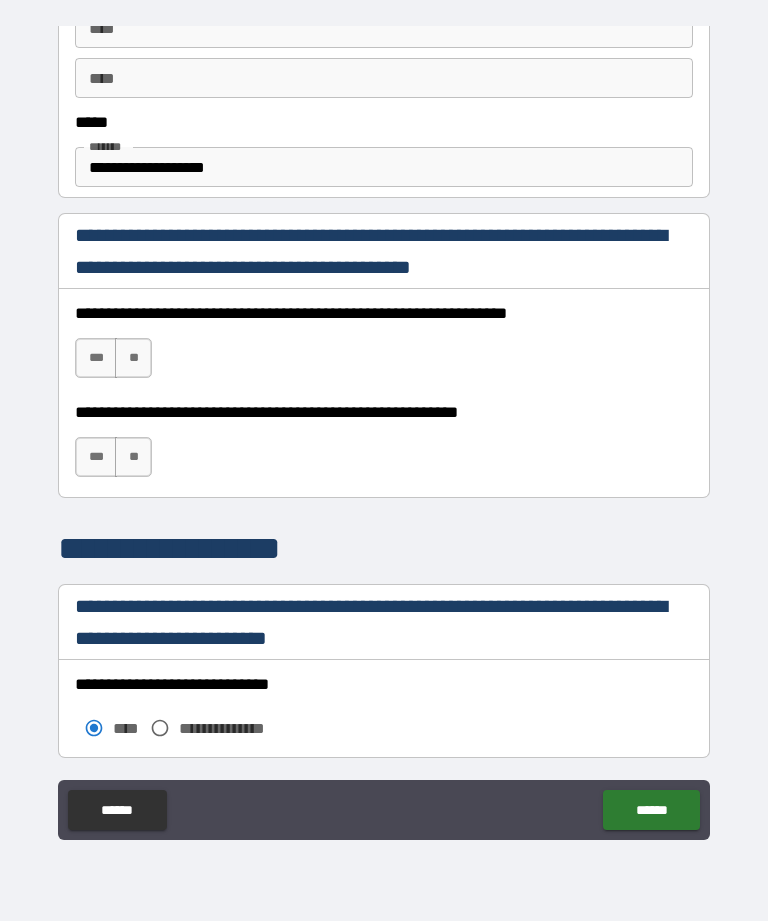 scroll, scrollTop: 1170, scrollLeft: 0, axis: vertical 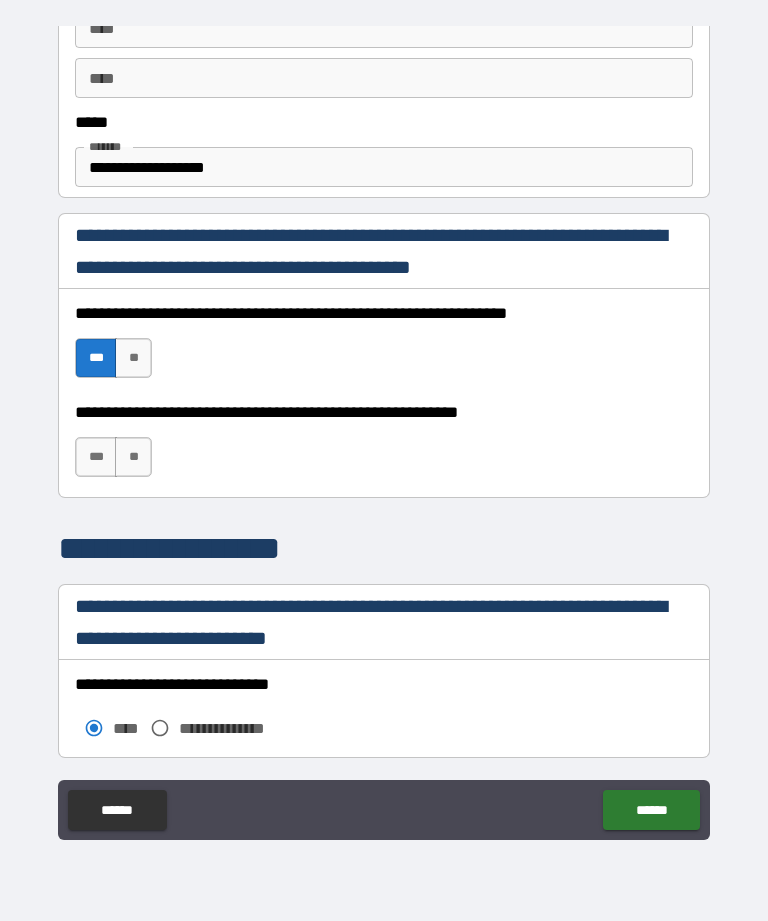 click on "***" at bounding box center (96, 457) 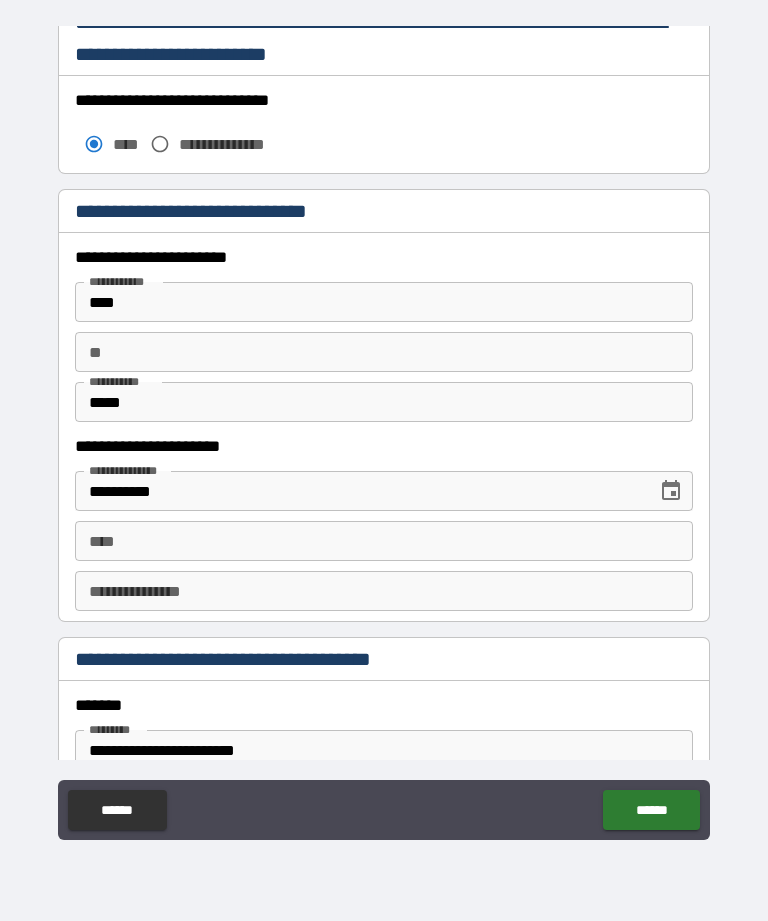 scroll, scrollTop: 1767, scrollLeft: 0, axis: vertical 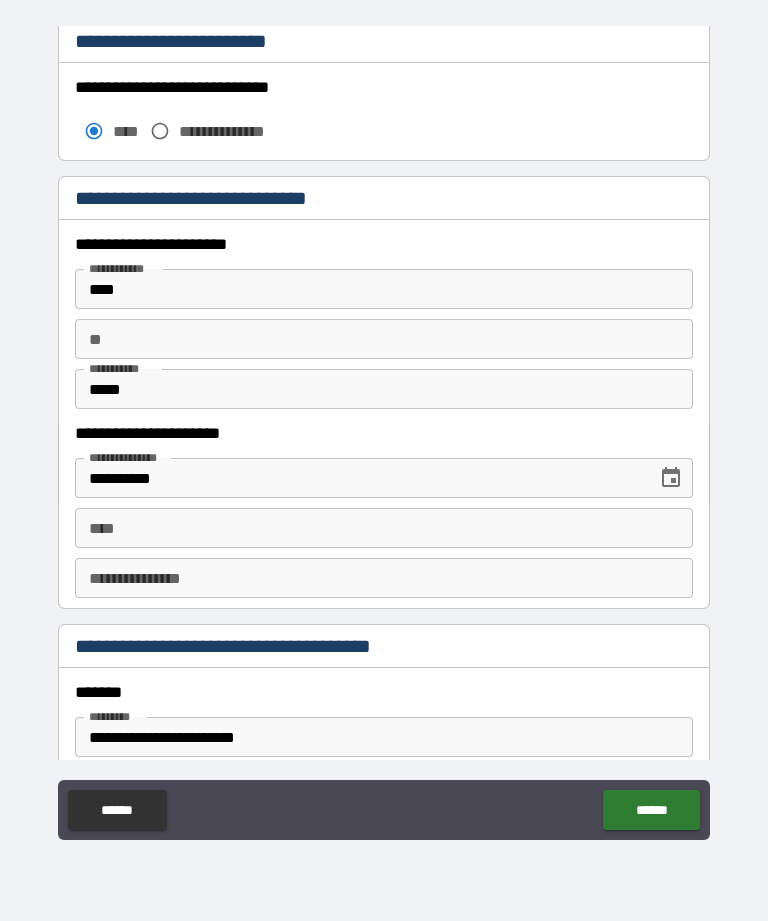 click on "****" at bounding box center (384, 528) 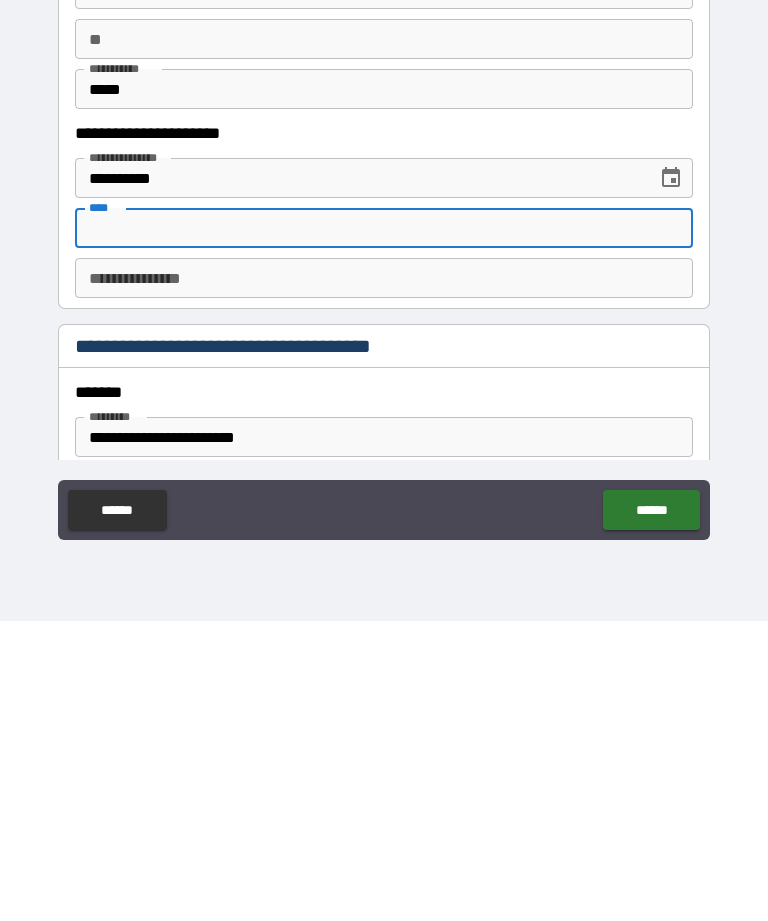 click on "******" at bounding box center (651, 810) 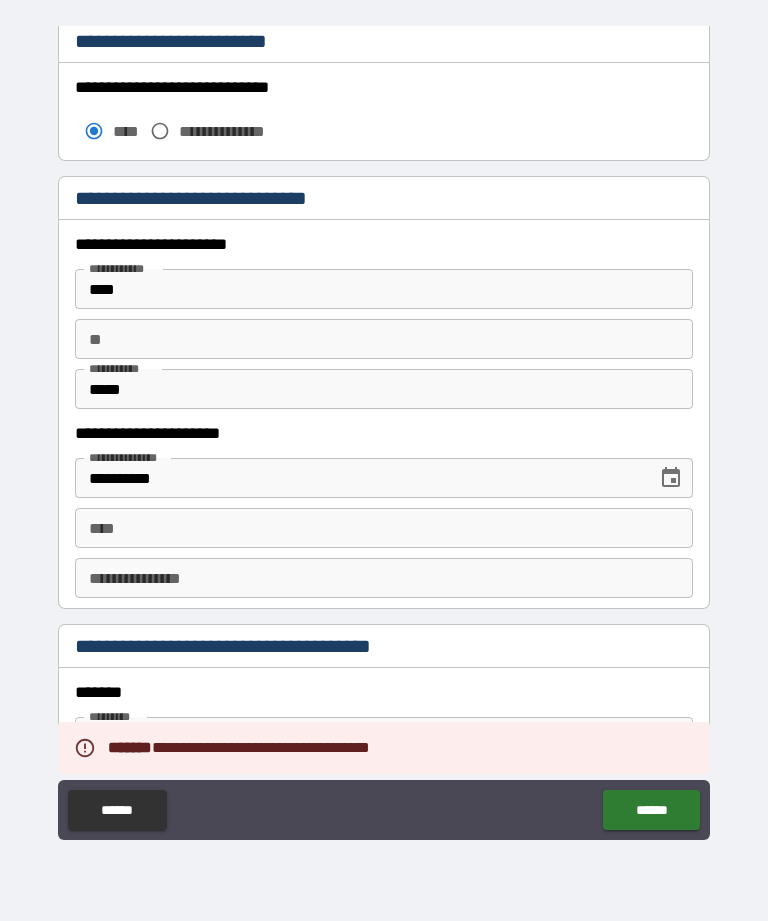 click on "**** ****" at bounding box center (384, 528) 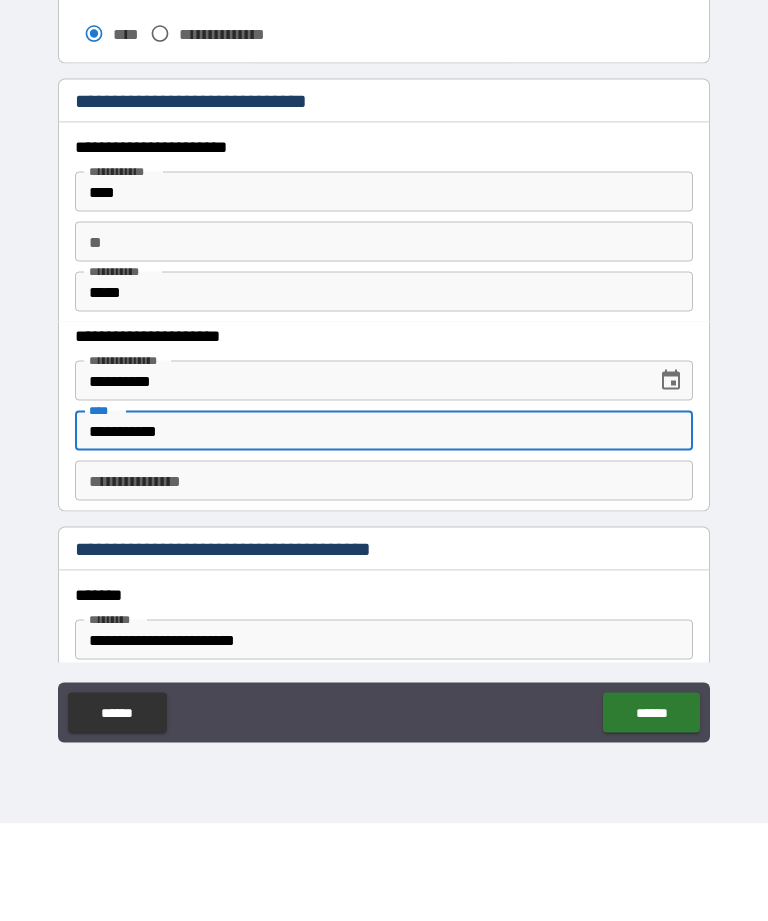 type on "**********" 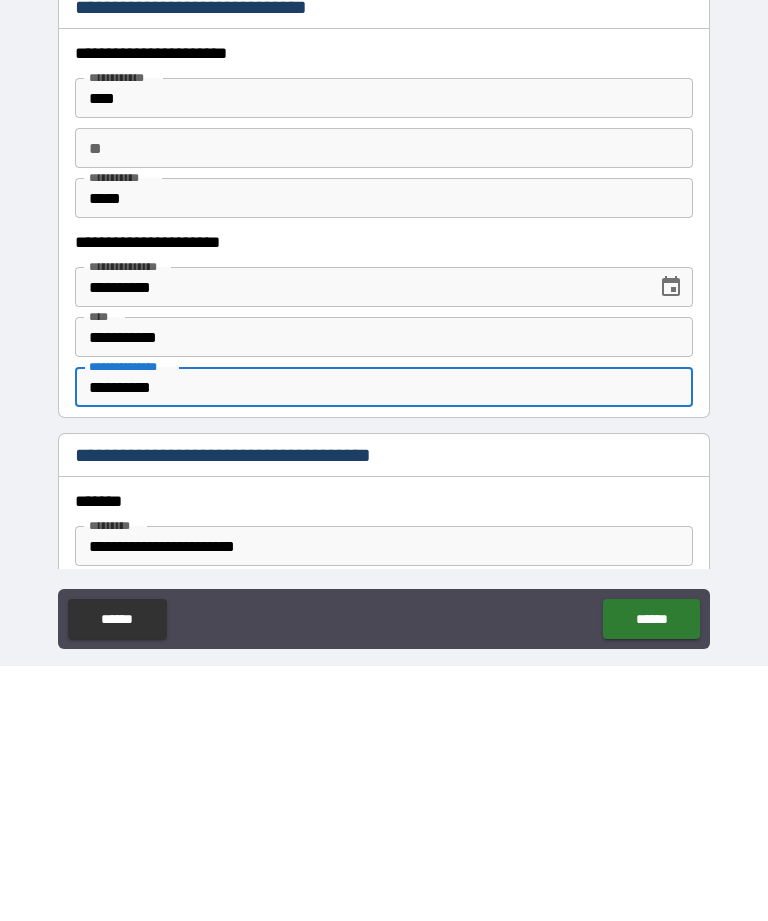 scroll, scrollTop: 64, scrollLeft: 0, axis: vertical 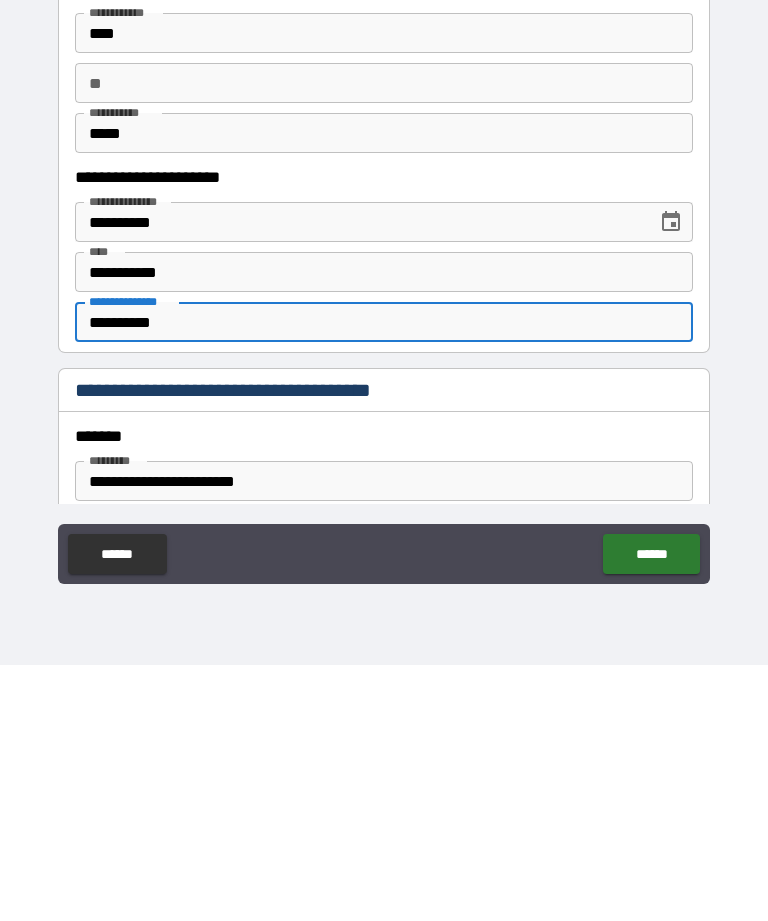 type on "**********" 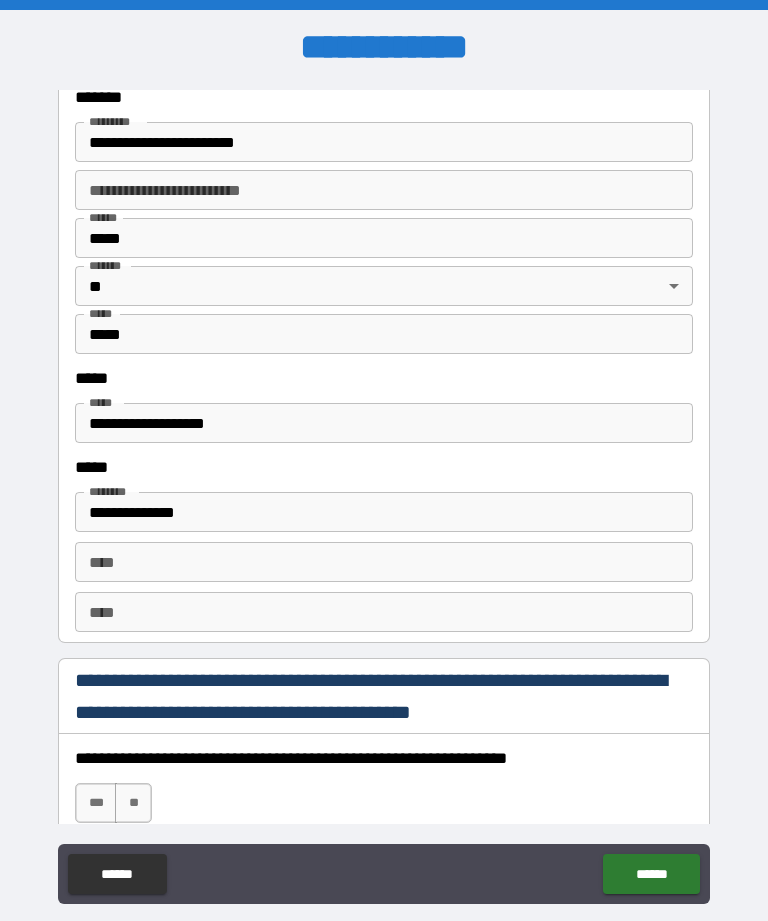 scroll, scrollTop: 2427, scrollLeft: 0, axis: vertical 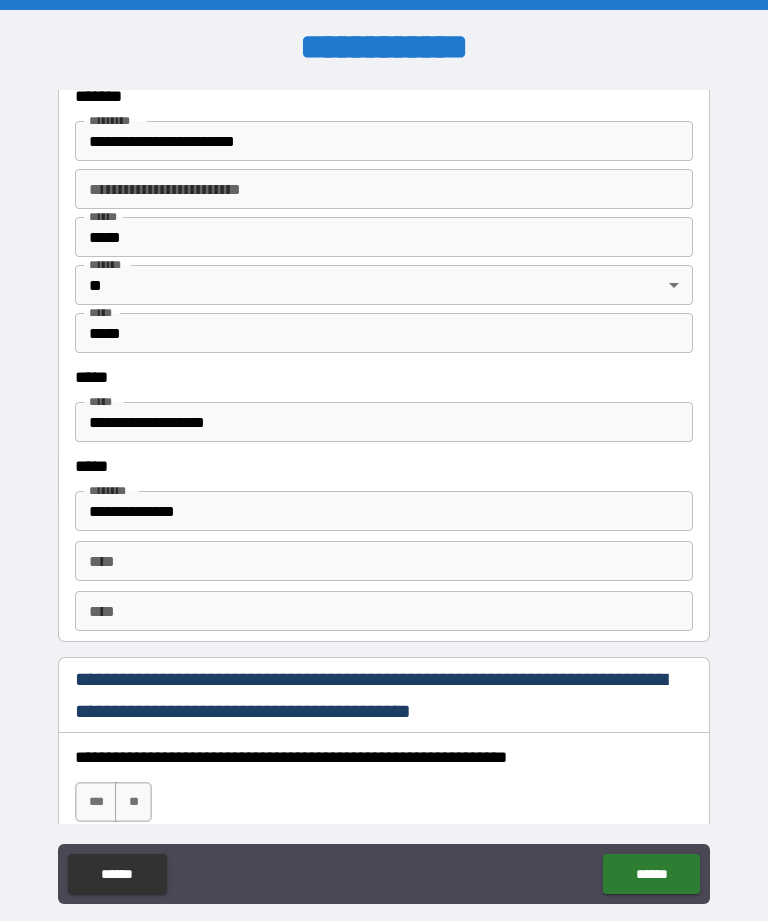 click on "**** ****" at bounding box center [384, 561] 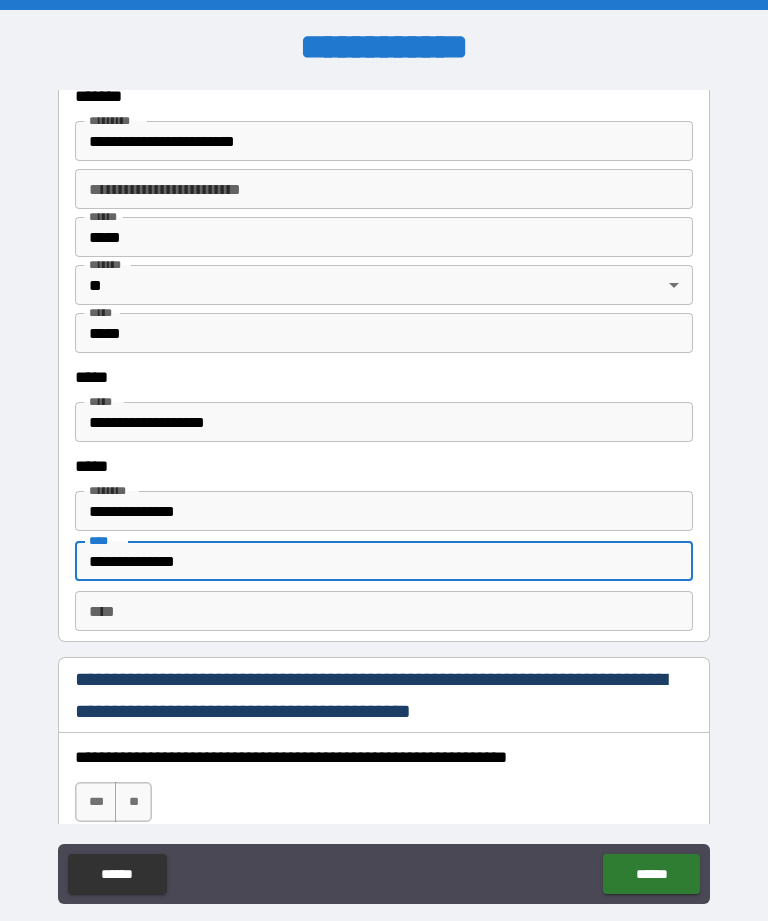 scroll, scrollTop: 7, scrollLeft: 0, axis: vertical 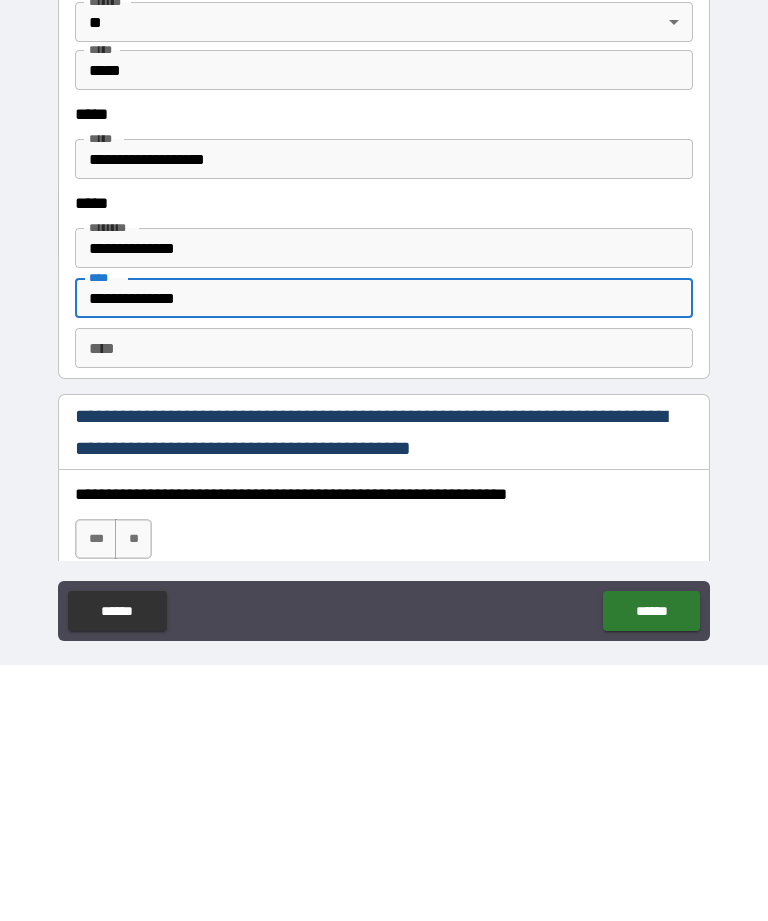 type on "**********" 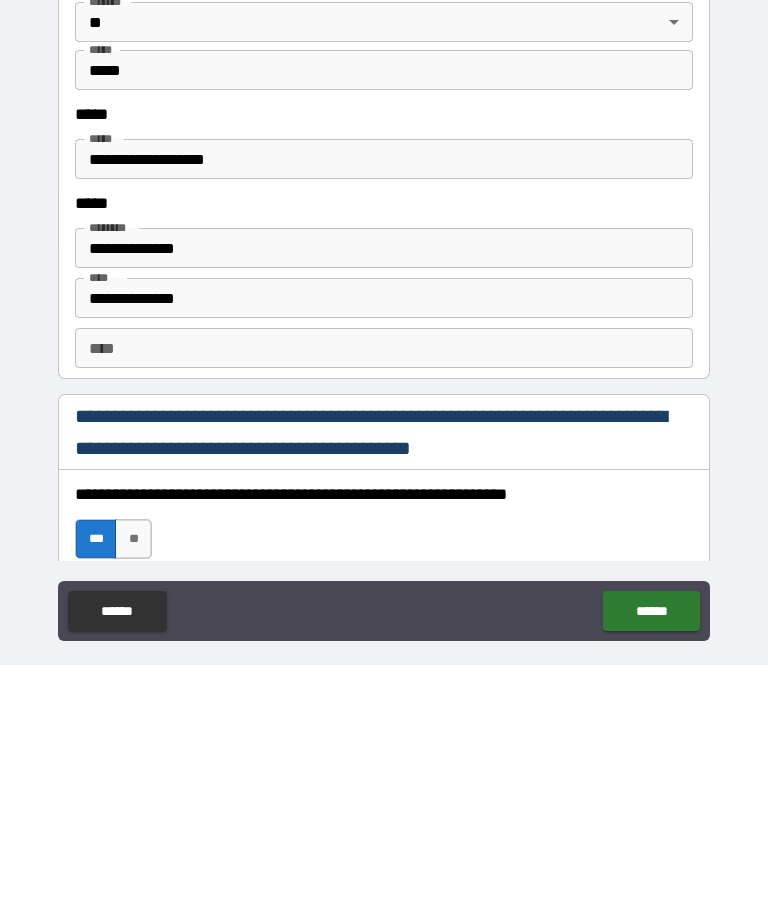 scroll, scrollTop: 0, scrollLeft: 0, axis: both 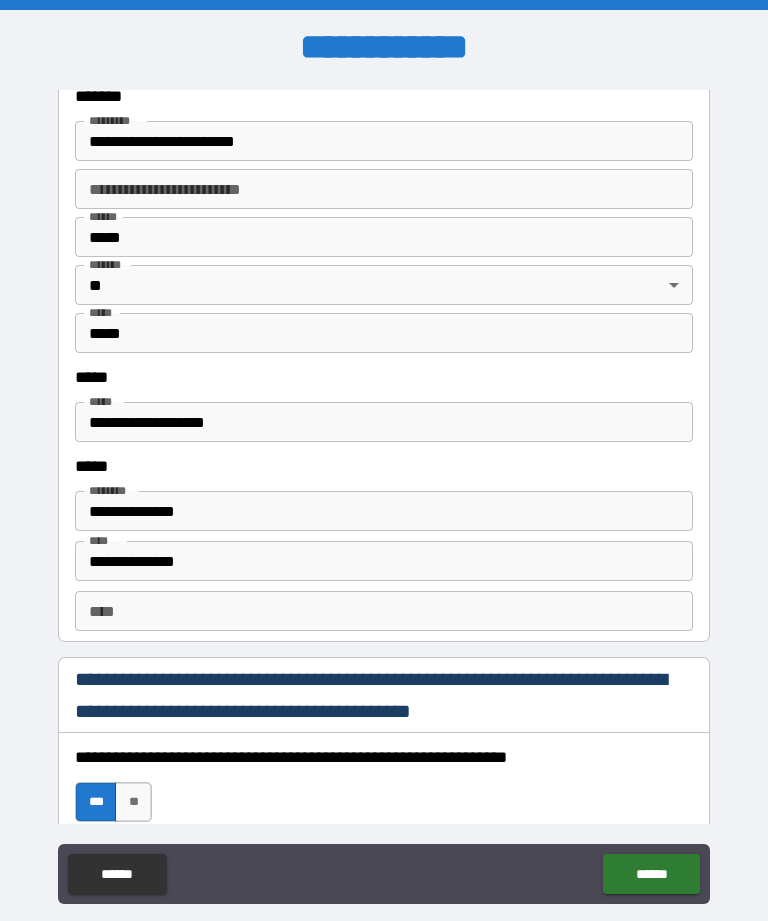 click on "******" at bounding box center (651, 874) 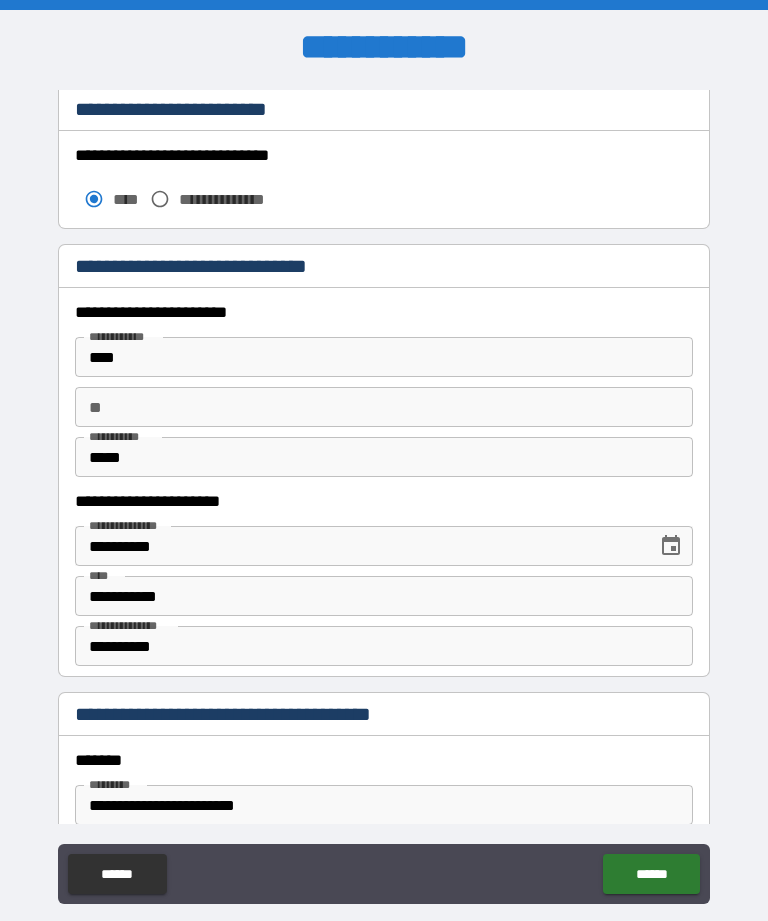 scroll, scrollTop: 1762, scrollLeft: 0, axis: vertical 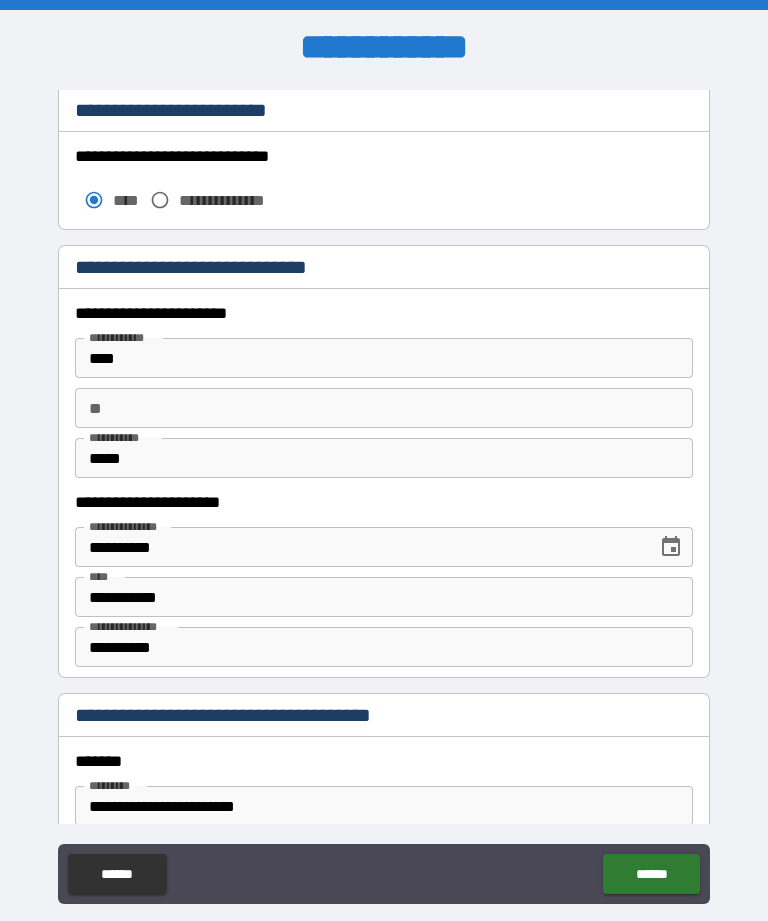click on "** **" at bounding box center (384, 408) 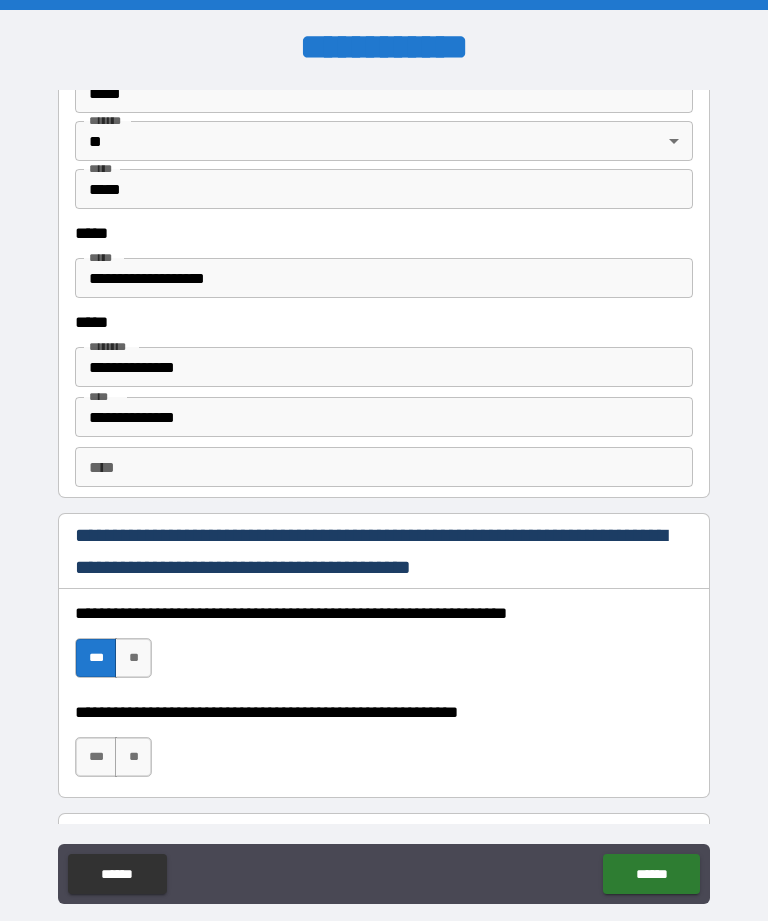 scroll, scrollTop: 2574, scrollLeft: 0, axis: vertical 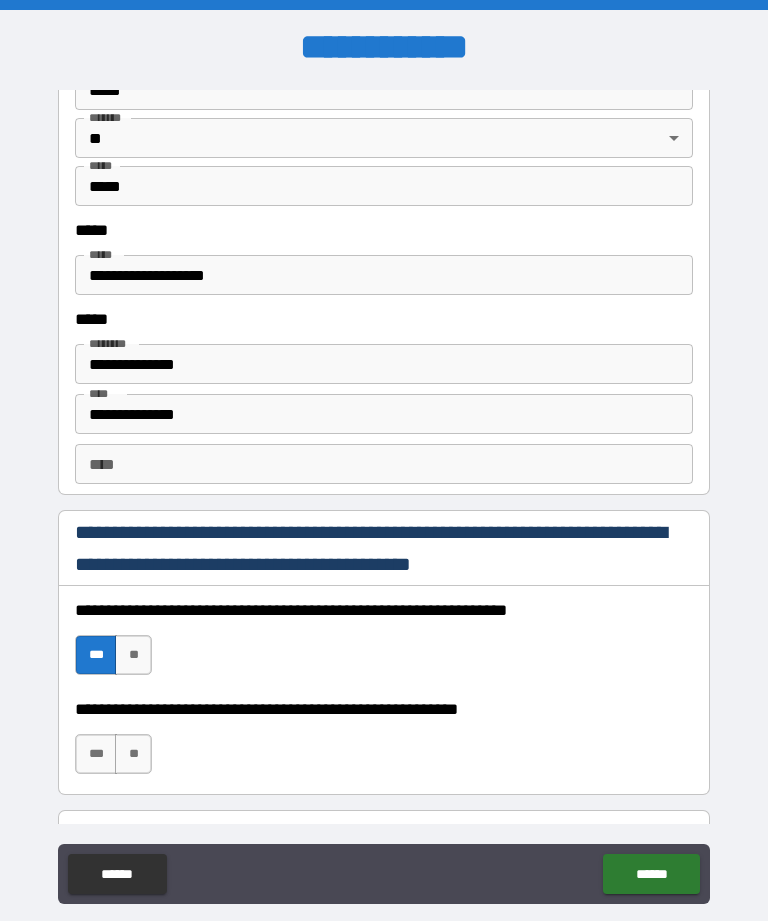 type on "*" 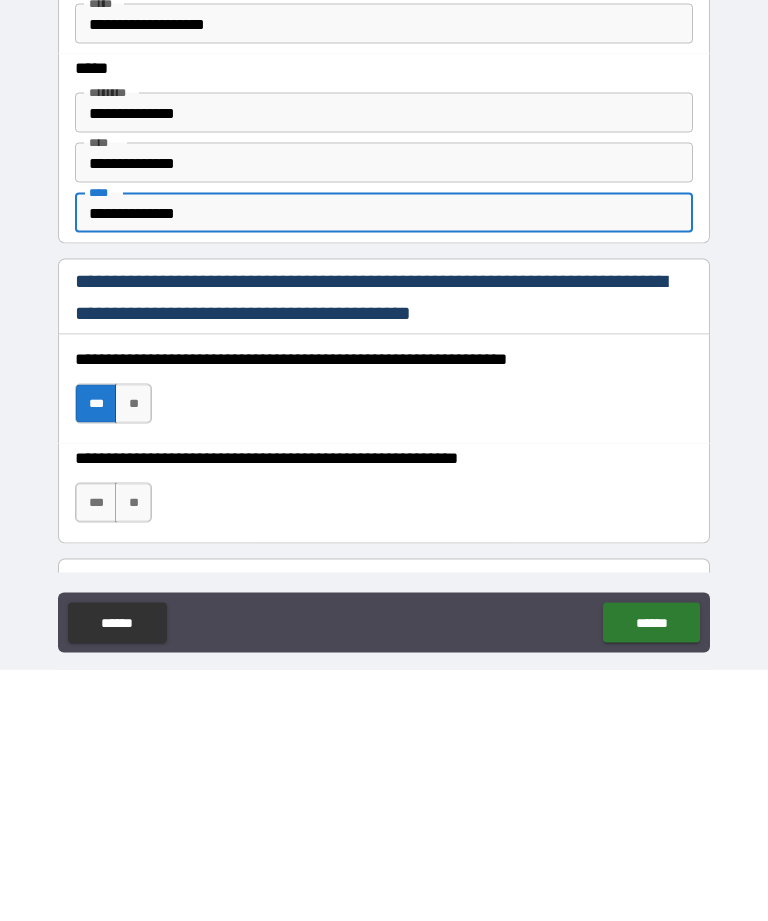 type on "**********" 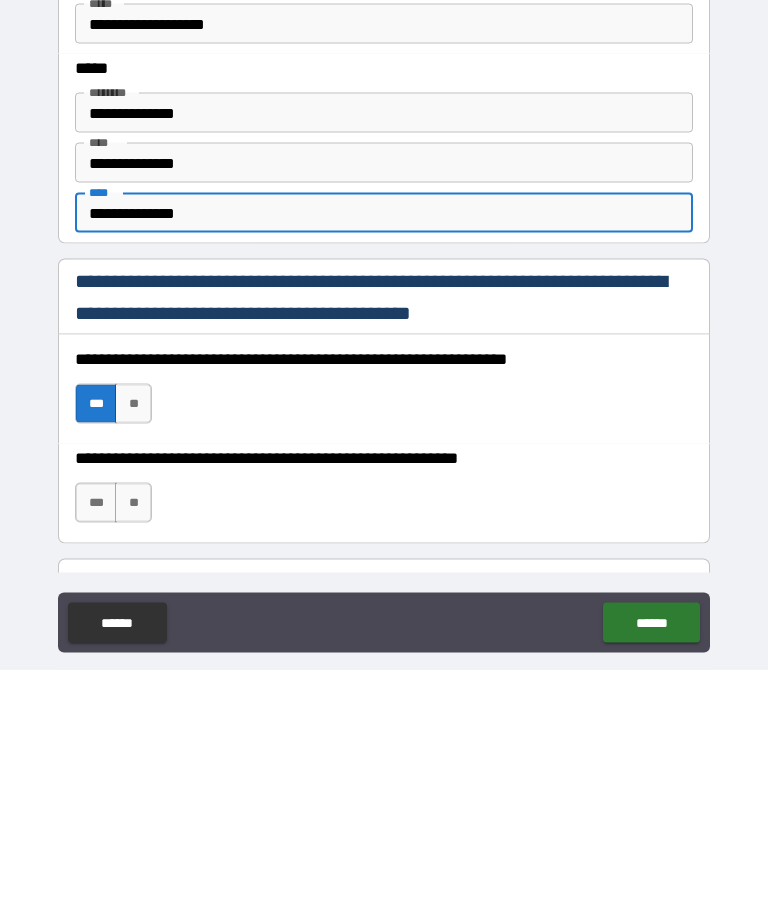 click on "***" at bounding box center [96, 754] 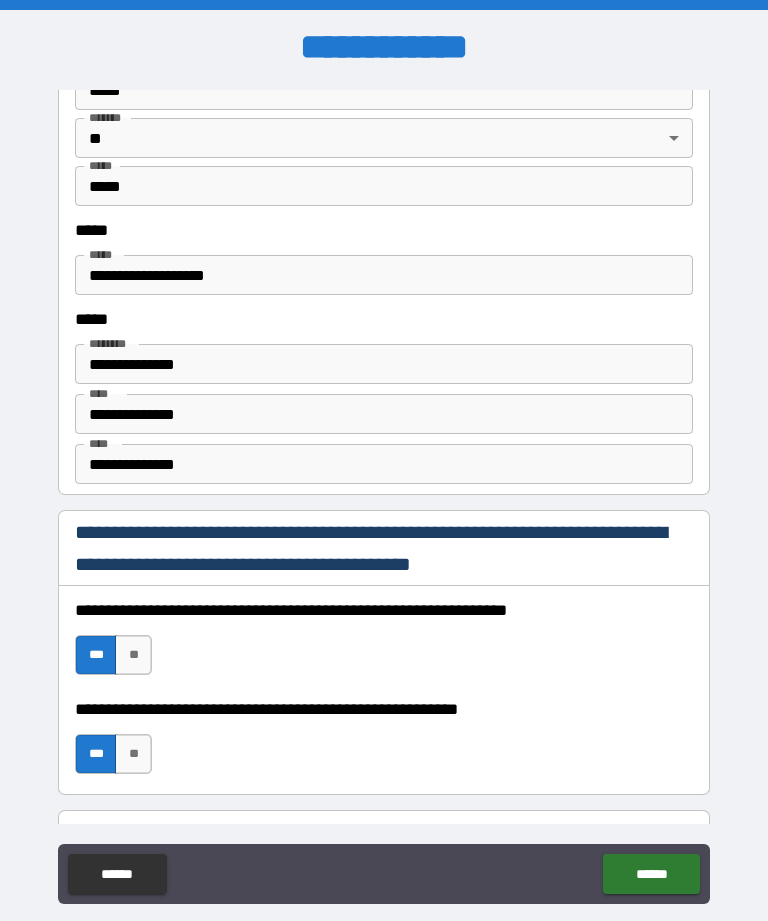 click on "******" at bounding box center [651, 874] 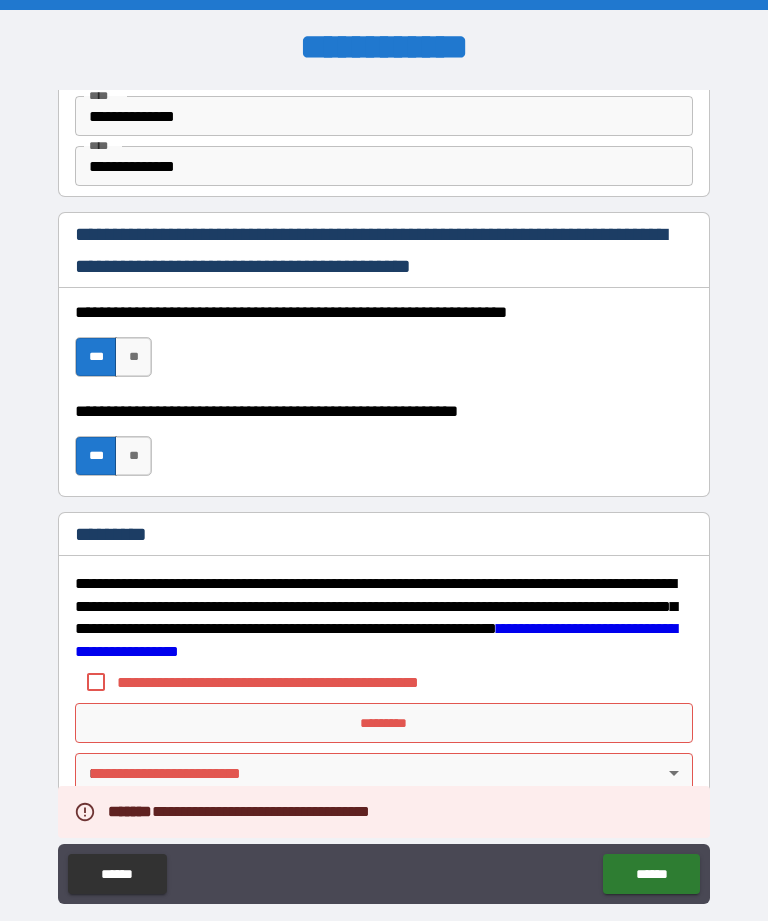 scroll, scrollTop: 2872, scrollLeft: 0, axis: vertical 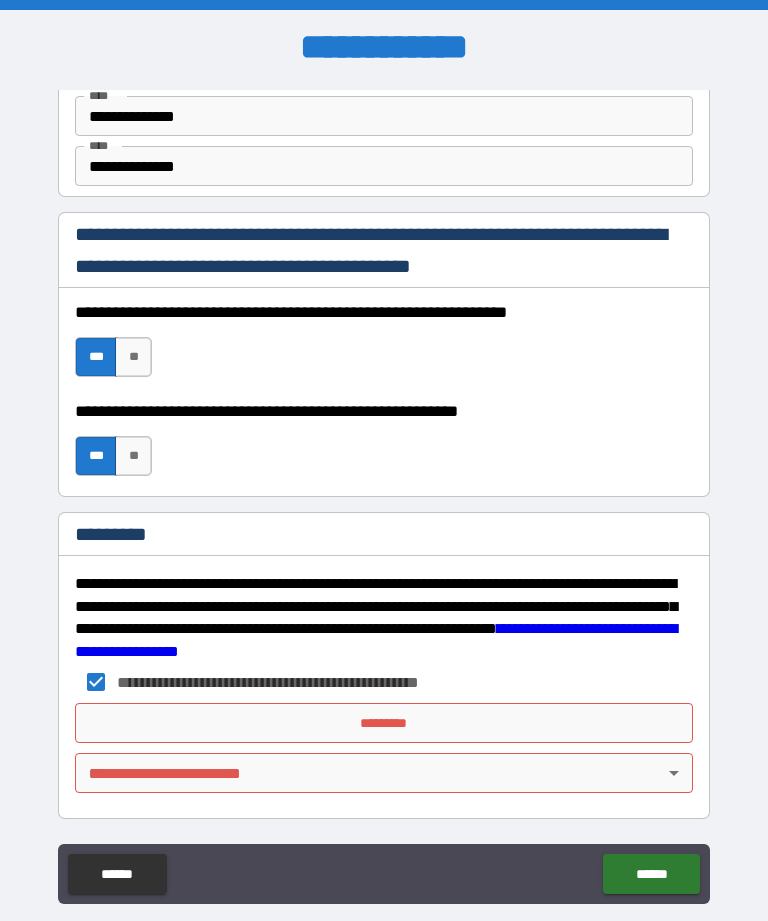 click on "*********" at bounding box center (384, 723) 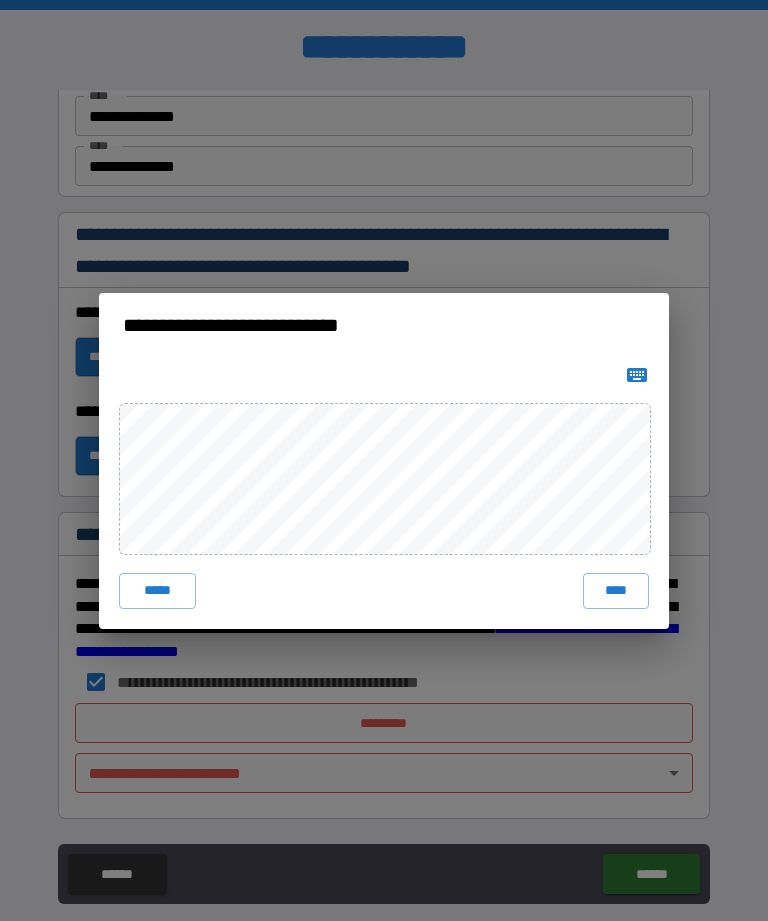 click on "****" at bounding box center [616, 591] 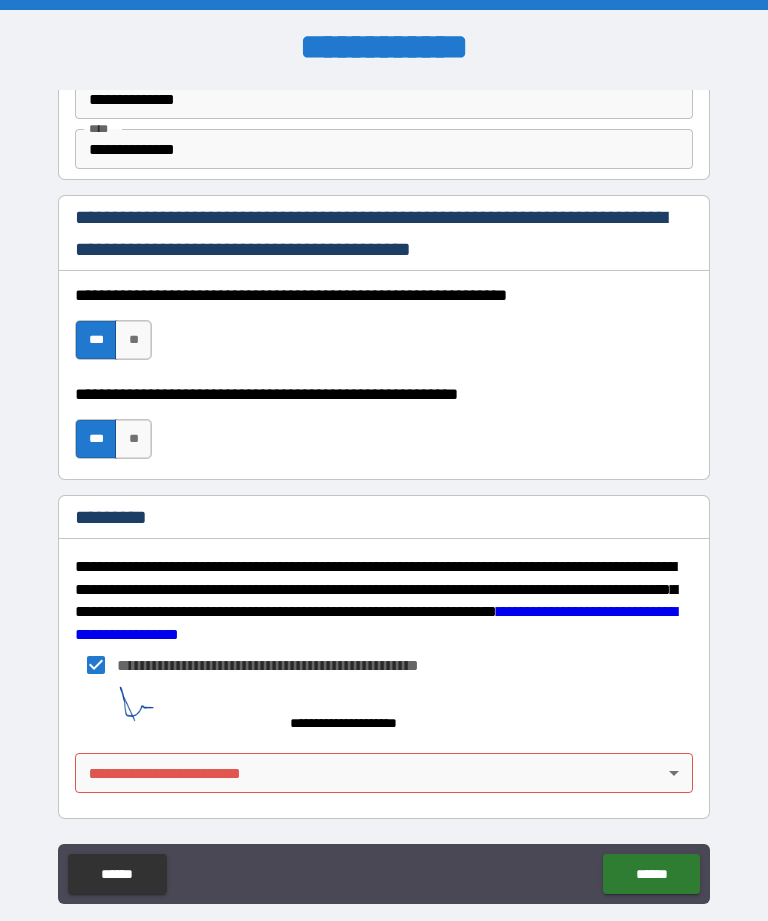 scroll, scrollTop: 2889, scrollLeft: 0, axis: vertical 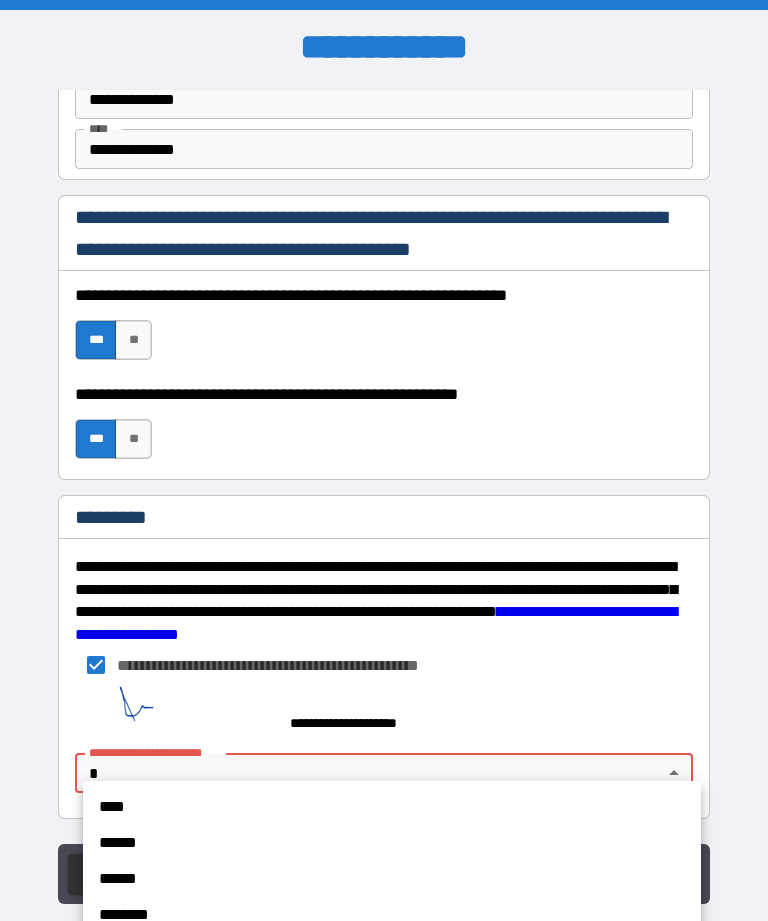 click on "****" at bounding box center (392, 807) 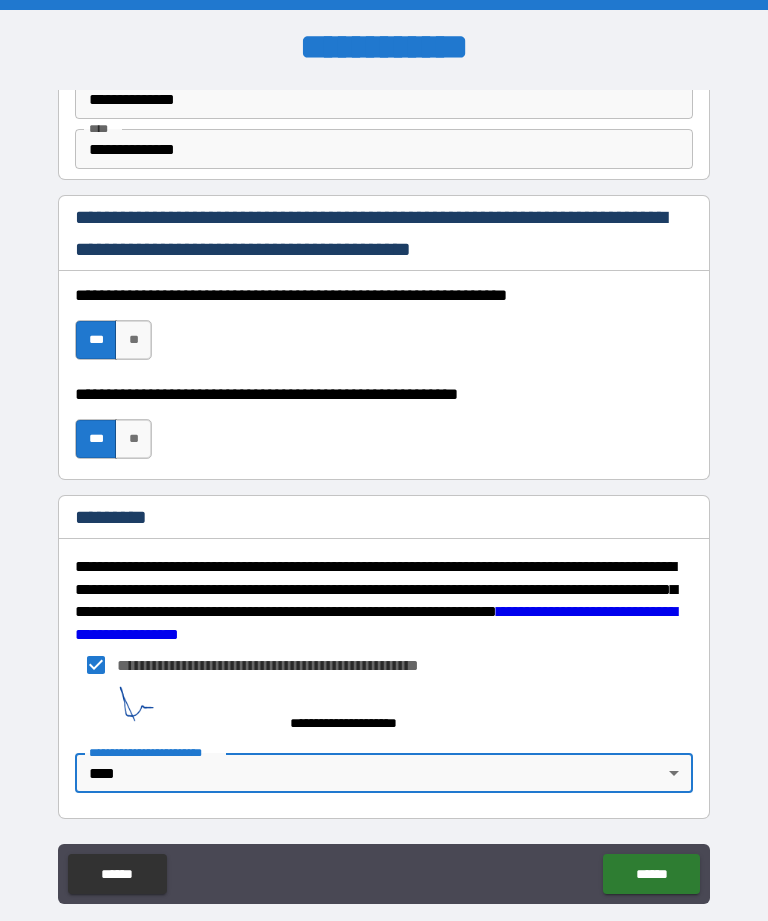 type on "*" 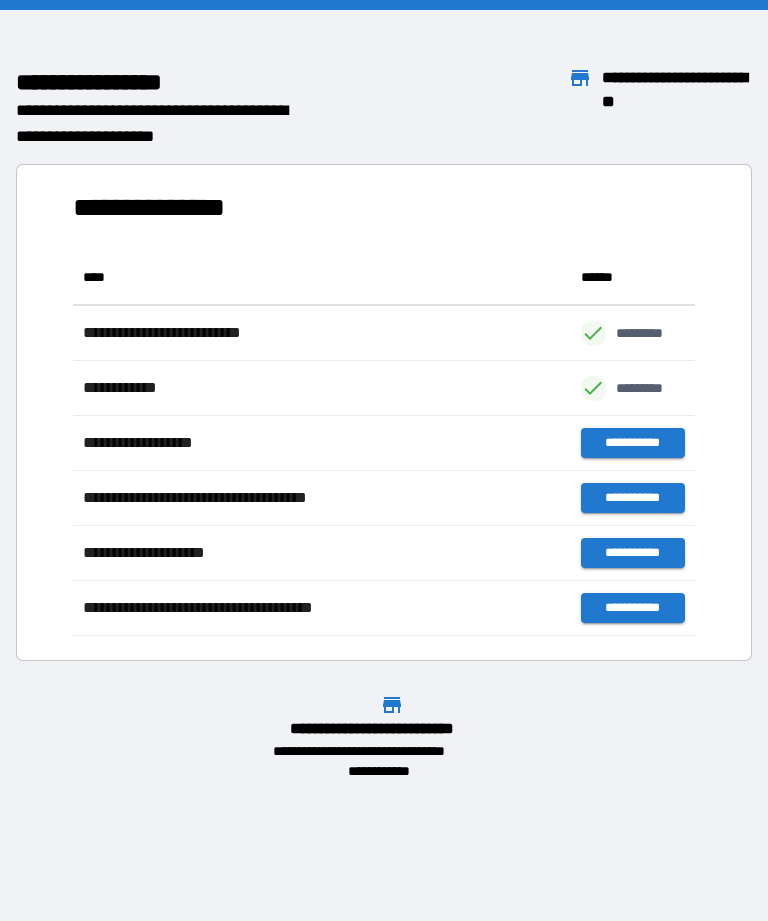 scroll, scrollTop: 1, scrollLeft: 1, axis: both 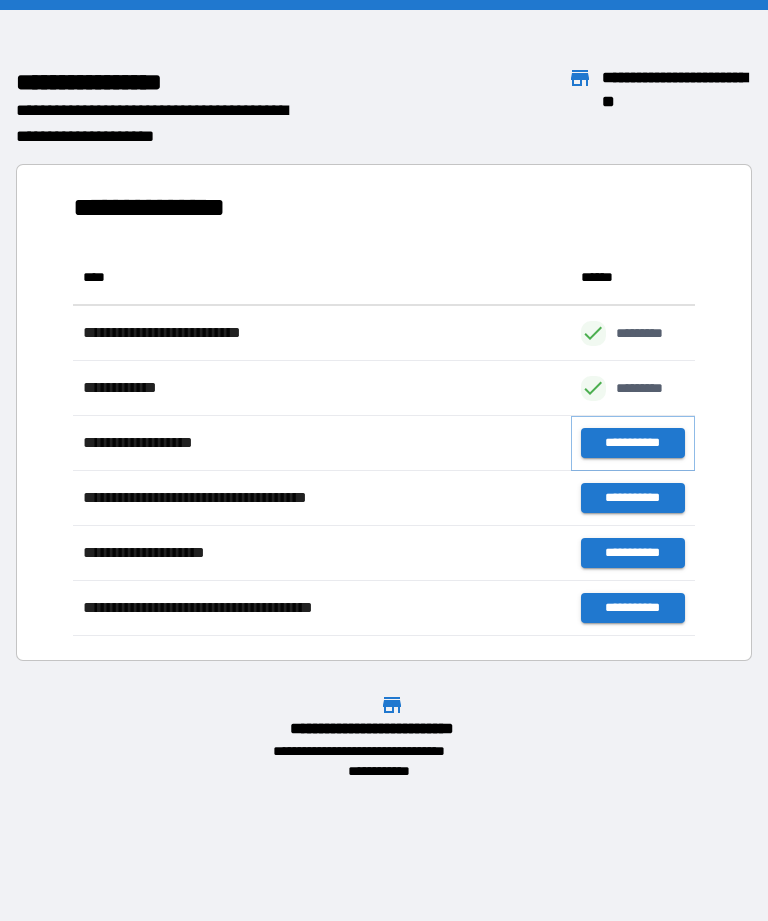 click on "**********" at bounding box center [633, 443] 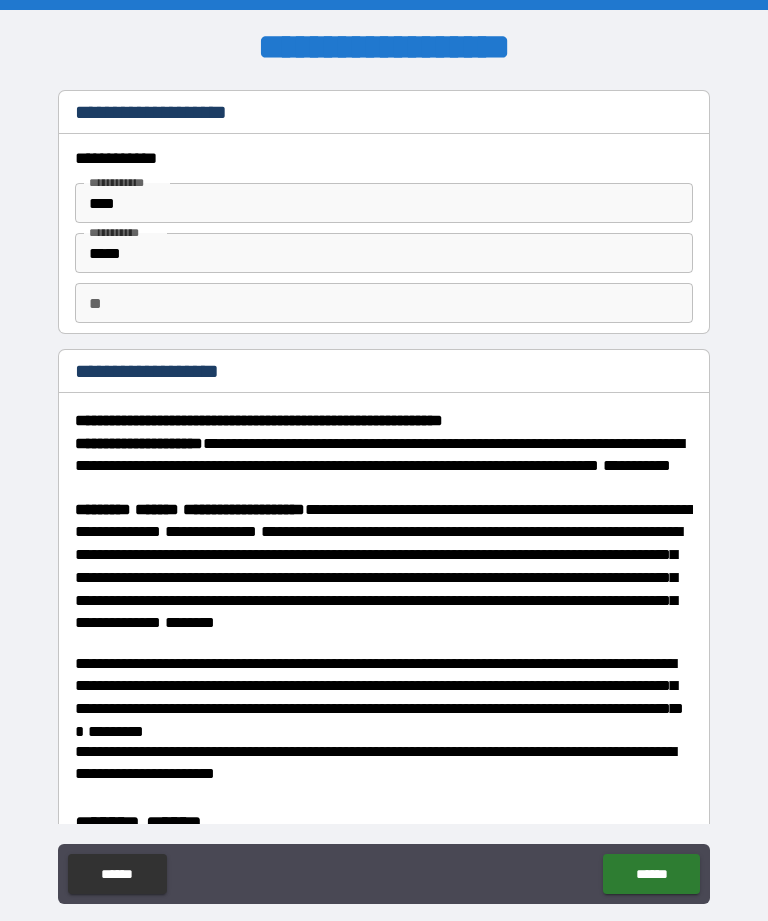 click on "** **" at bounding box center (384, 303) 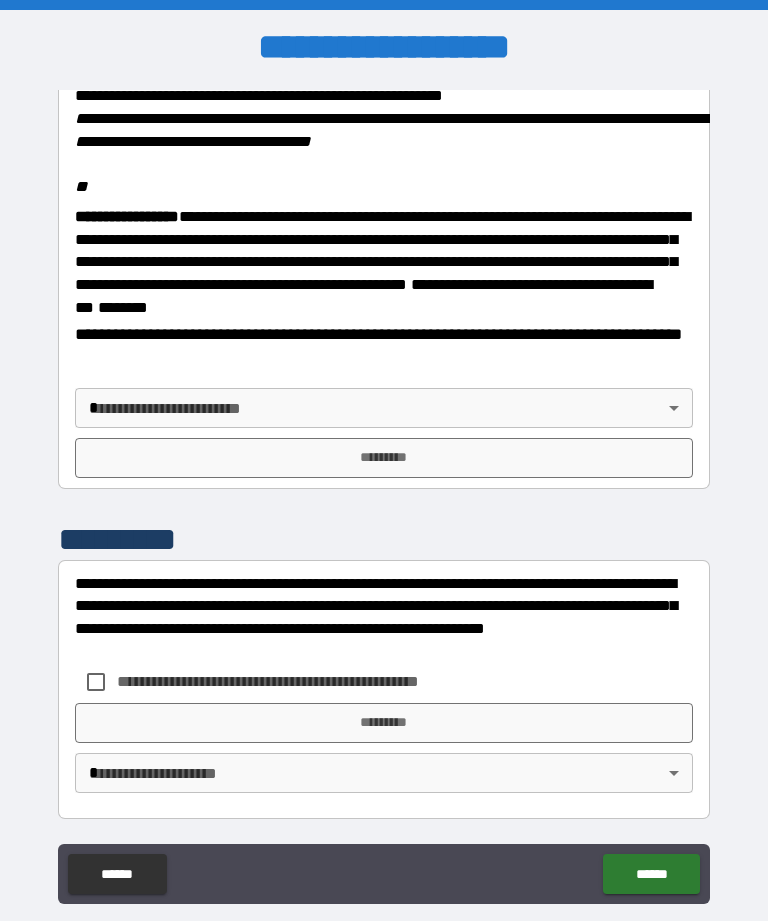 scroll, scrollTop: 2424, scrollLeft: 0, axis: vertical 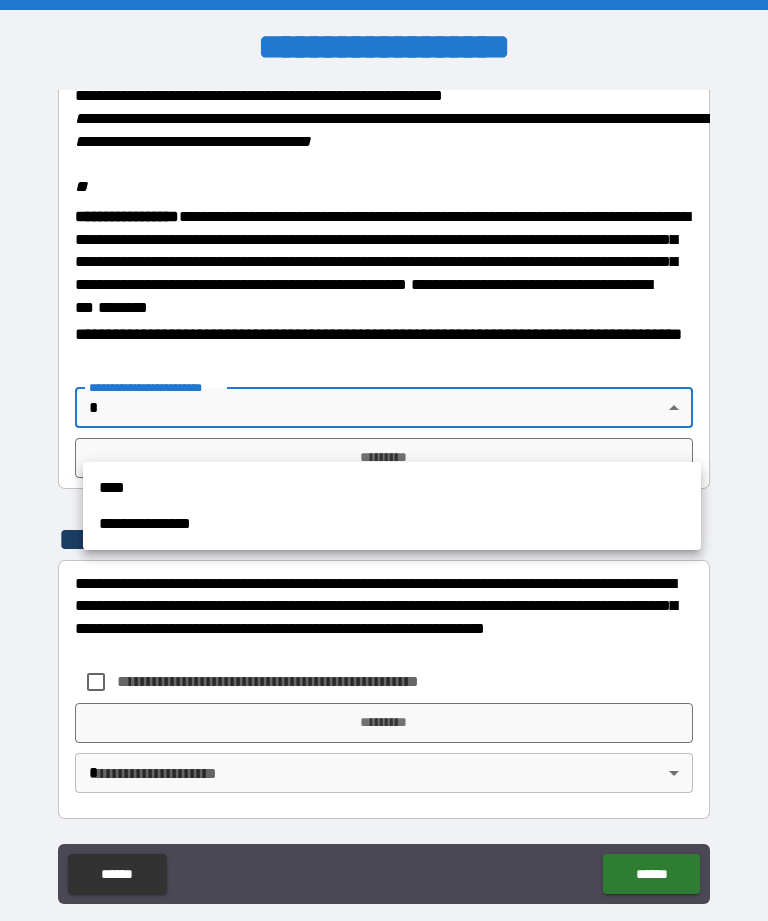 click on "****" at bounding box center (392, 488) 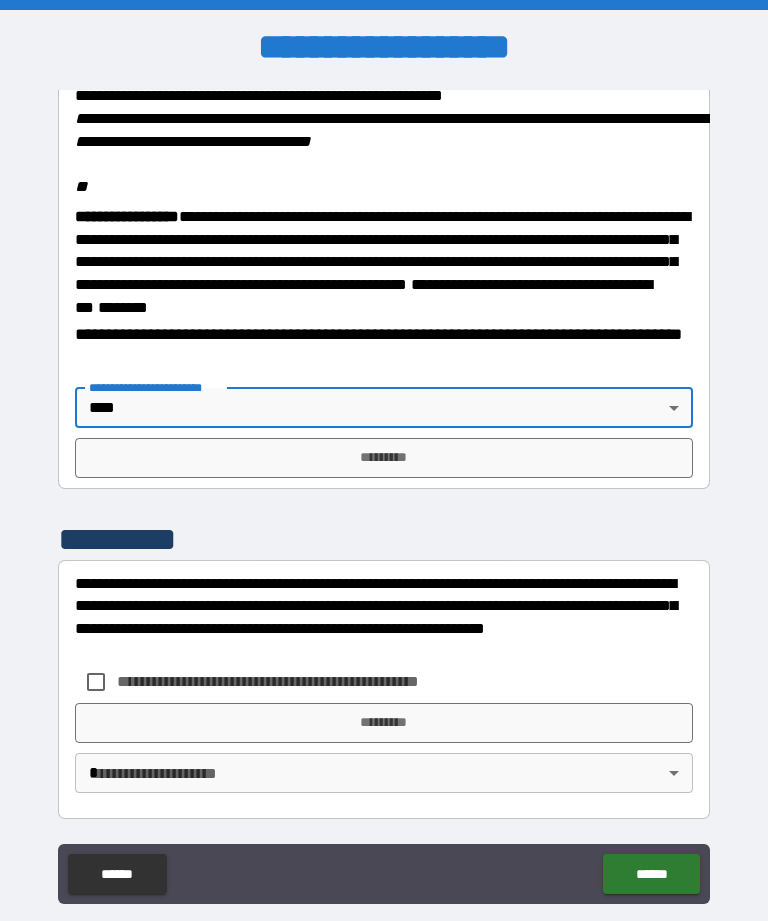click on "*********" at bounding box center (384, 458) 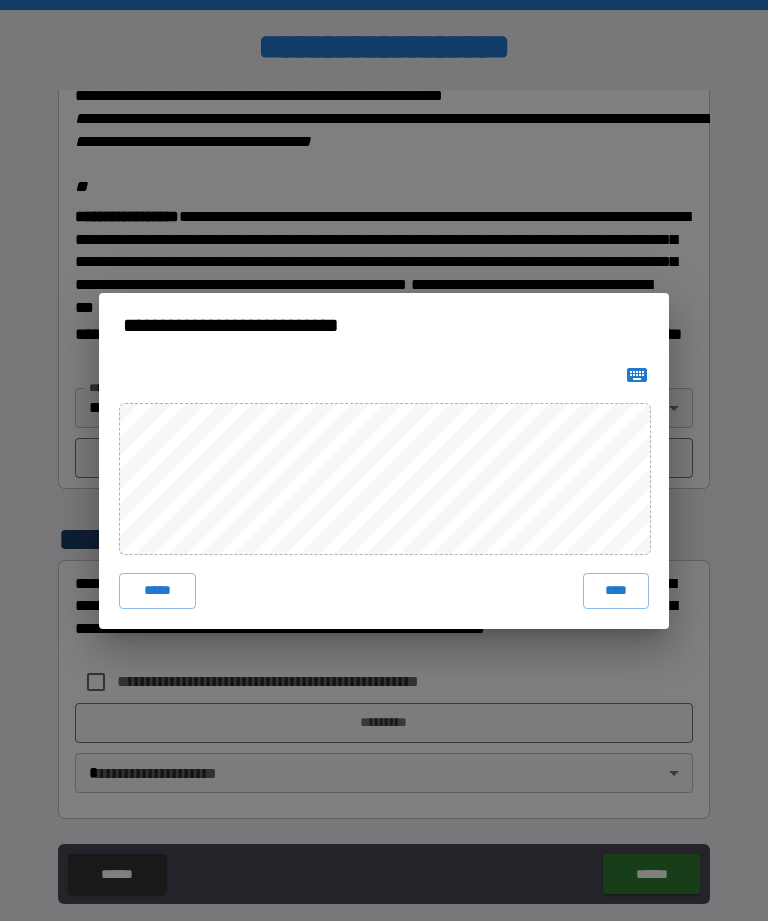 click on "****" at bounding box center [616, 591] 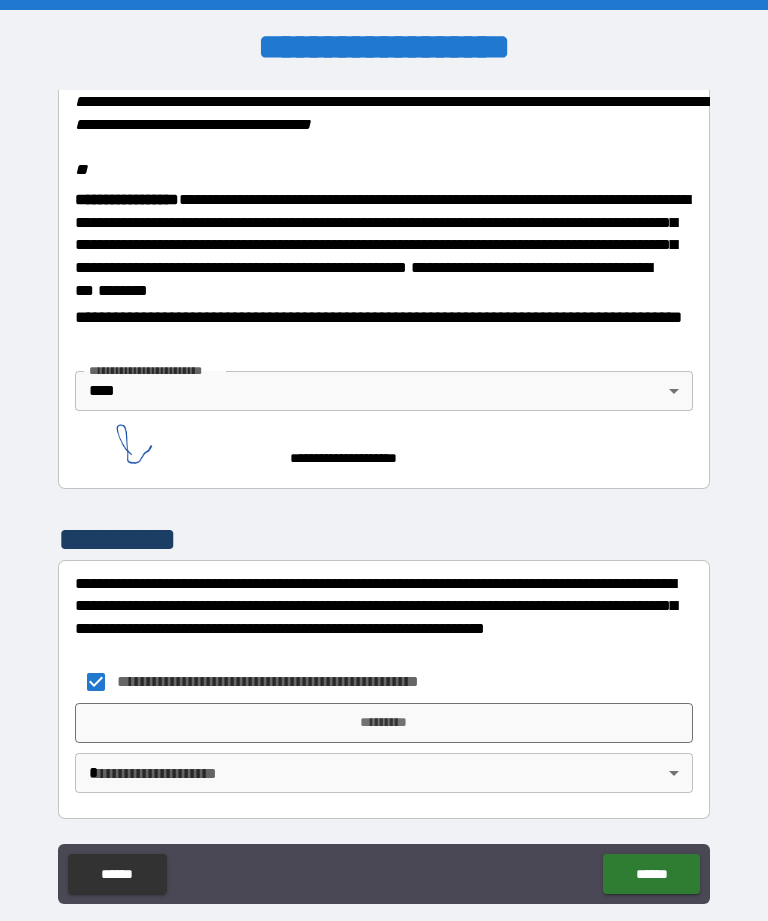 click on "*********" at bounding box center [384, 723] 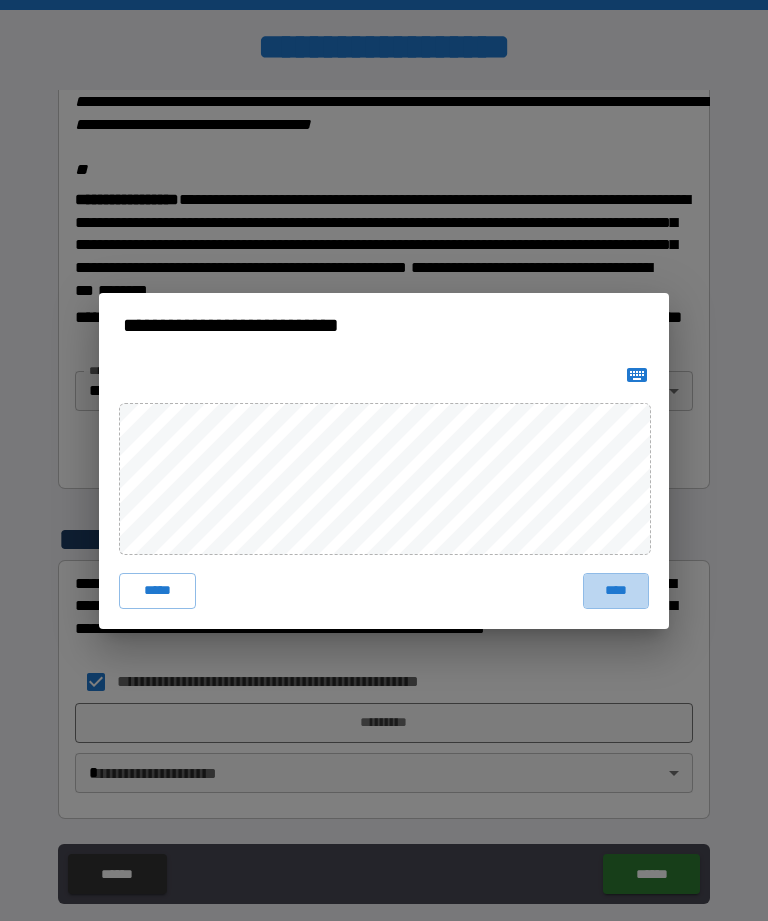 click on "****" at bounding box center (616, 591) 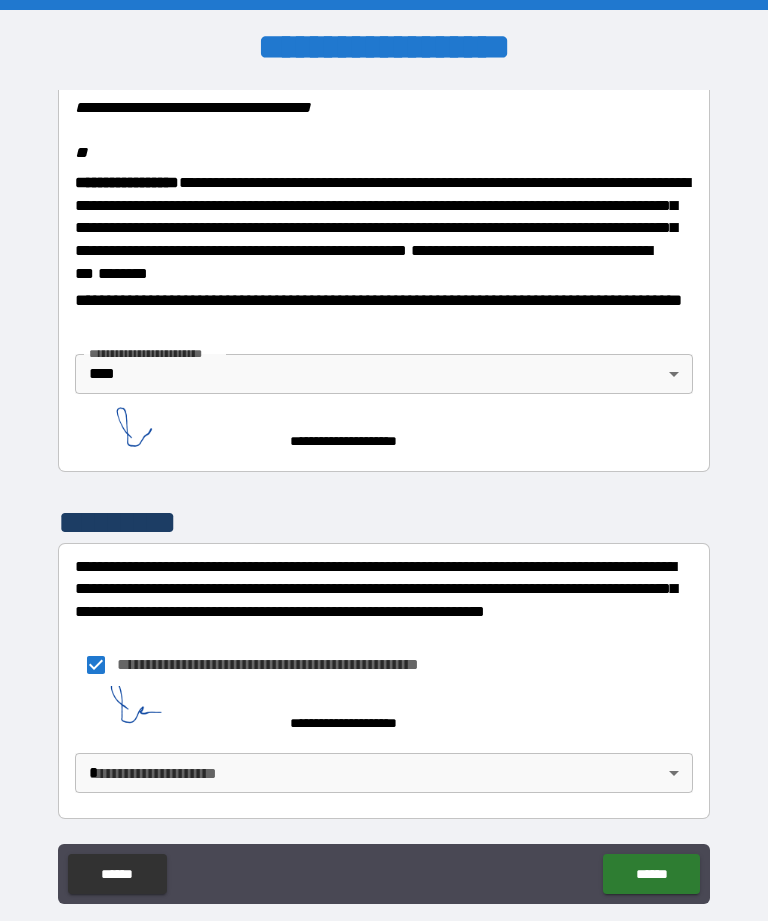 scroll, scrollTop: 2482, scrollLeft: 0, axis: vertical 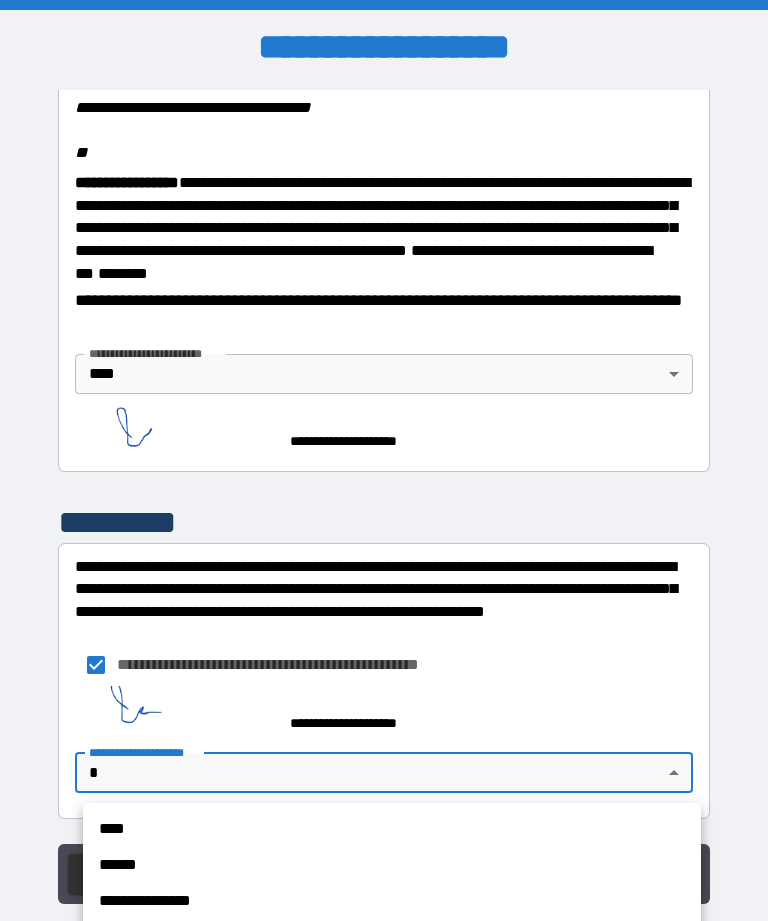 click on "****" at bounding box center [392, 829] 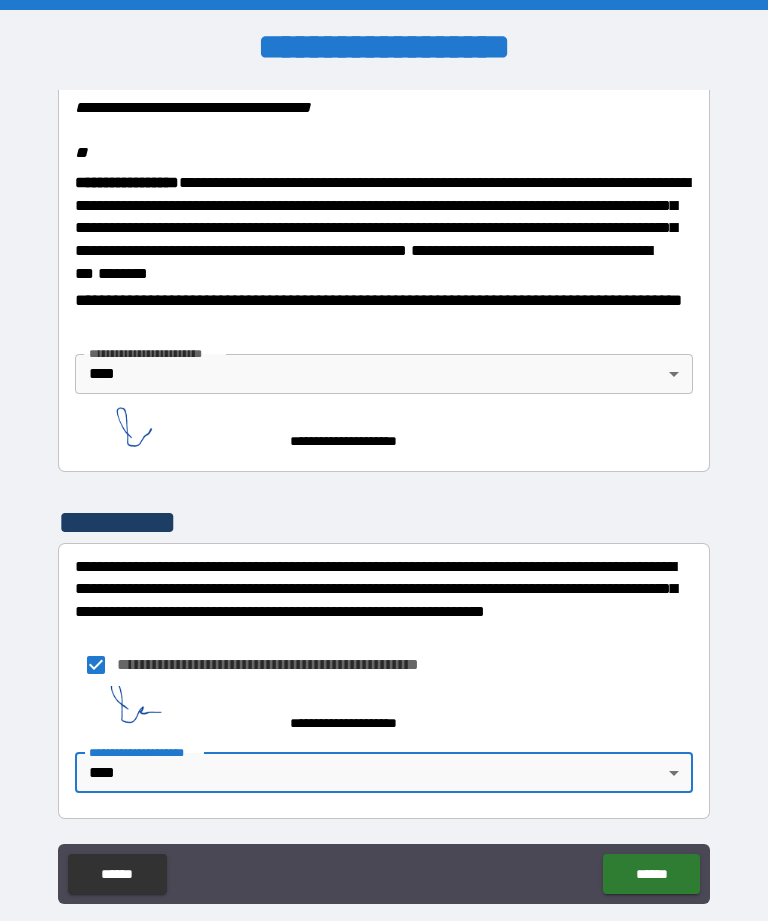 click on "******" at bounding box center [651, 874] 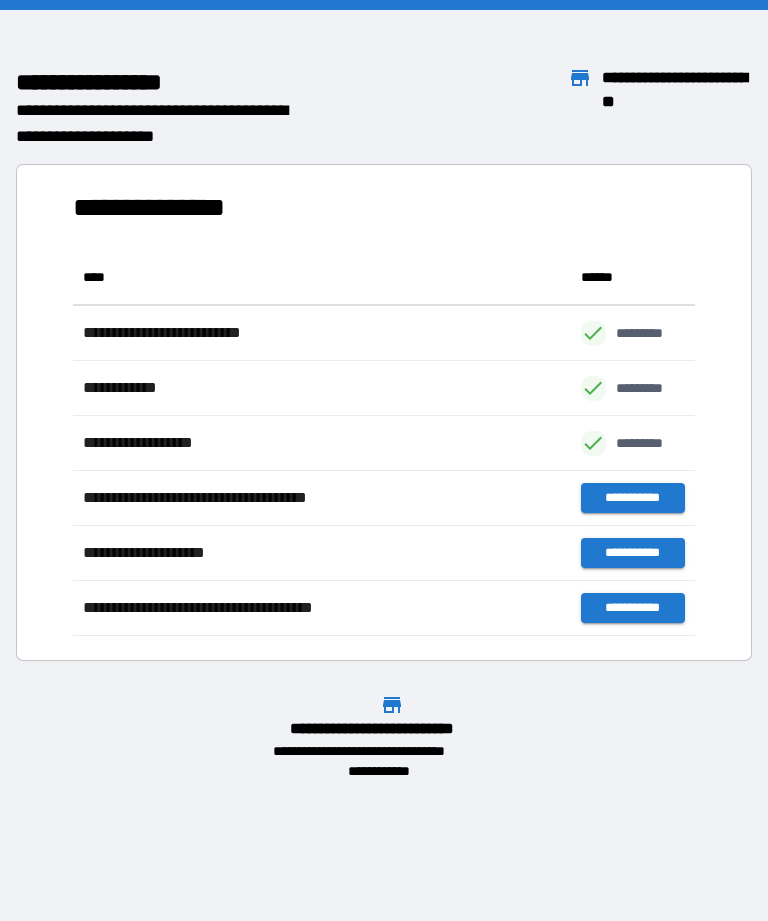 scroll, scrollTop: 1, scrollLeft: 1, axis: both 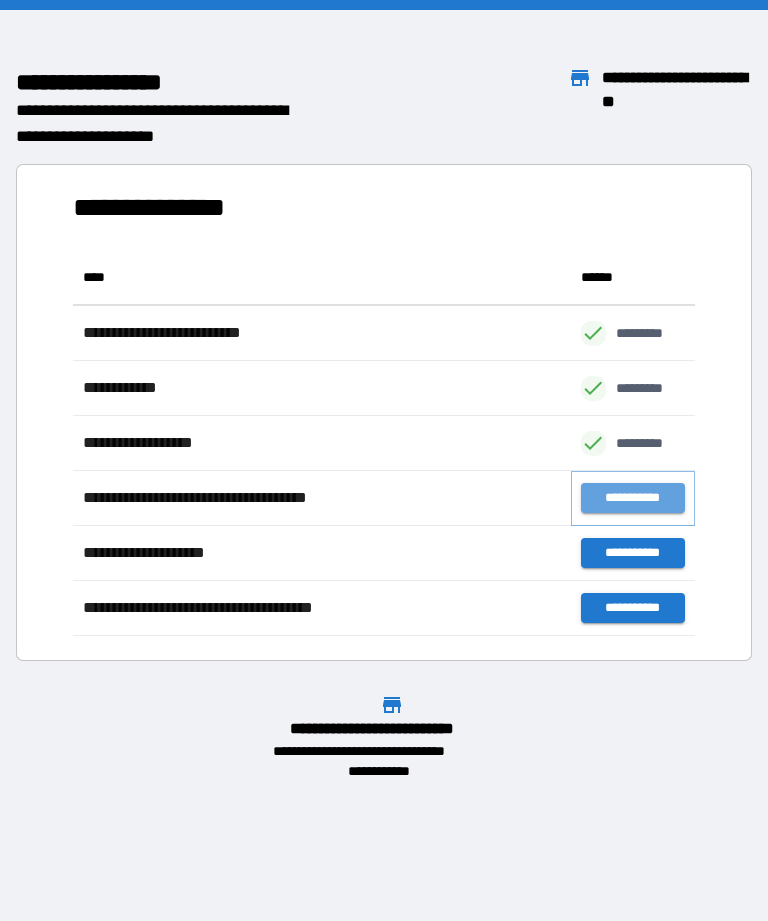 click on "**********" at bounding box center [633, 498] 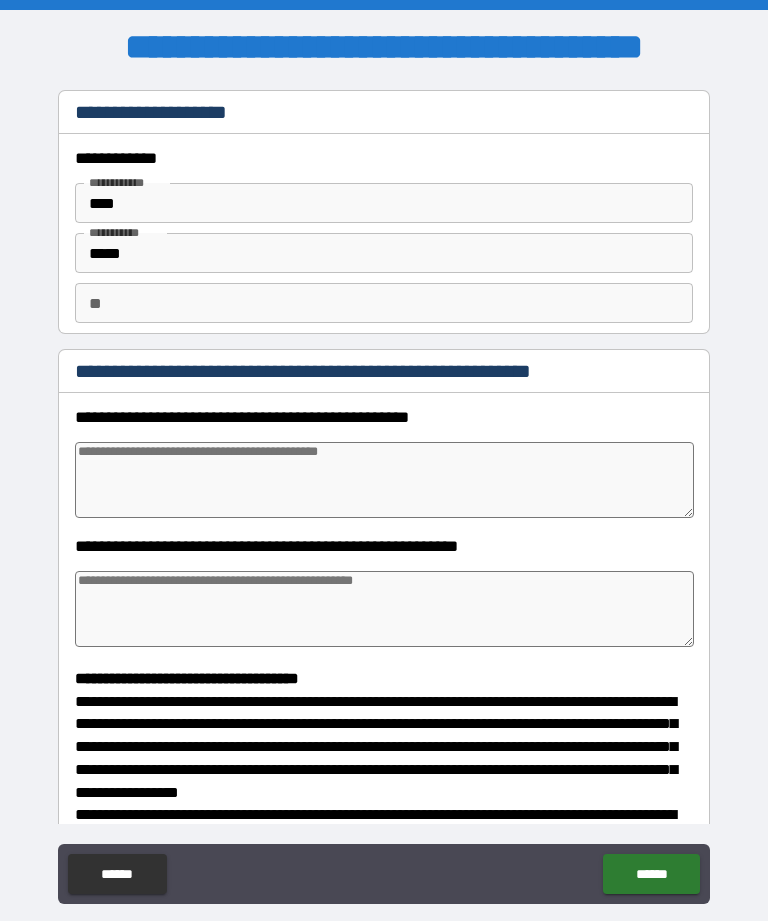 type on "*" 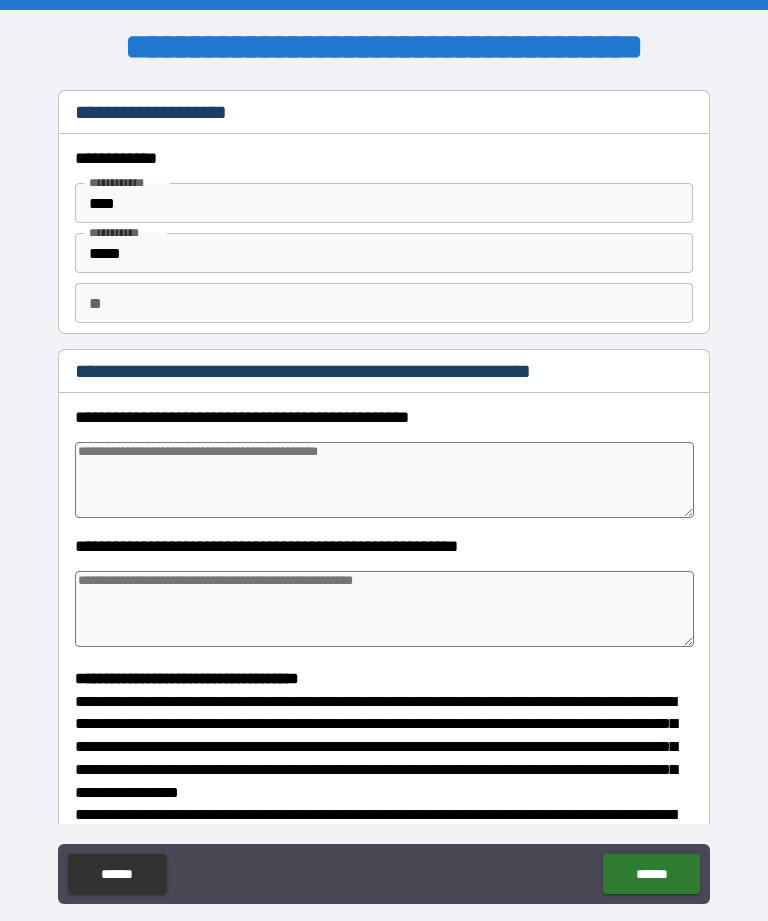 type on "*" 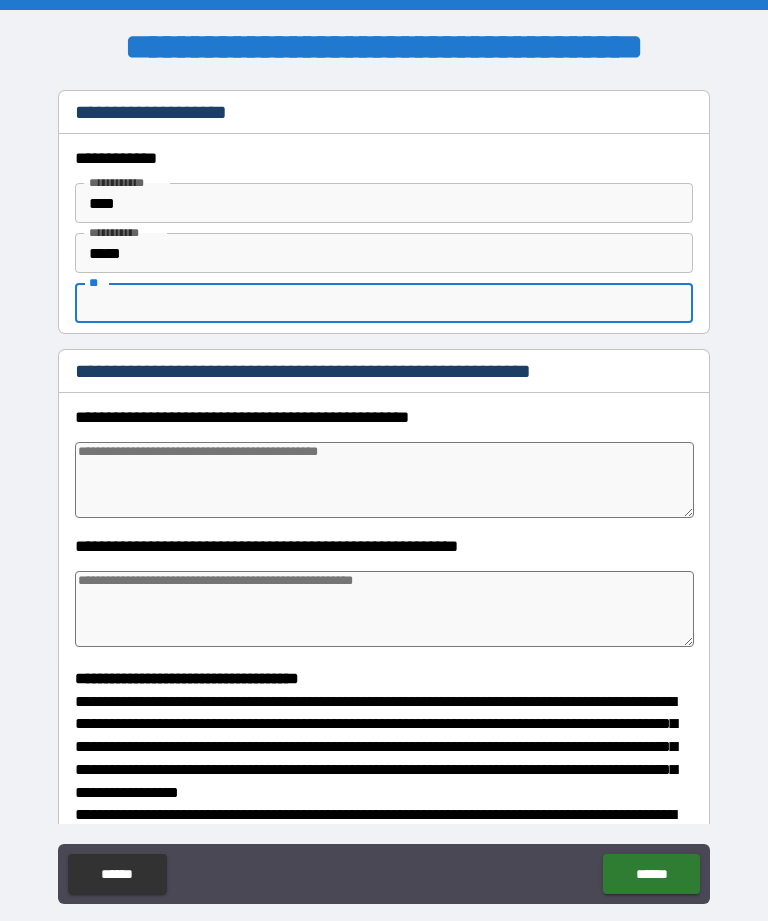 type on "*" 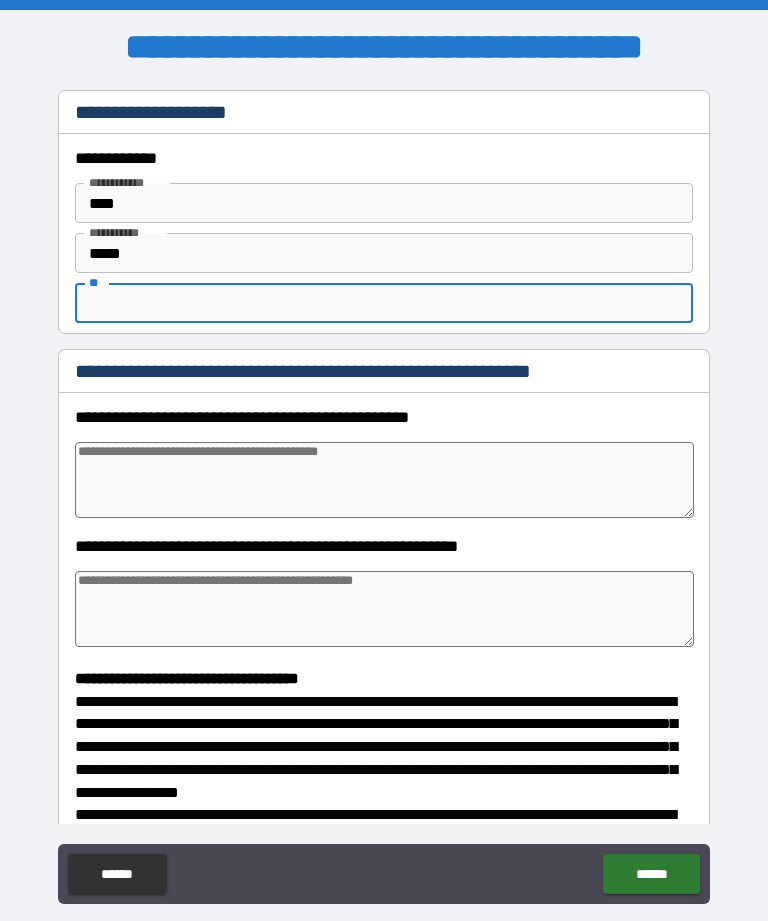 type on "*" 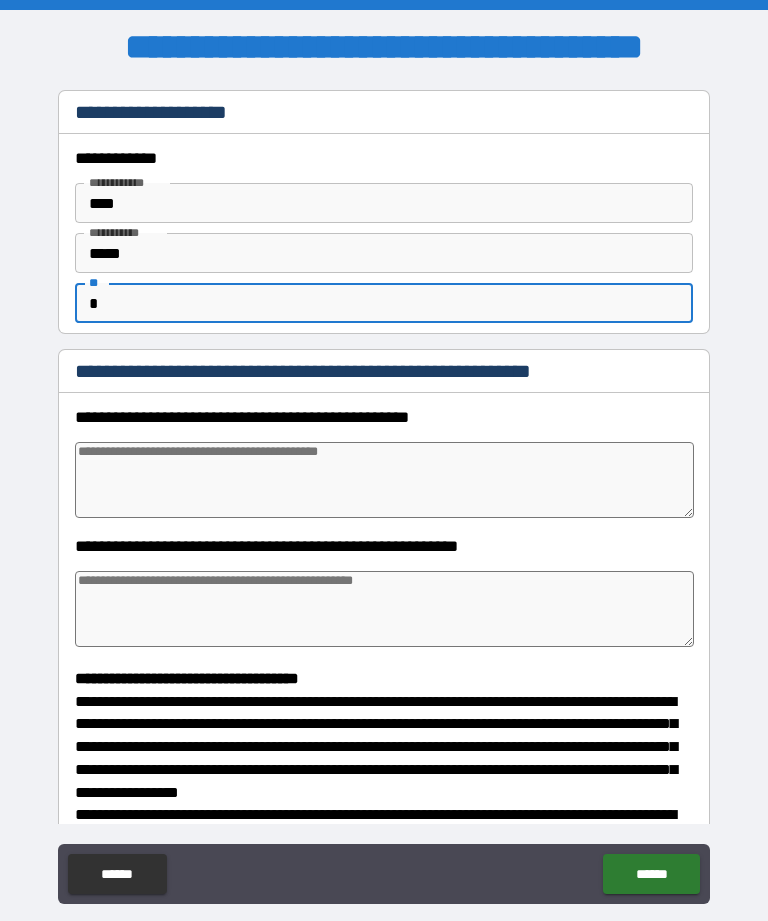 type on "*" 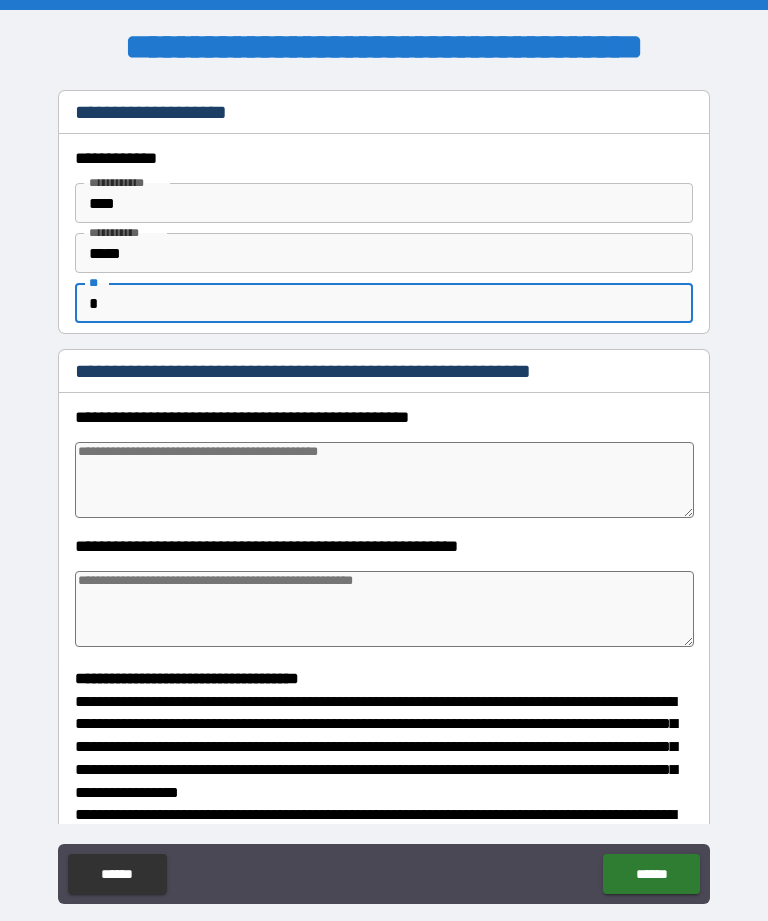 click at bounding box center [384, 480] 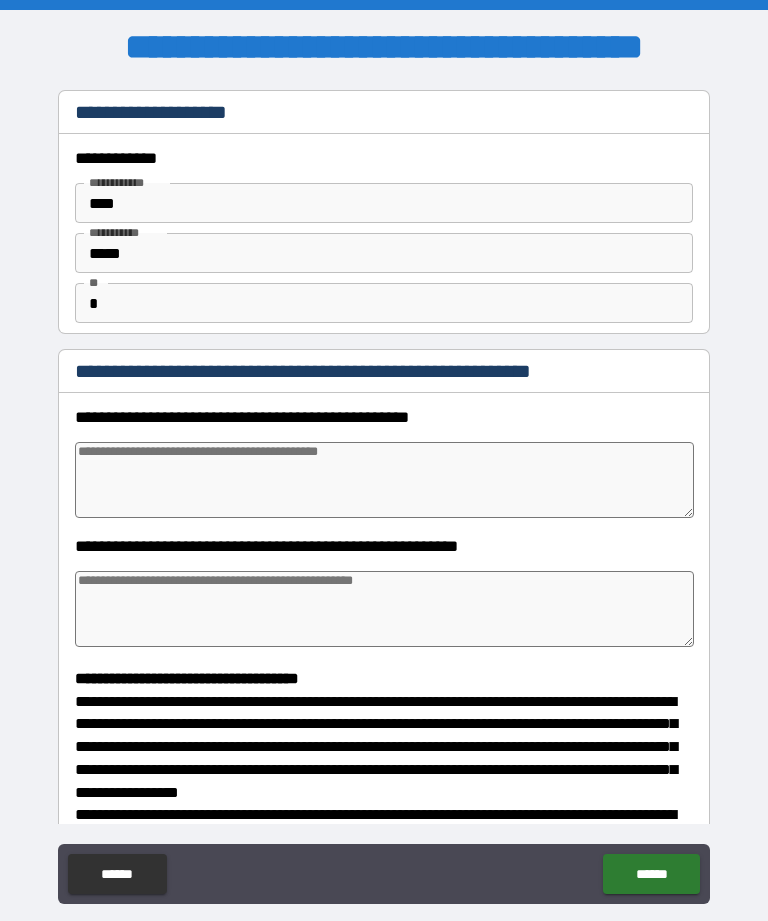 type on "*" 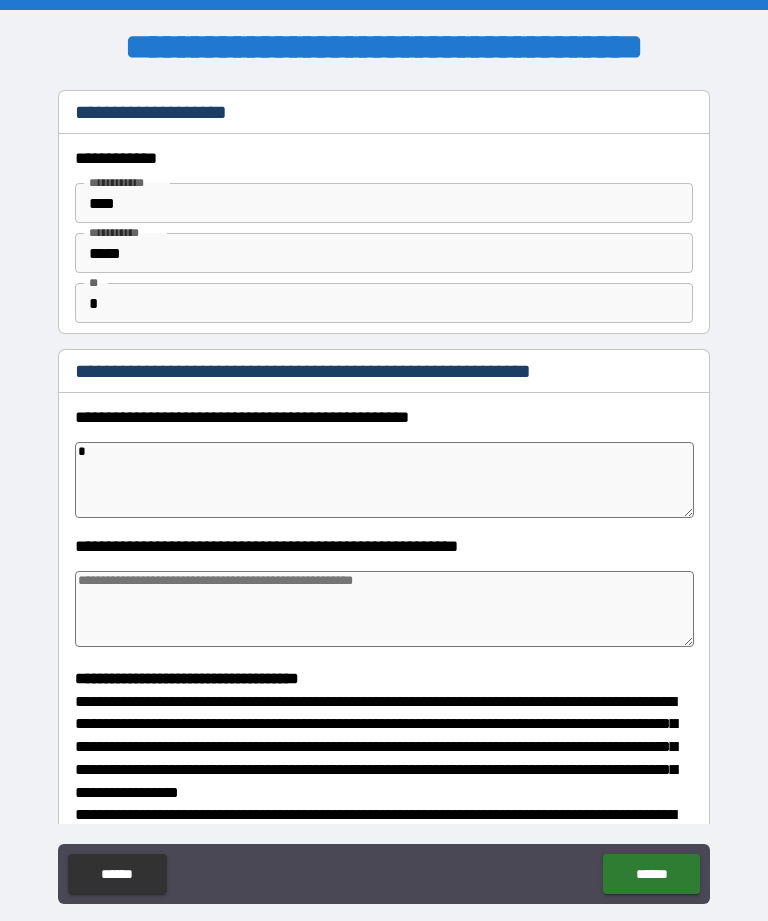 type on "*" 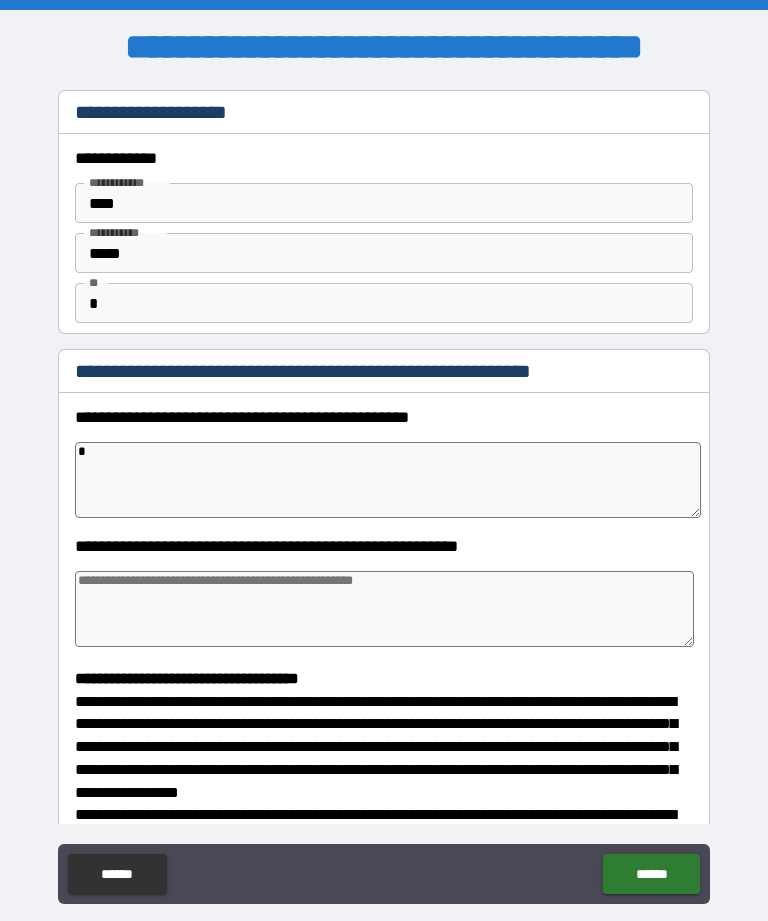 type on "*" 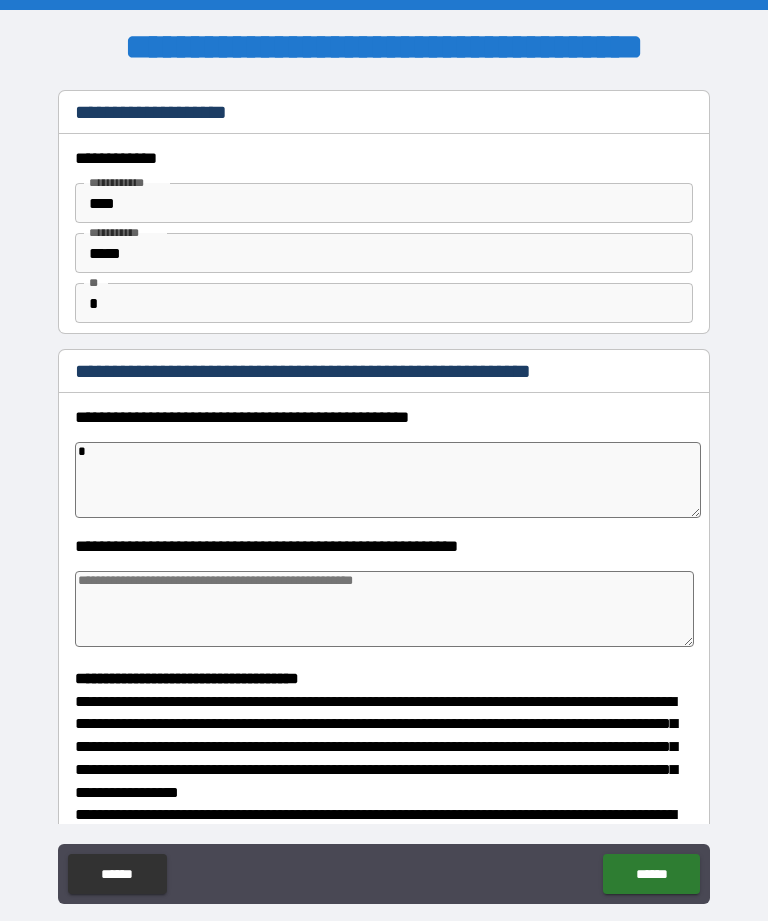 type on "*" 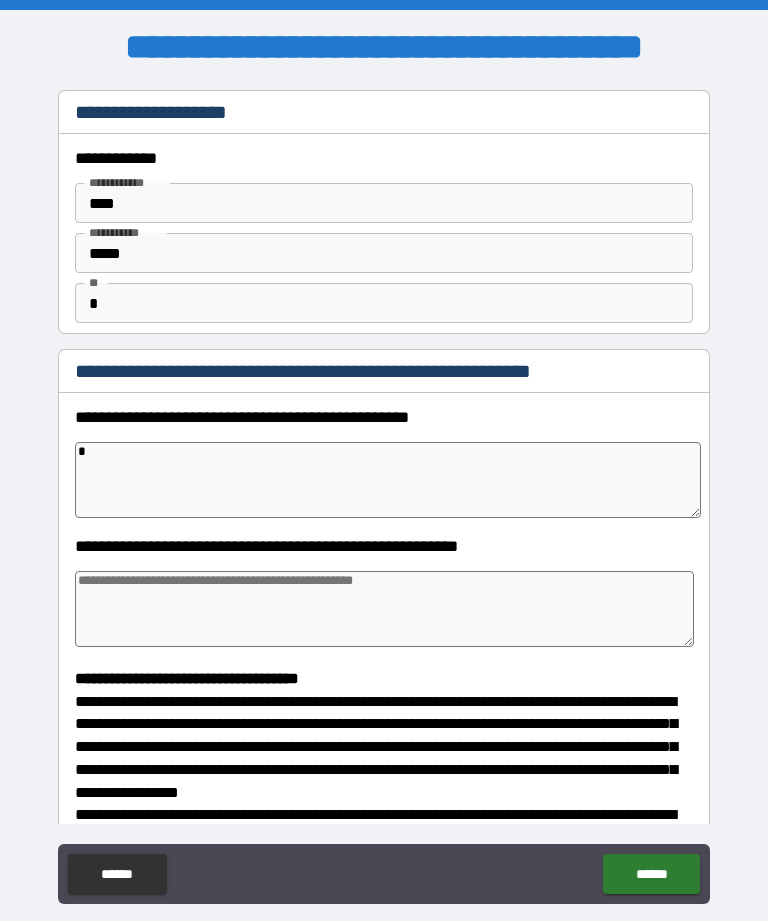 type on "*" 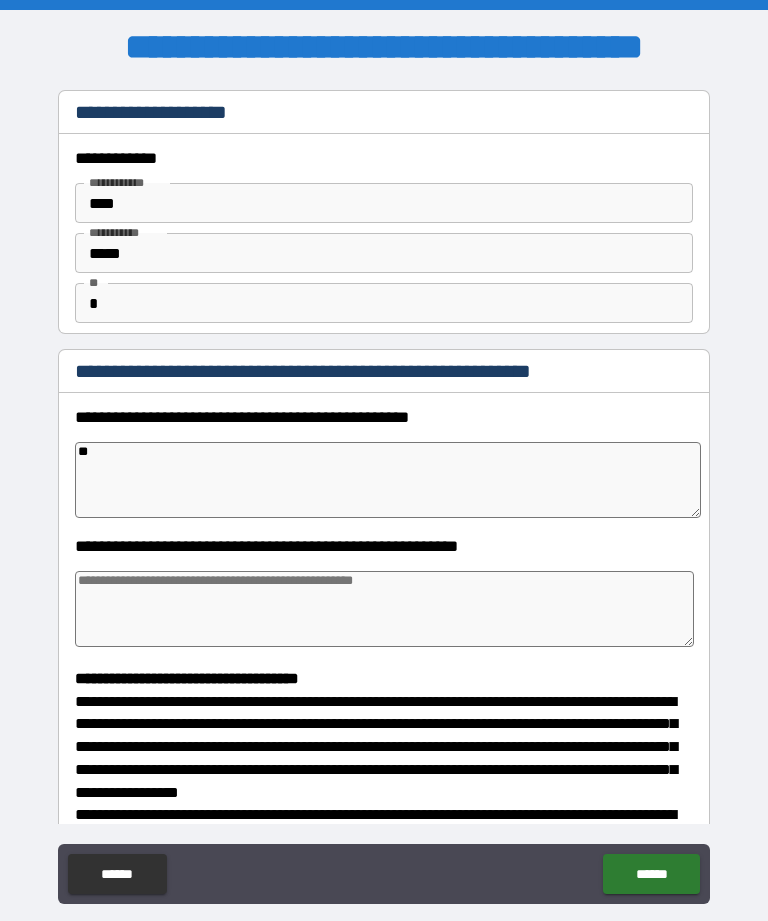 type on "*" 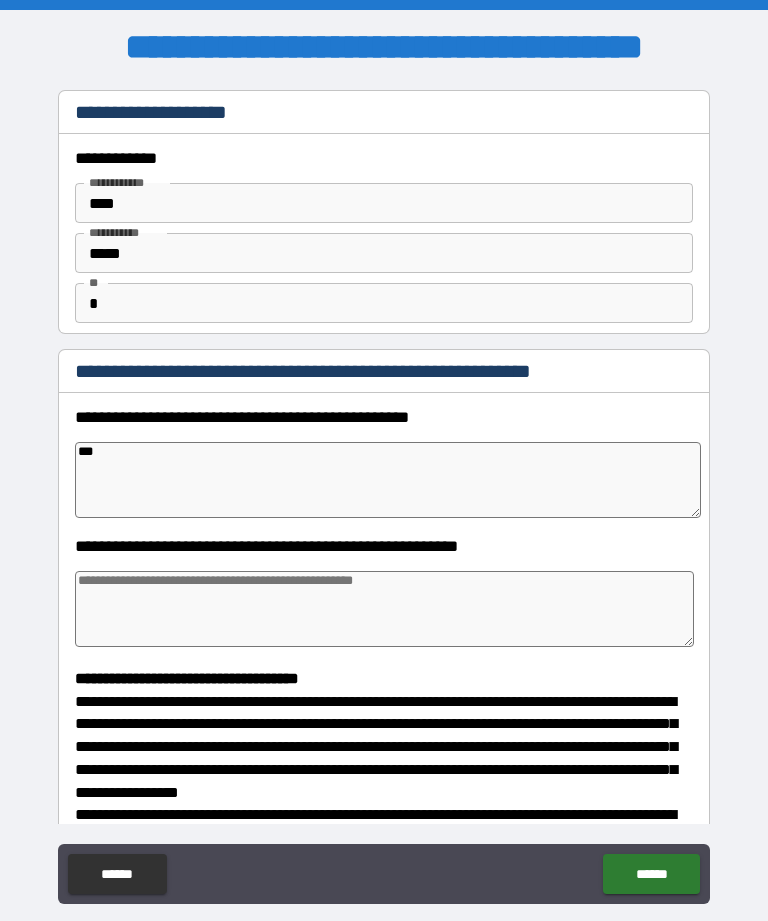 type on "*" 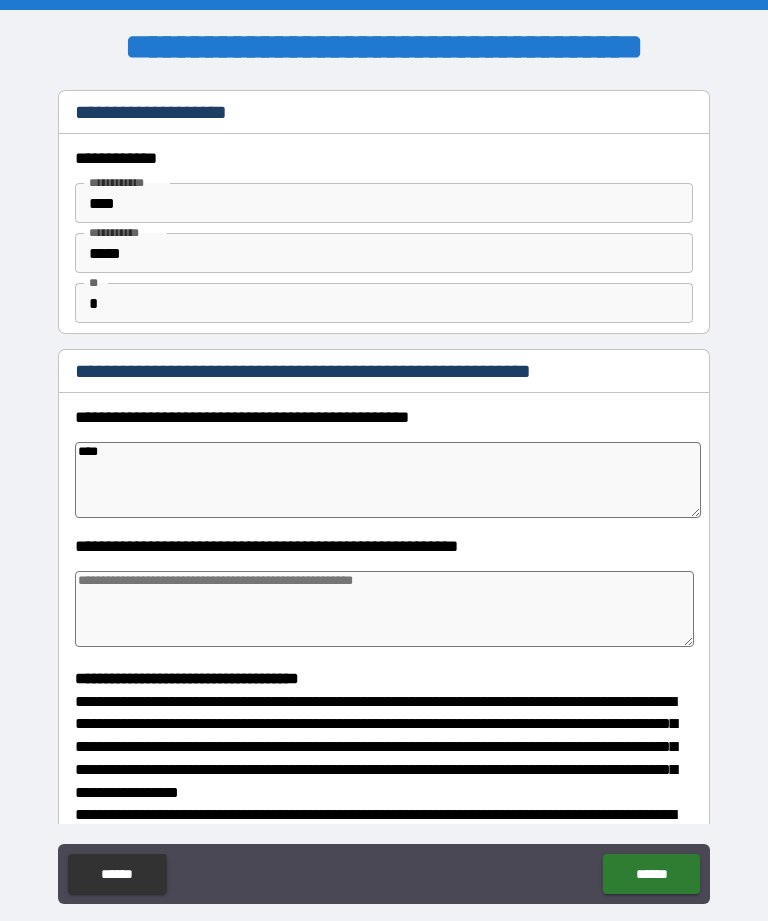 type on "*" 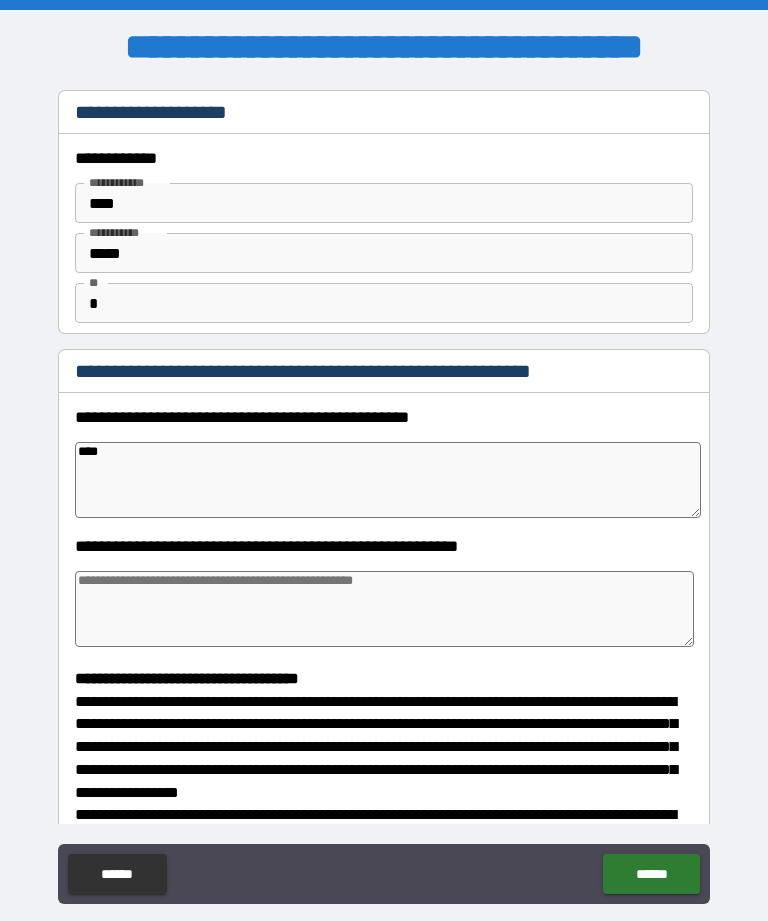 type on "*" 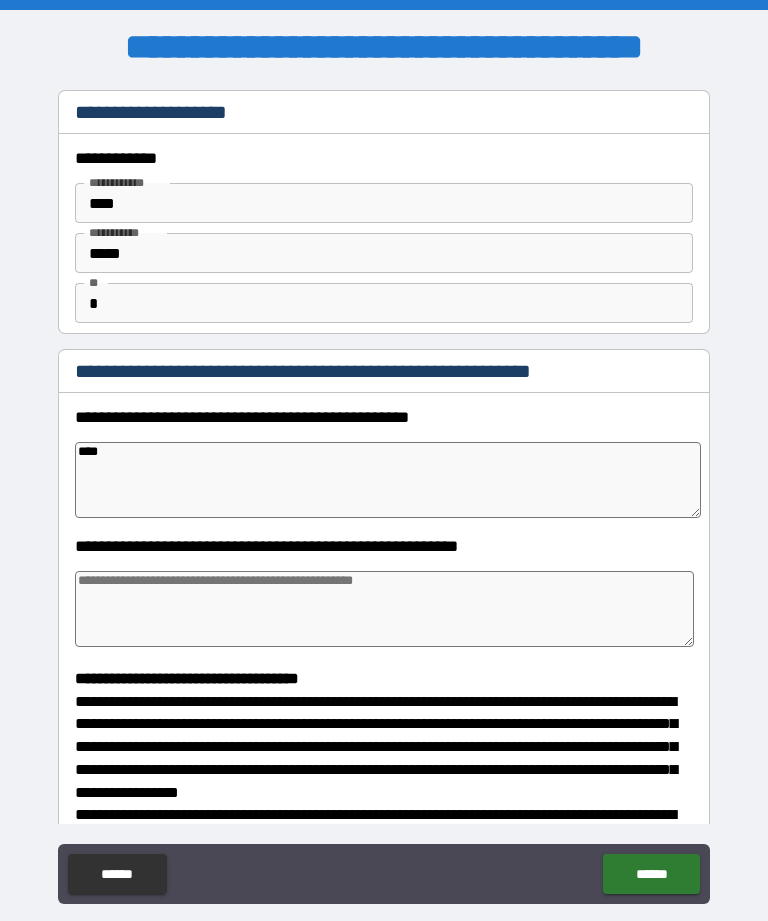 type on "*" 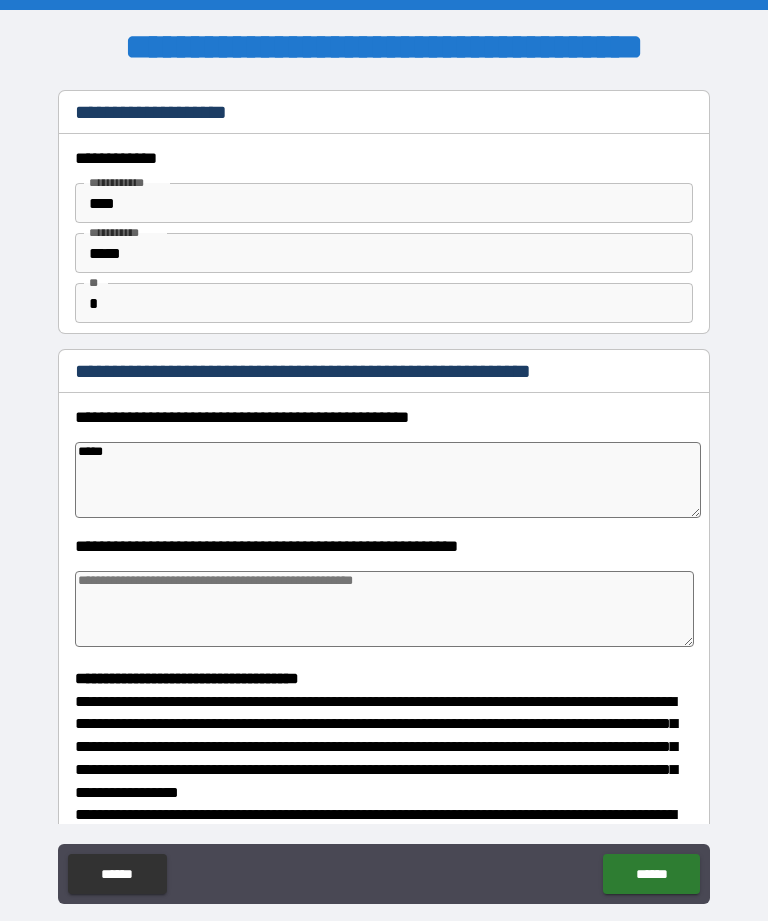 type on "*****" 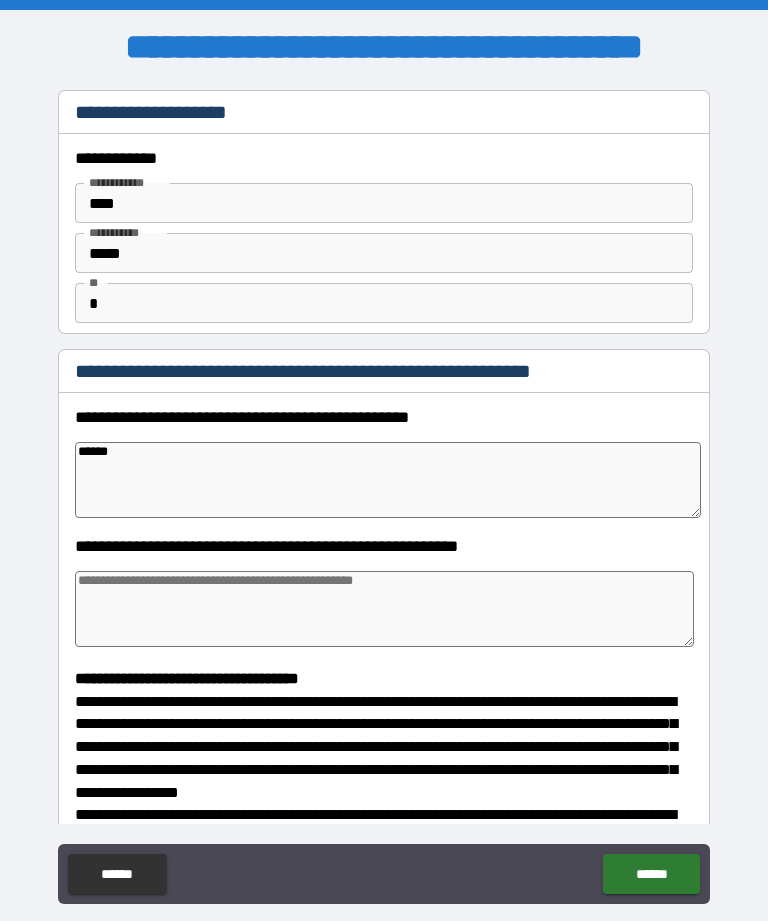 type on "*" 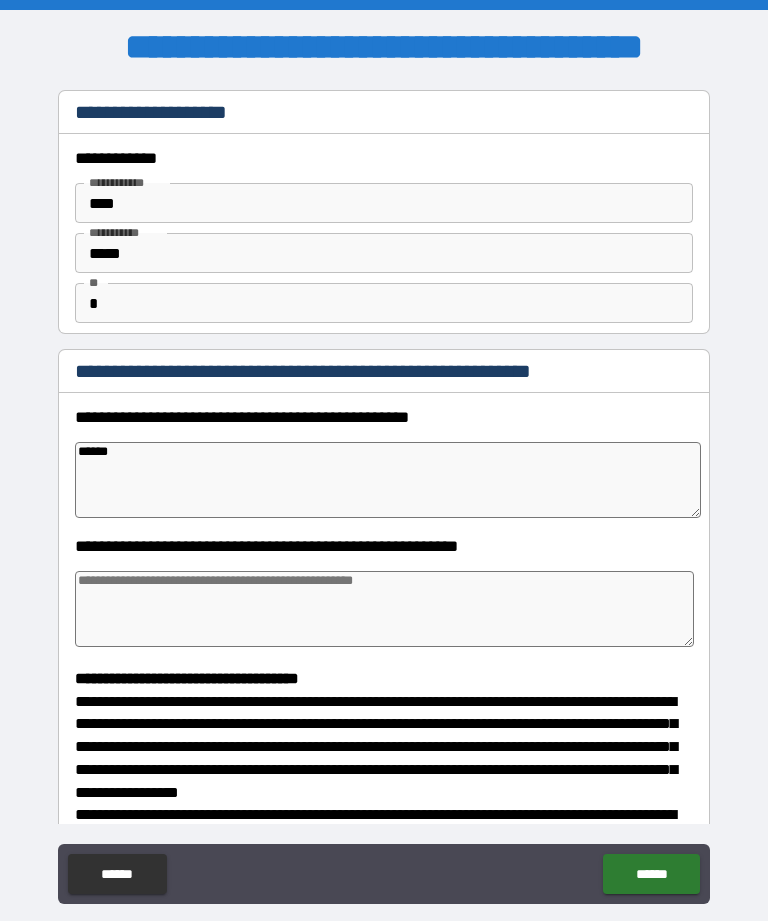 type on "*****" 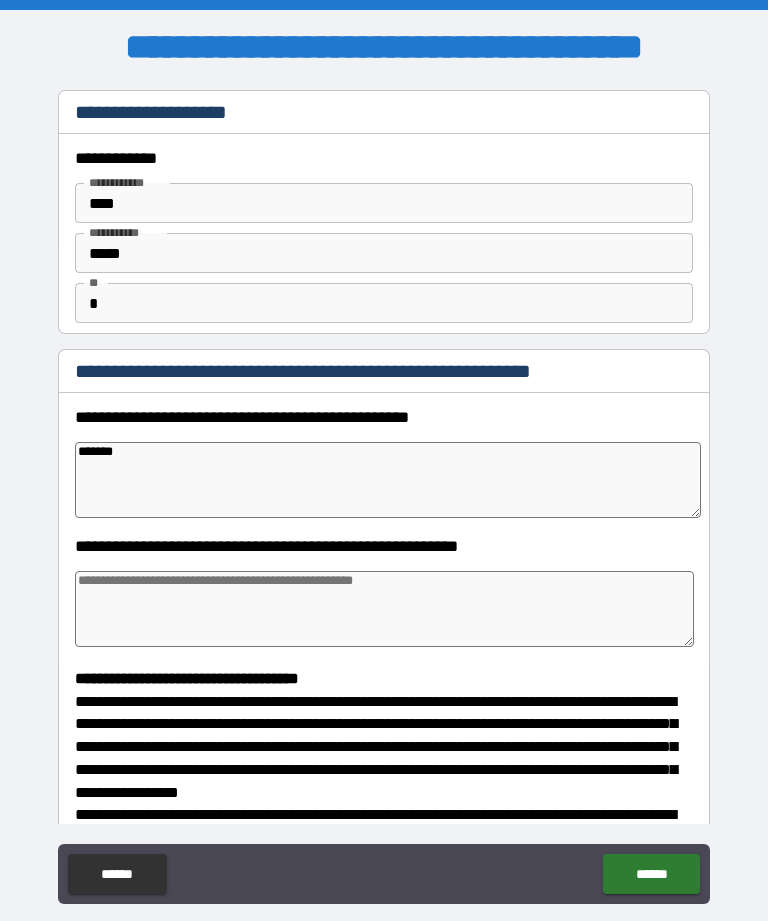 type on "*" 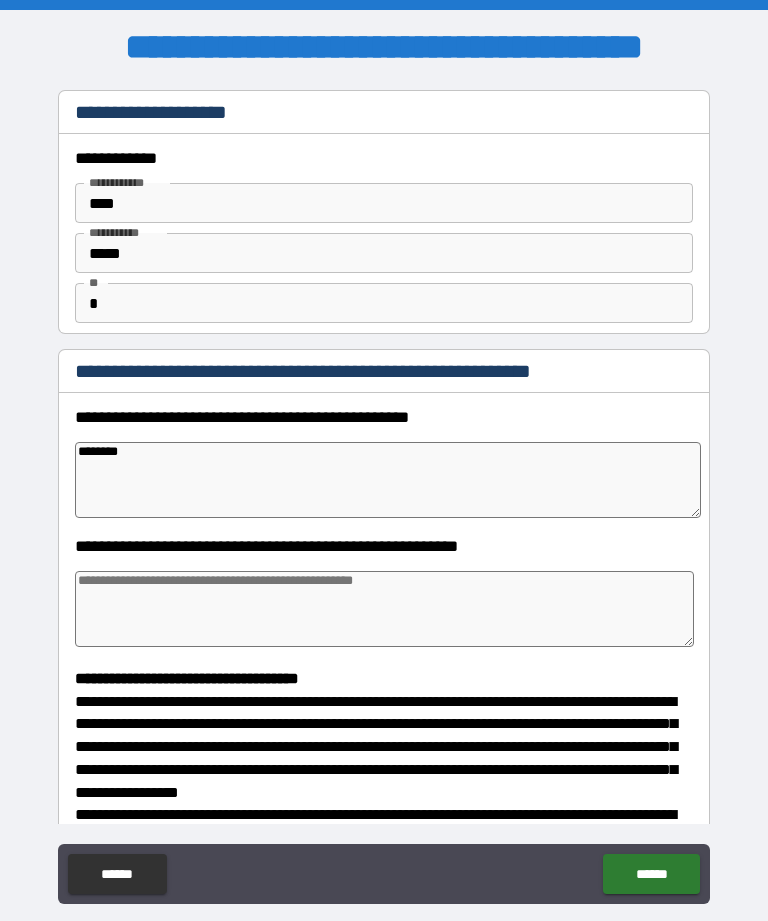 type on "*" 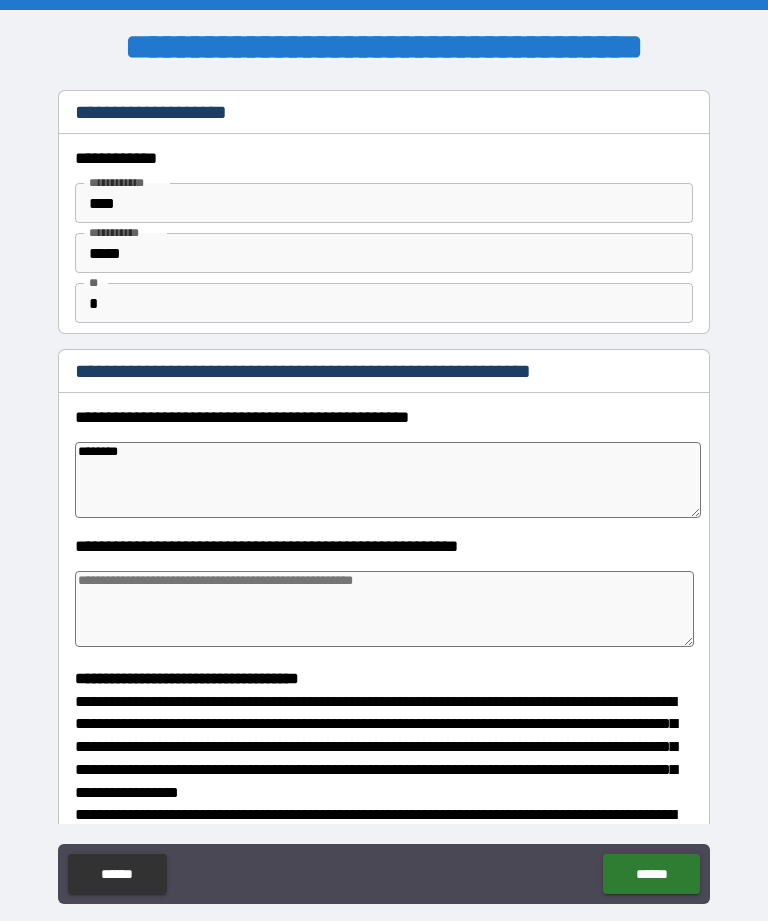 type on "*****" 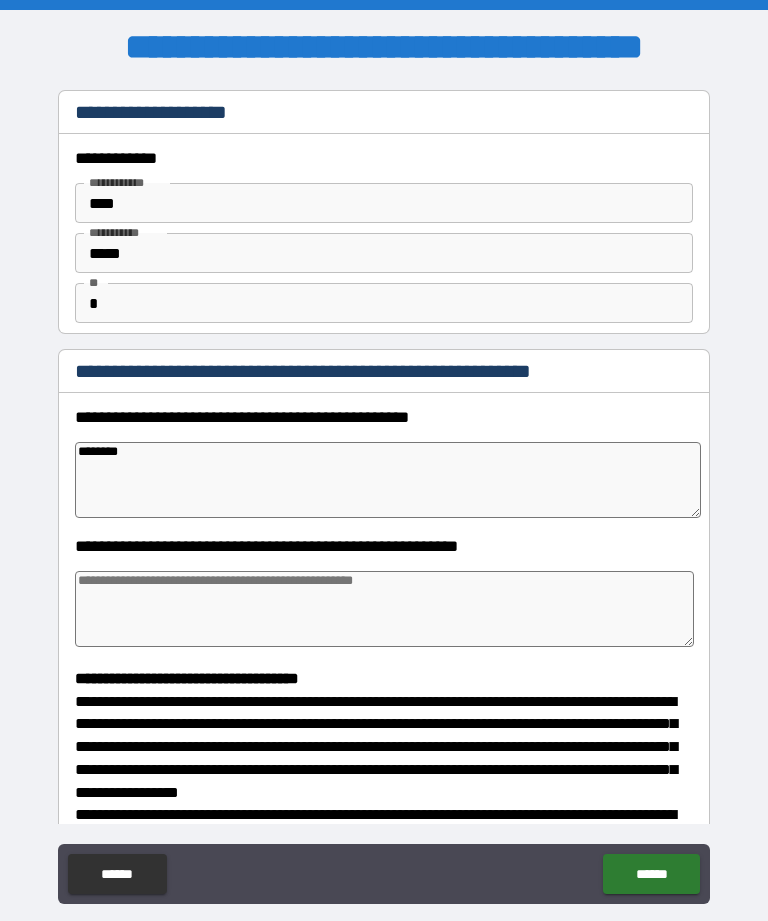 type on "*" 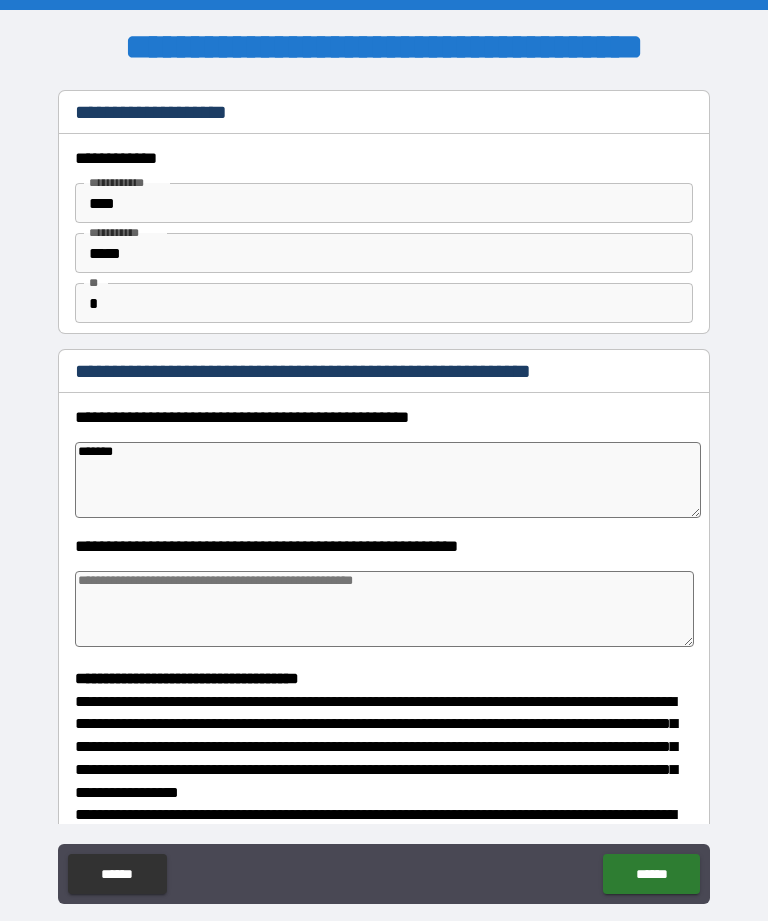 type on "*****" 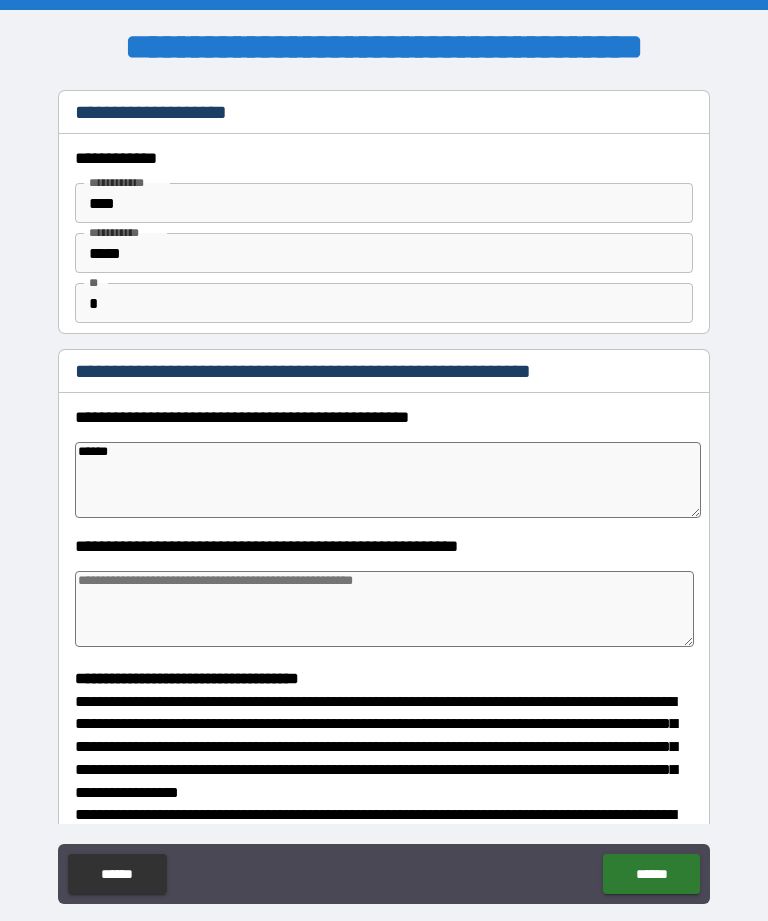 type on "*****" 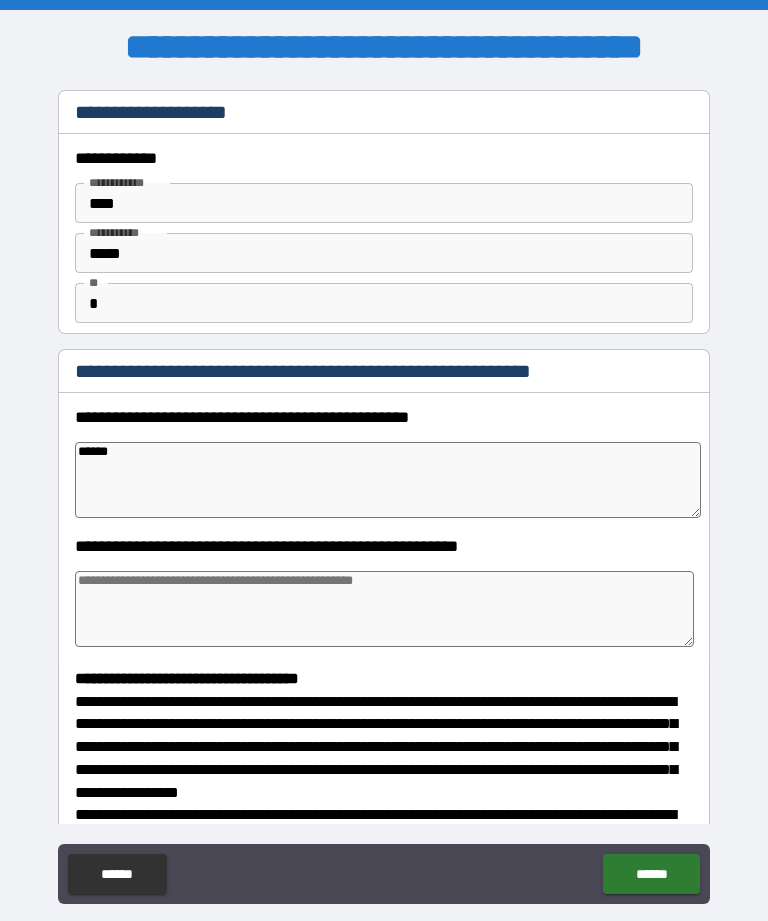 type on "*" 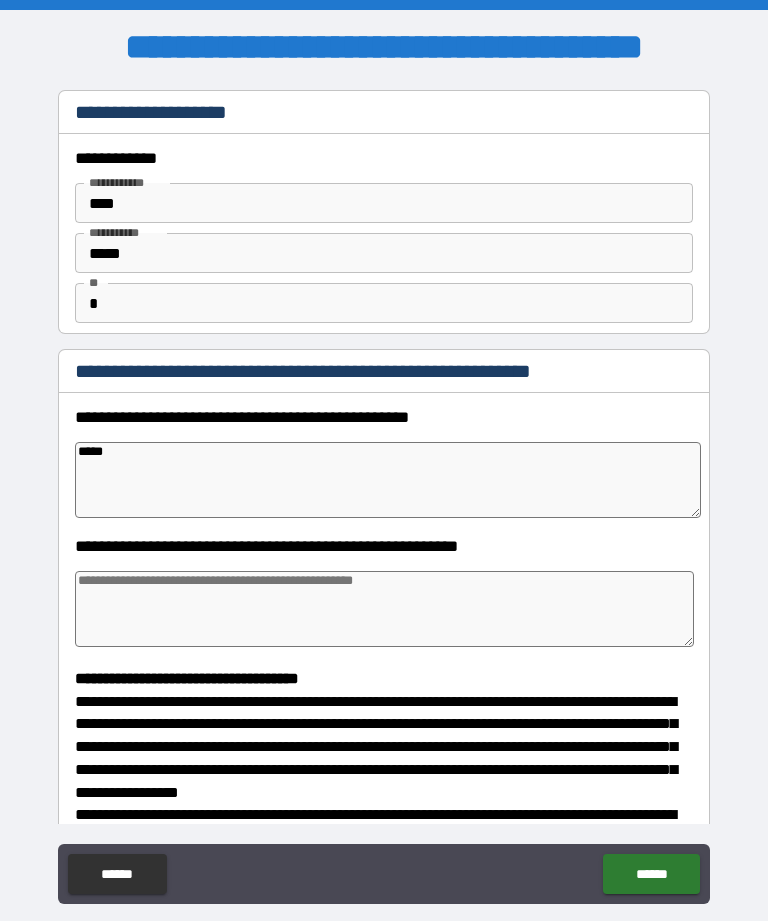 type on "*" 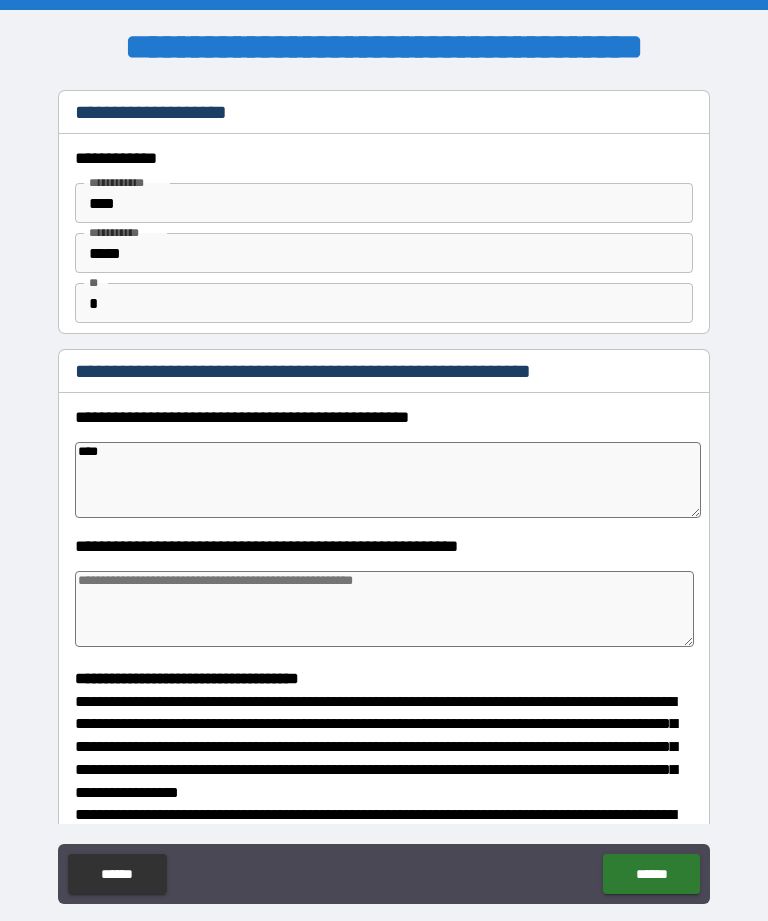 type on "*" 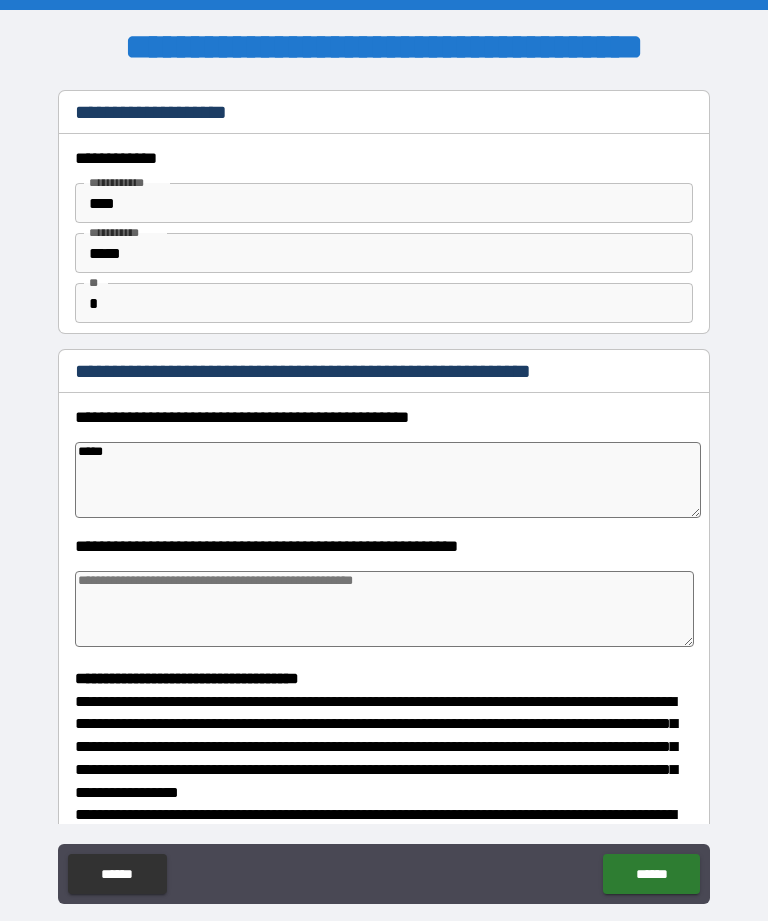 type on "*" 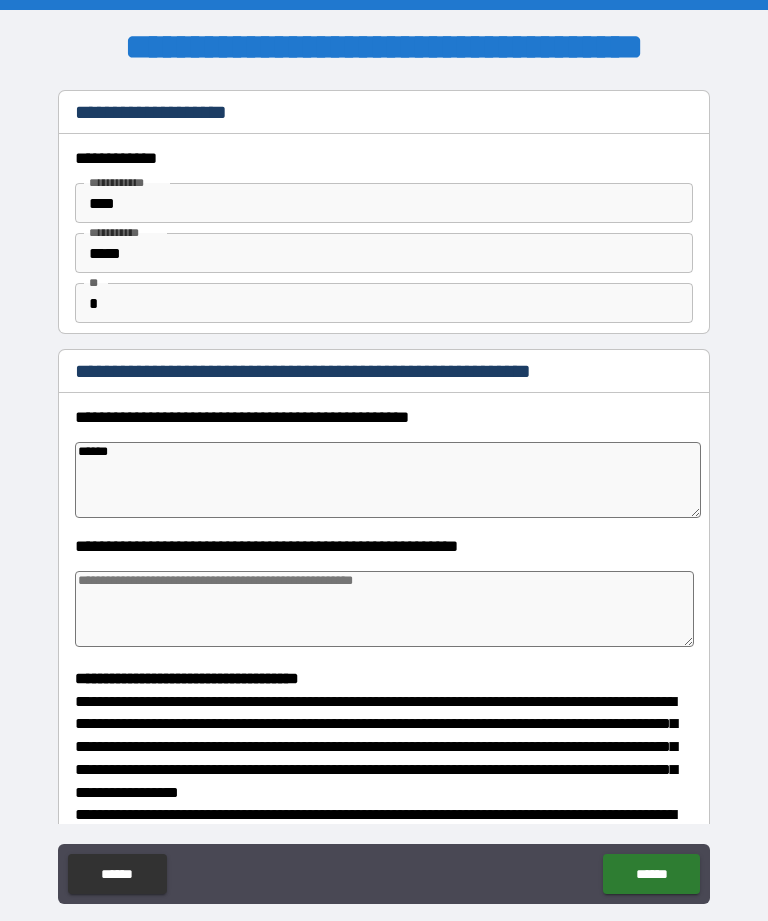 type on "*" 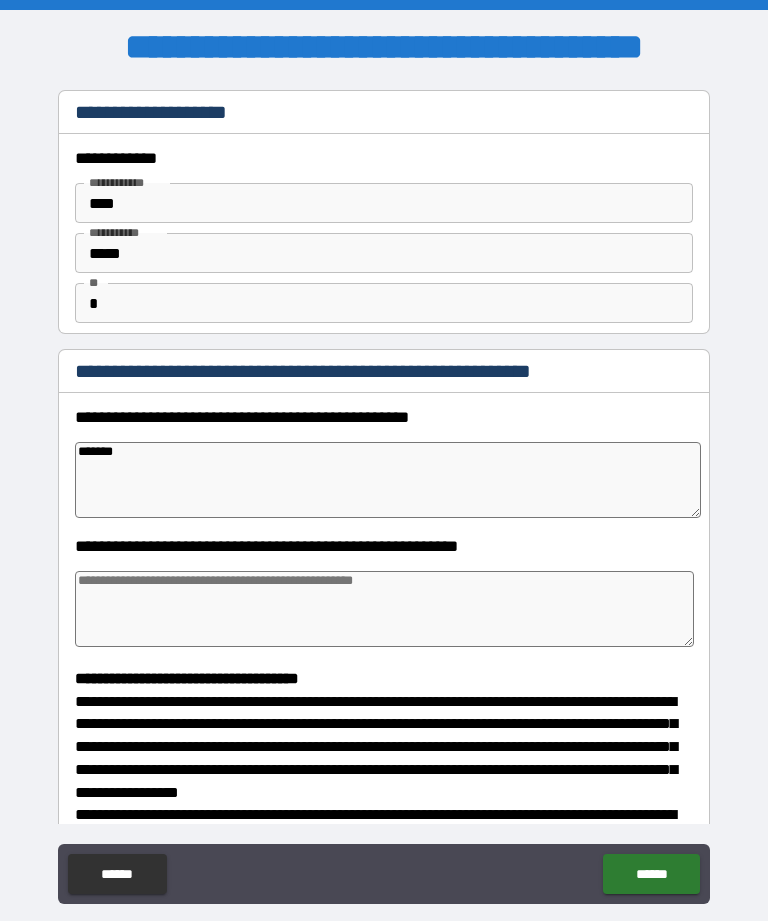 type on "*" 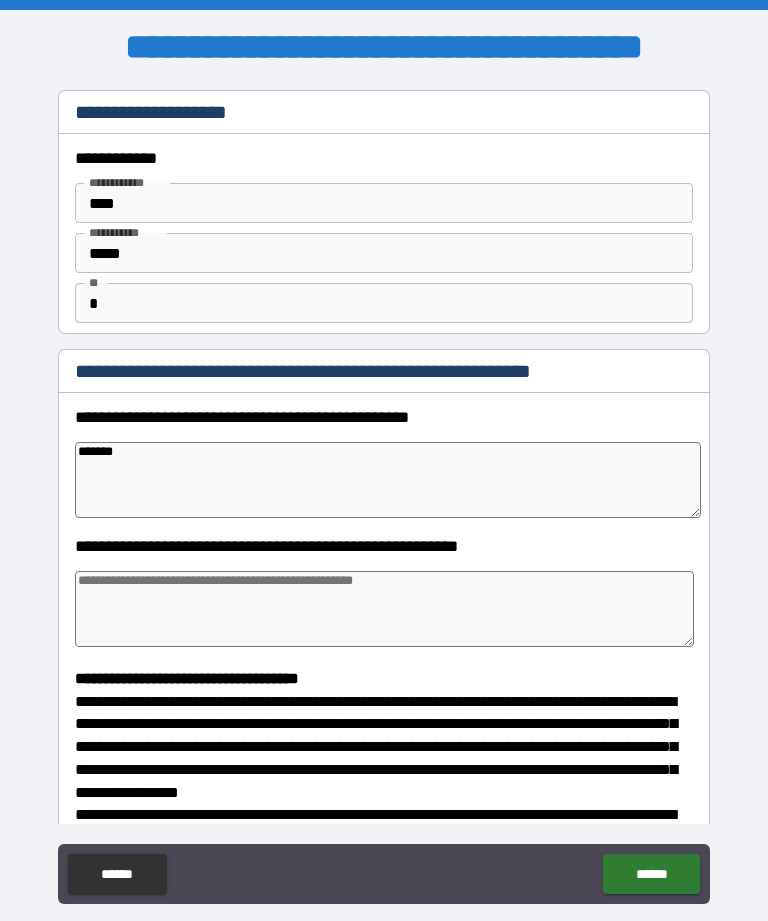 type on "*" 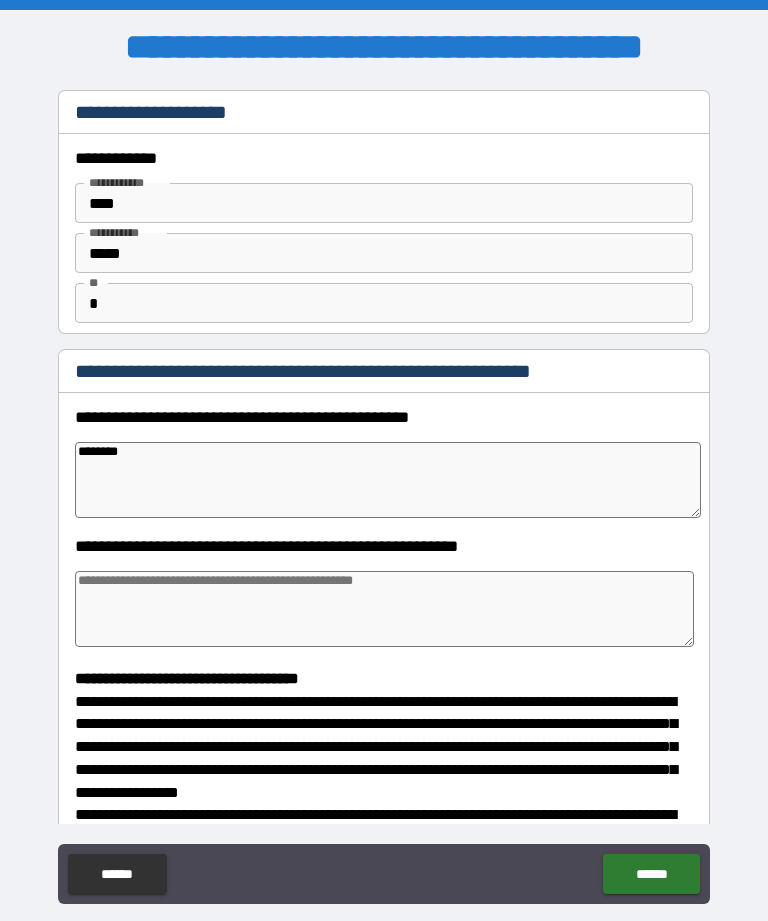 type on "*" 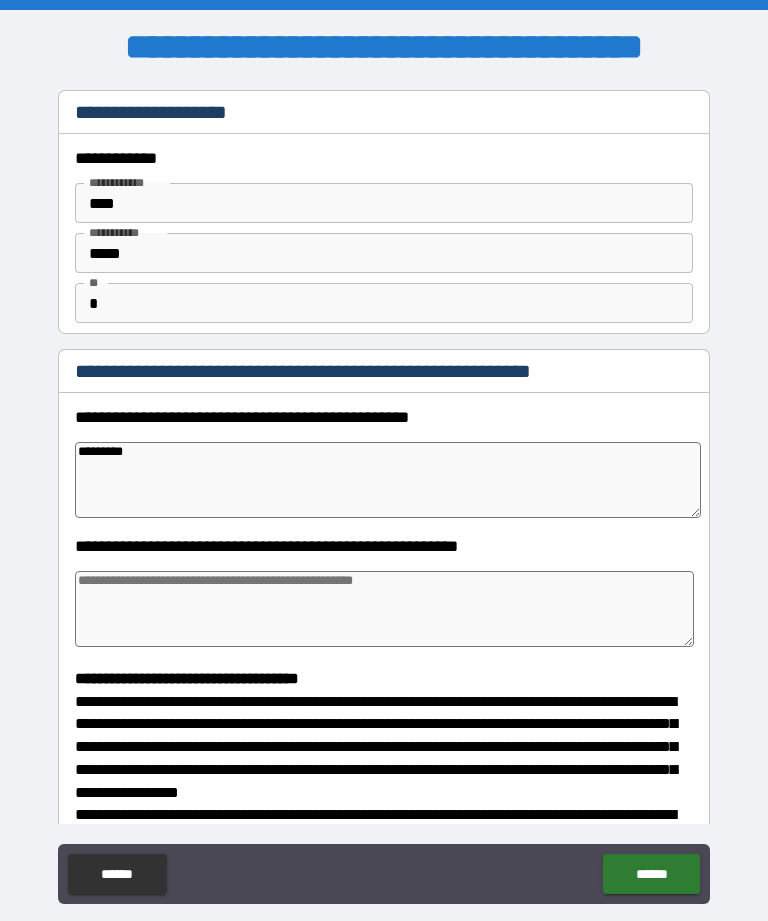 type on "*" 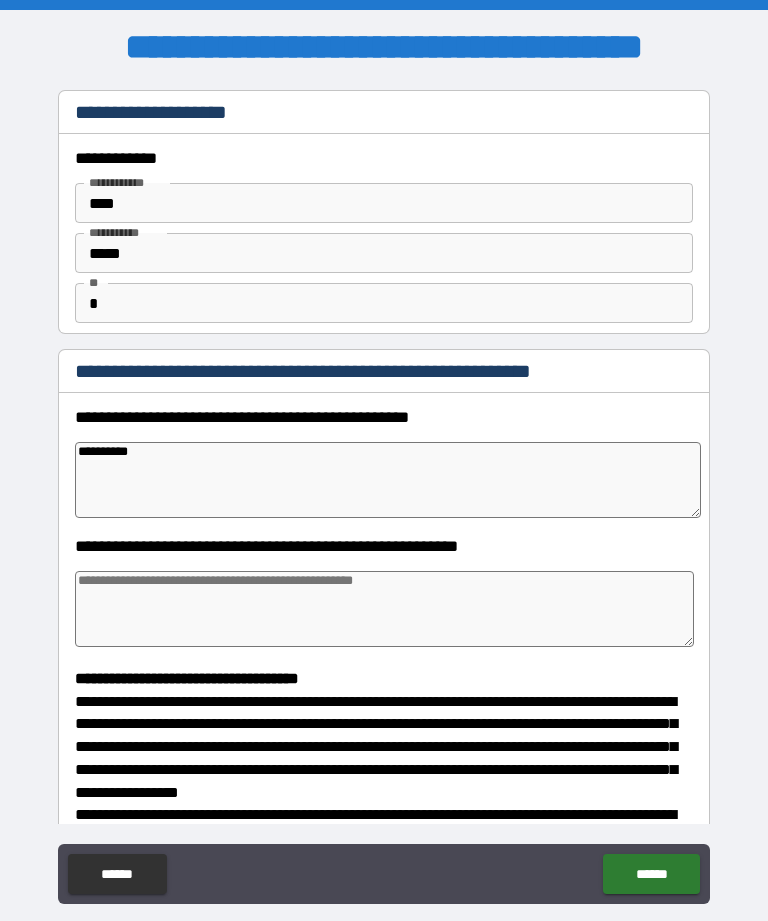 type on "*" 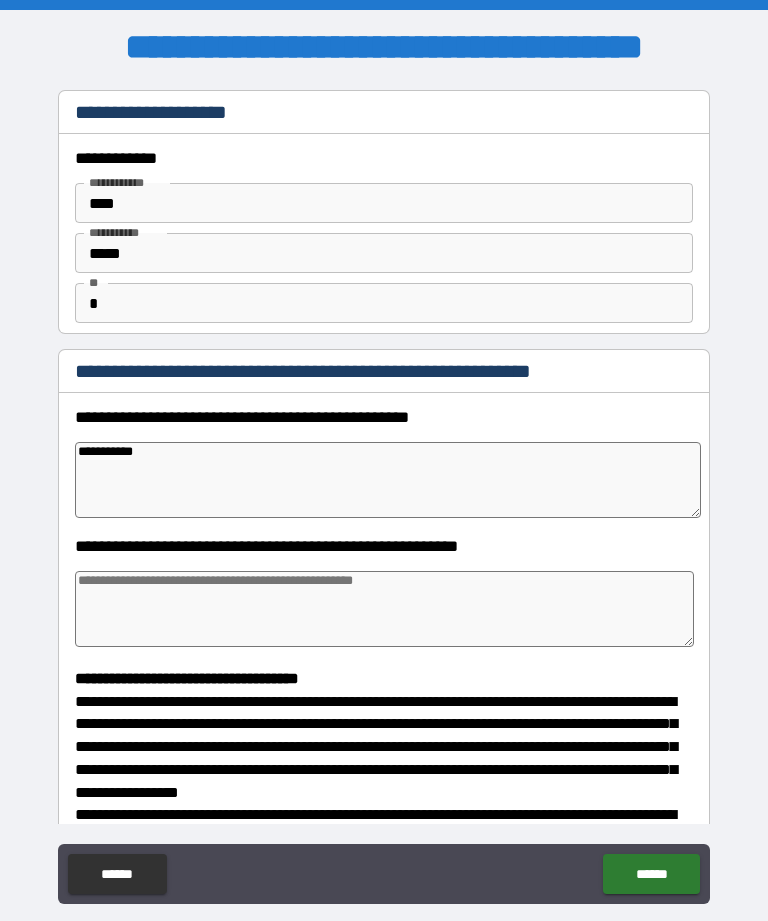 type on "**********" 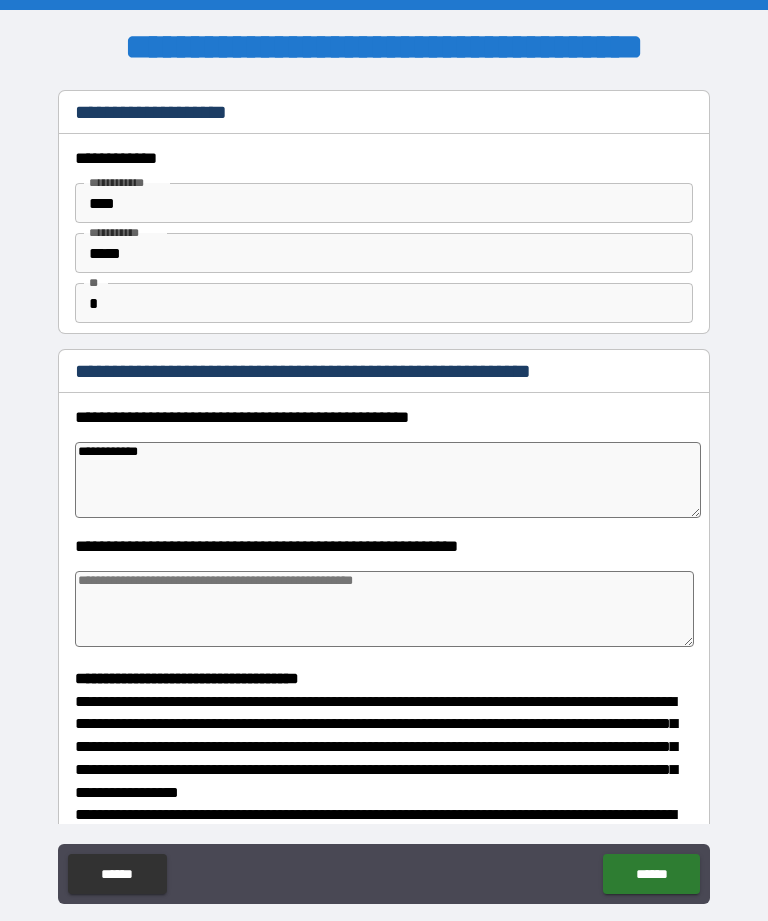 type on "*" 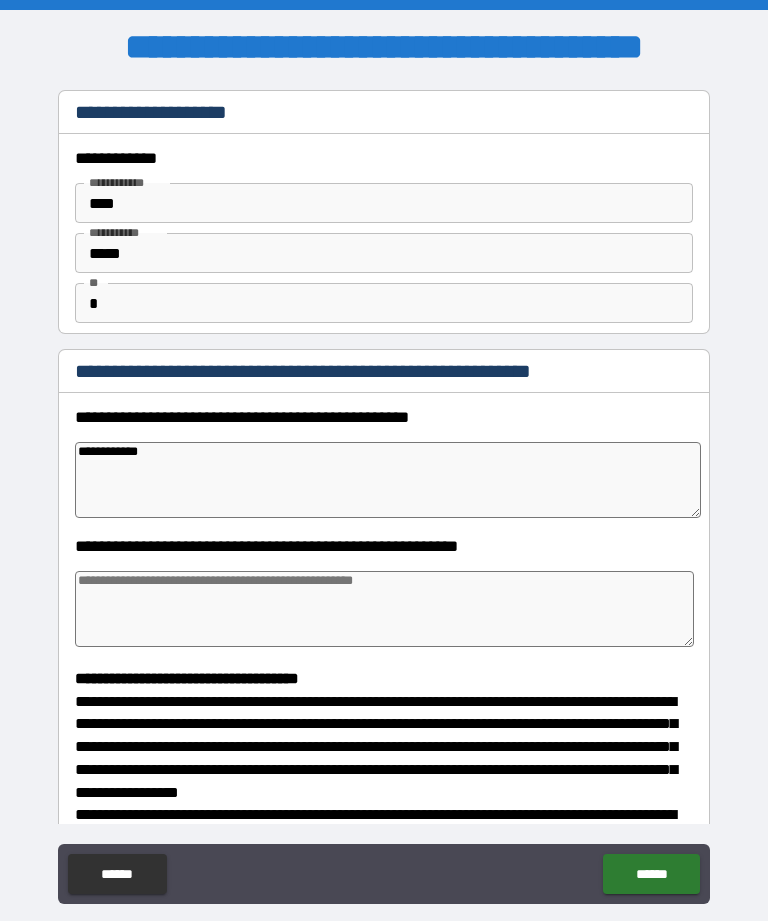 type on "**********" 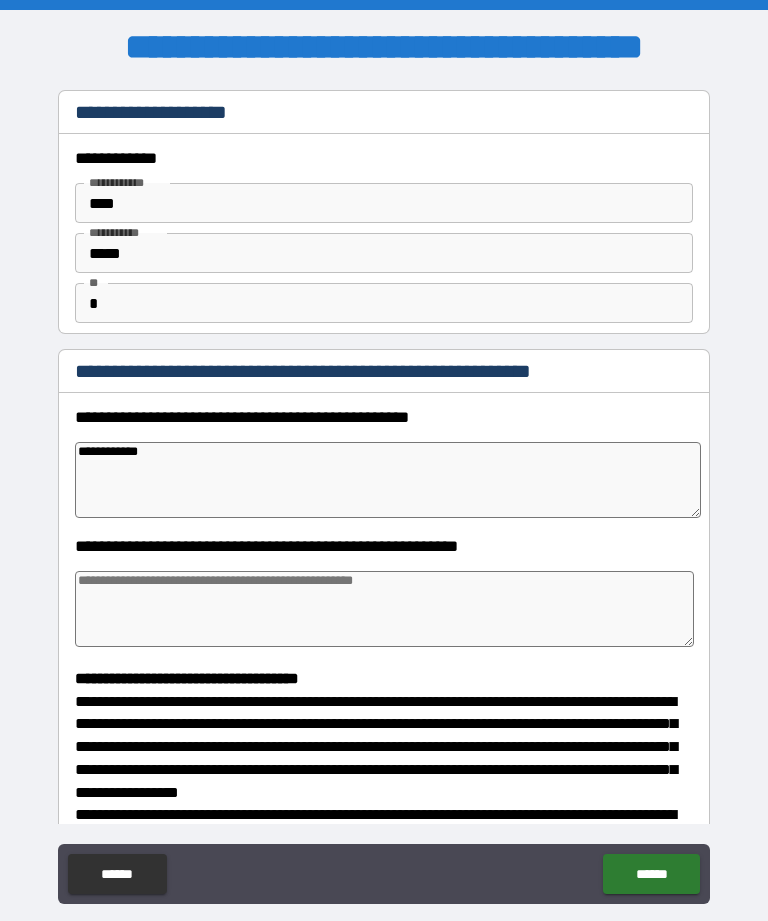 type on "*" 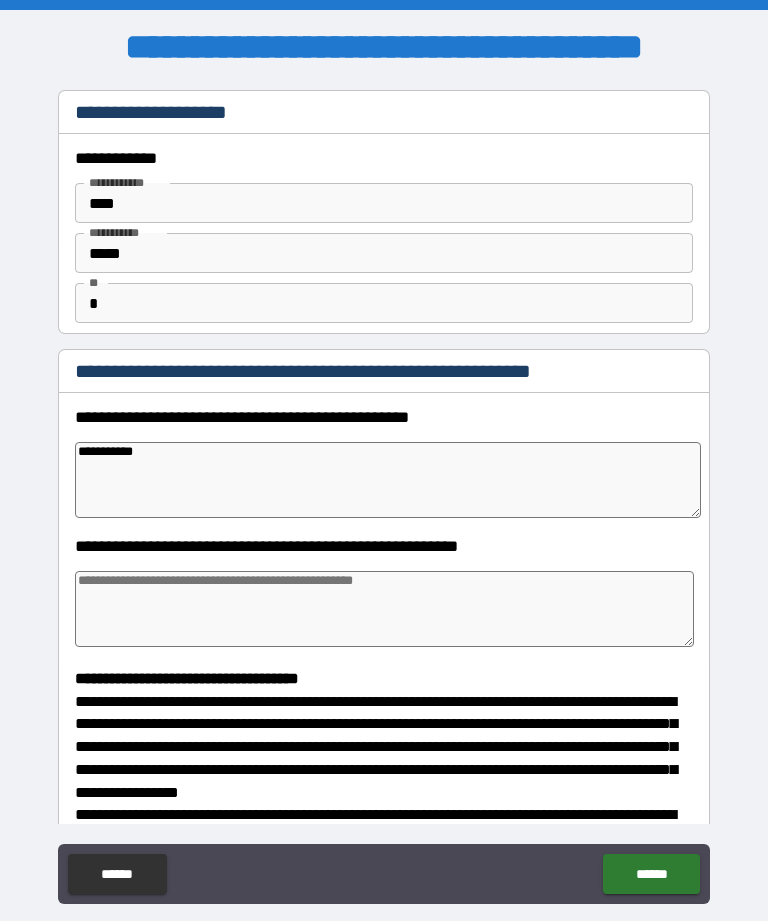 type on "**********" 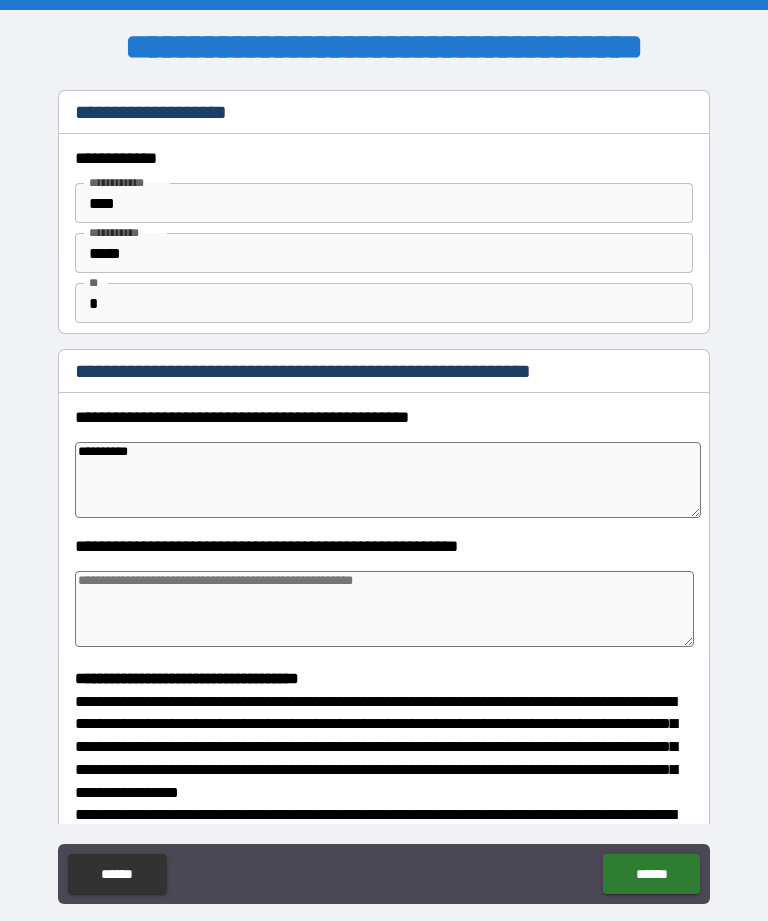 type on "*" 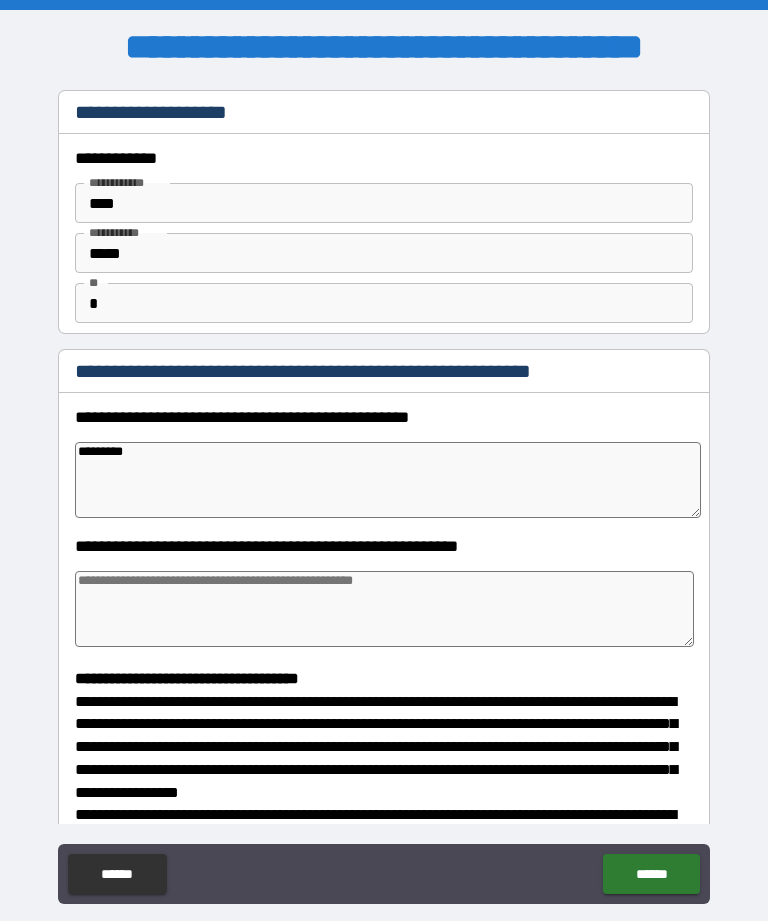 type on "*" 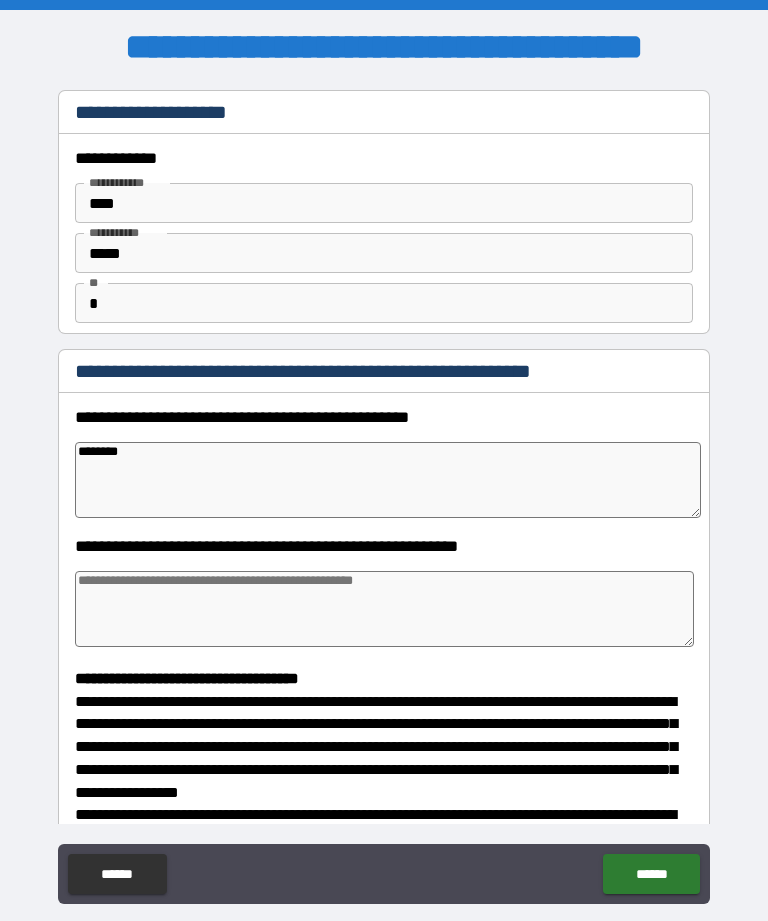 type on "*" 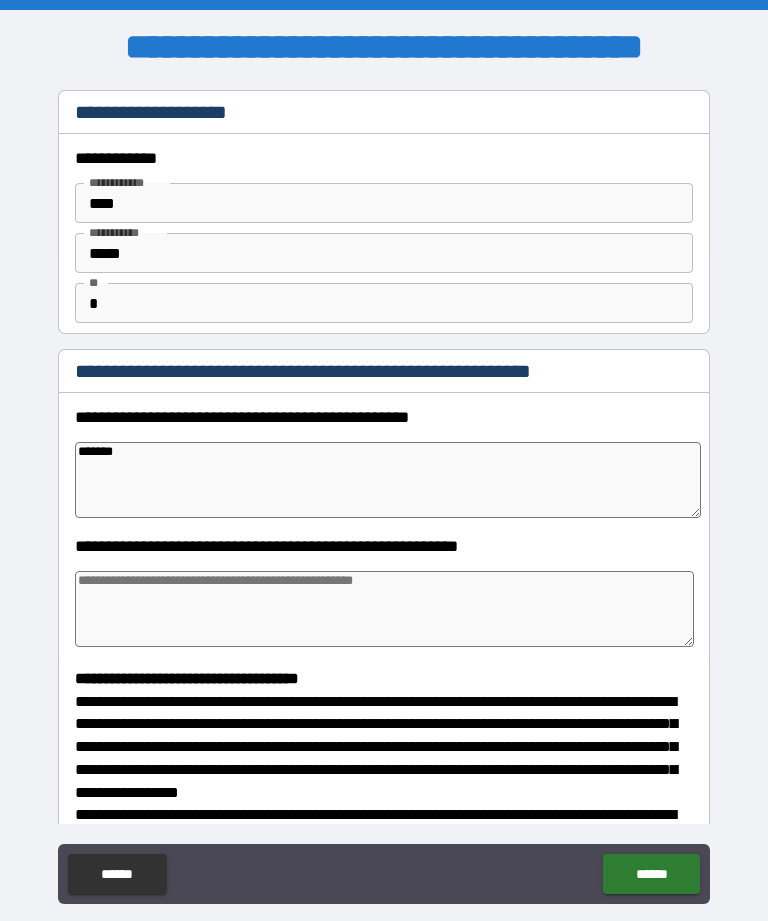 type on "*" 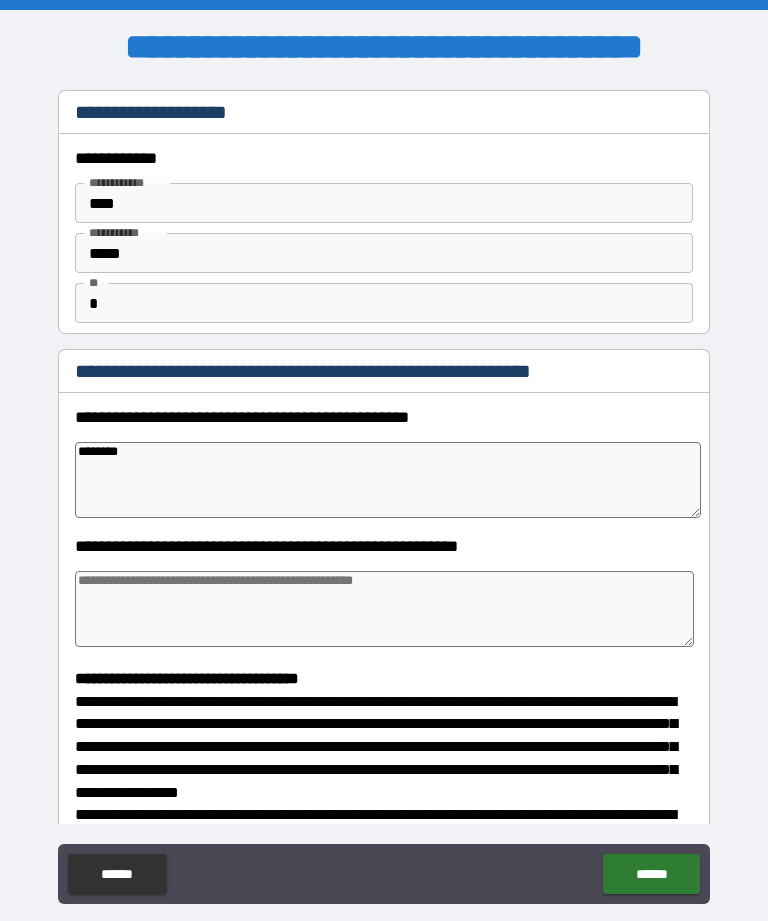 type on "*" 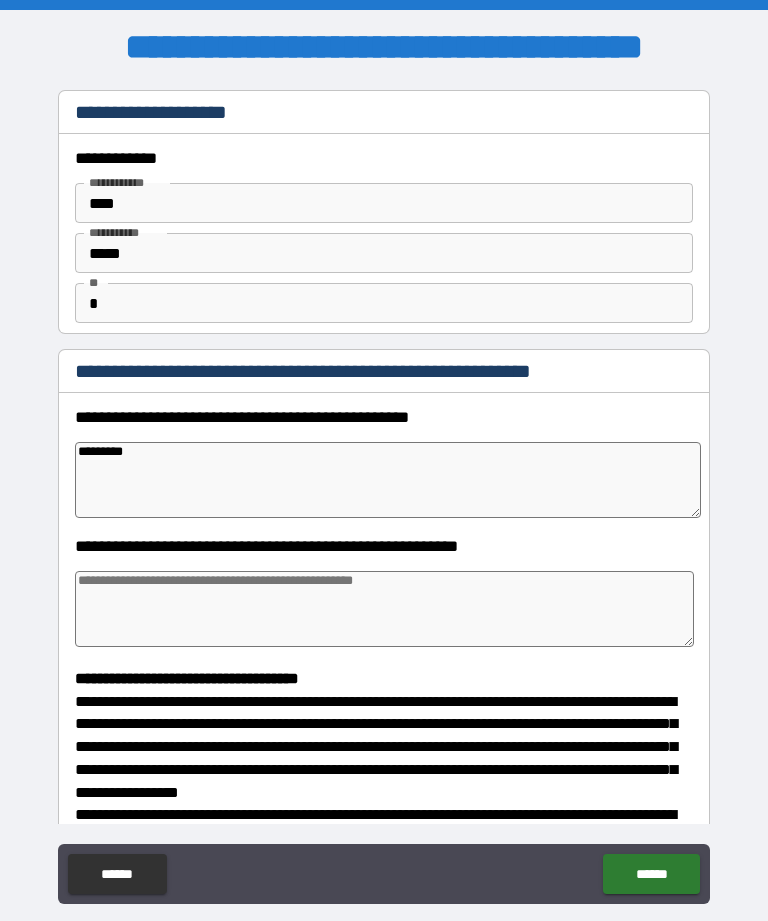 type on "*" 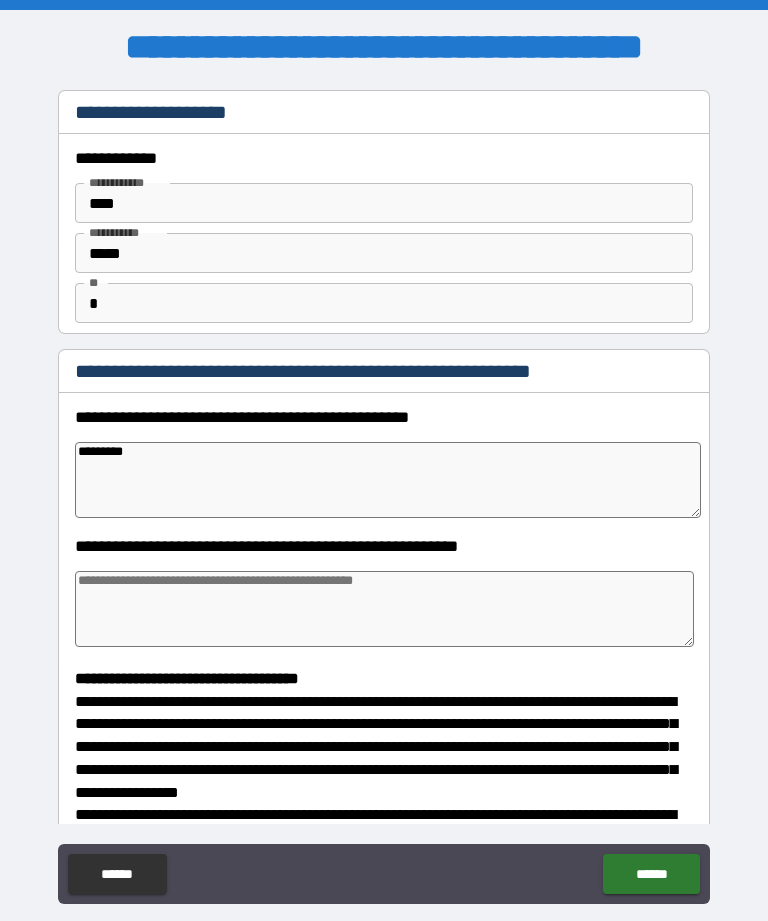 type on "*" 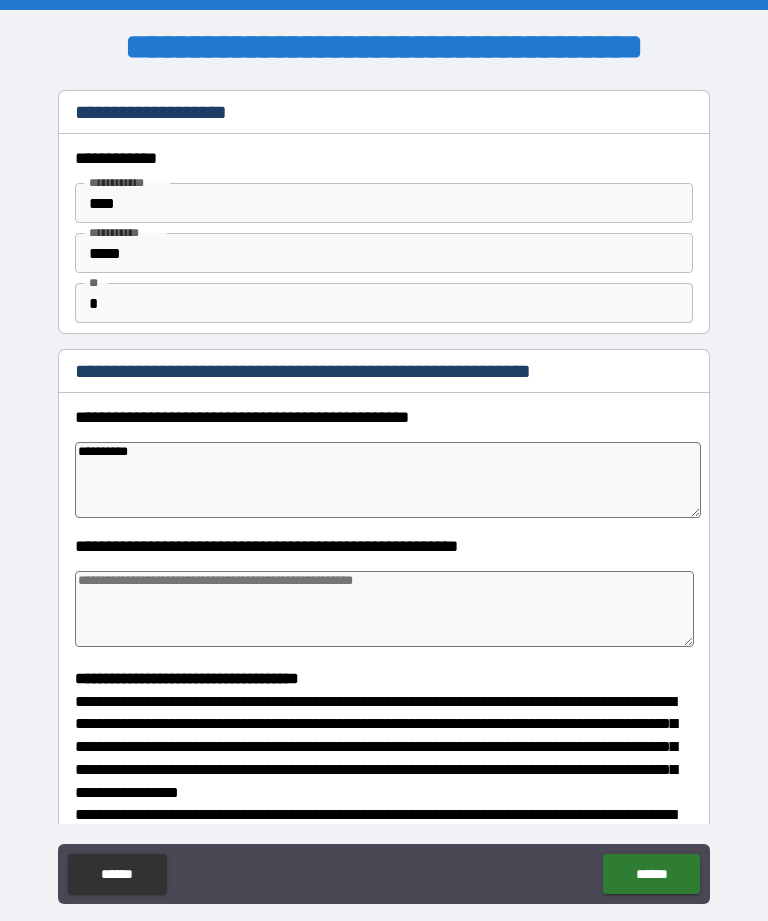 type on "*" 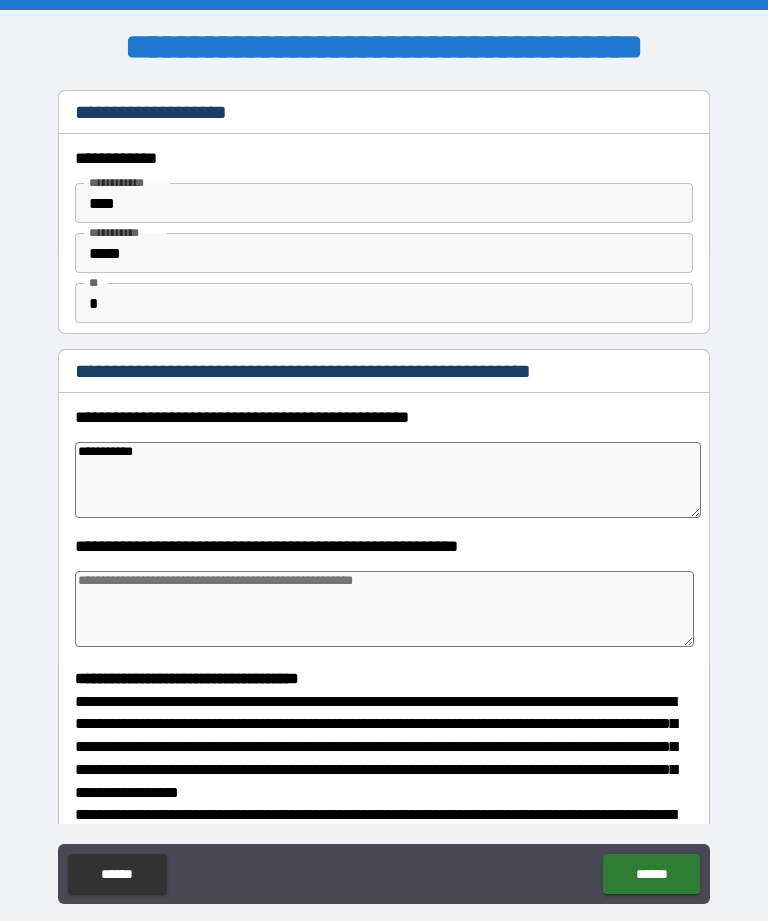 type on "*" 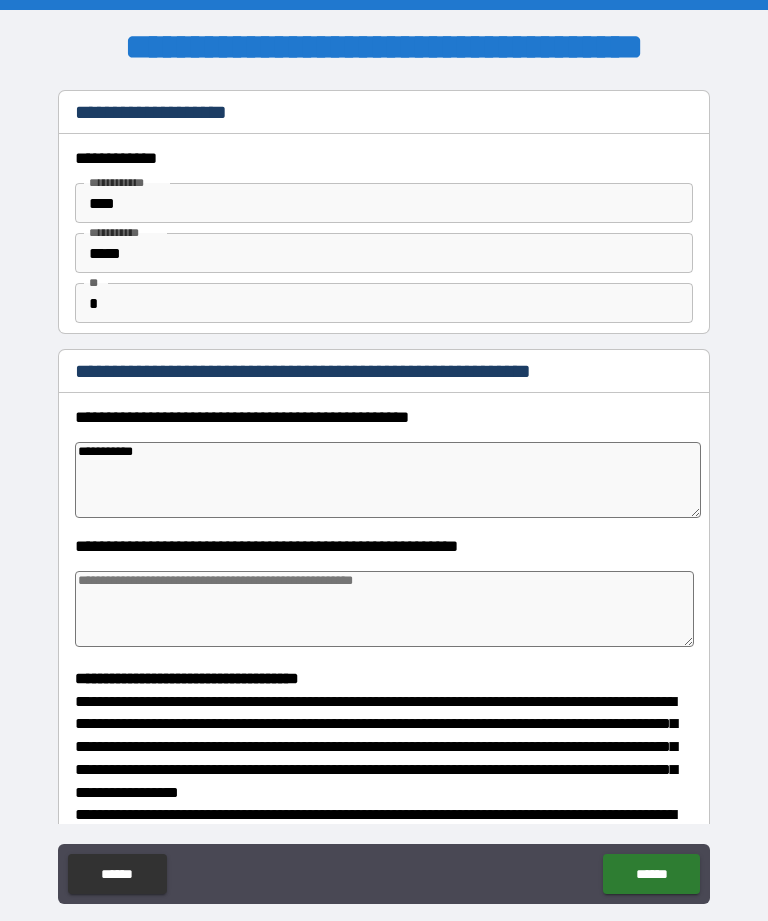 type on "**********" 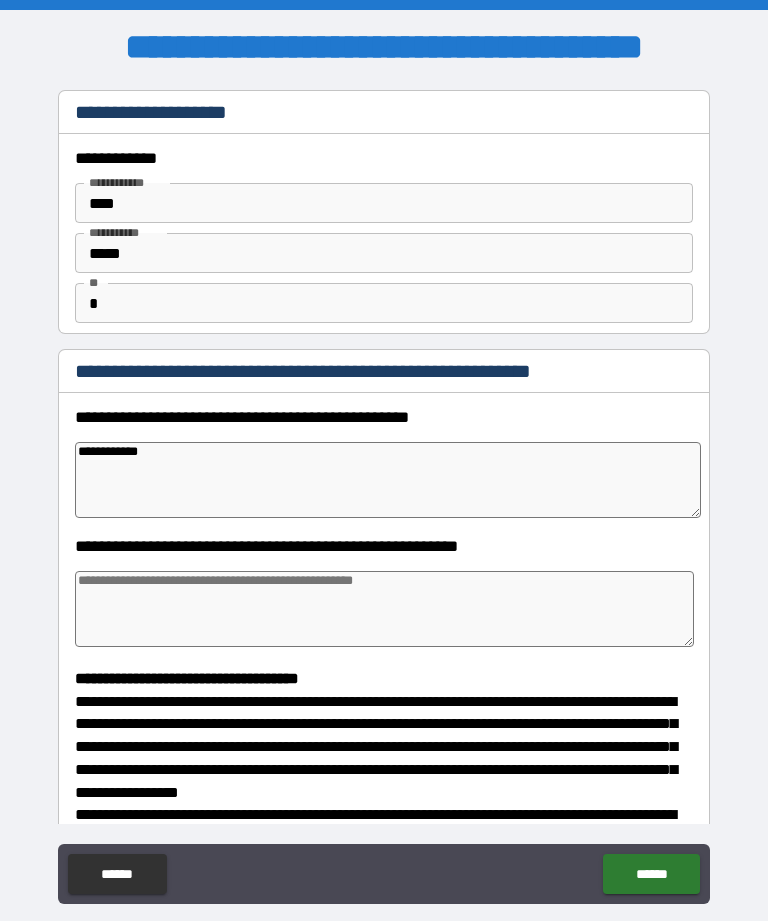 type on "*" 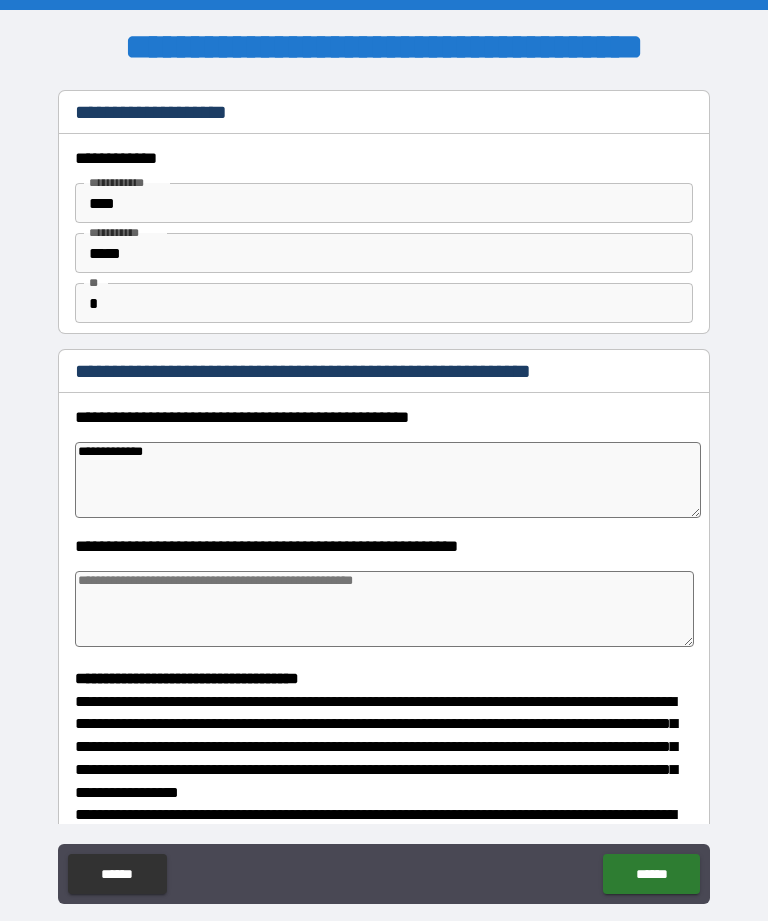 type on "*" 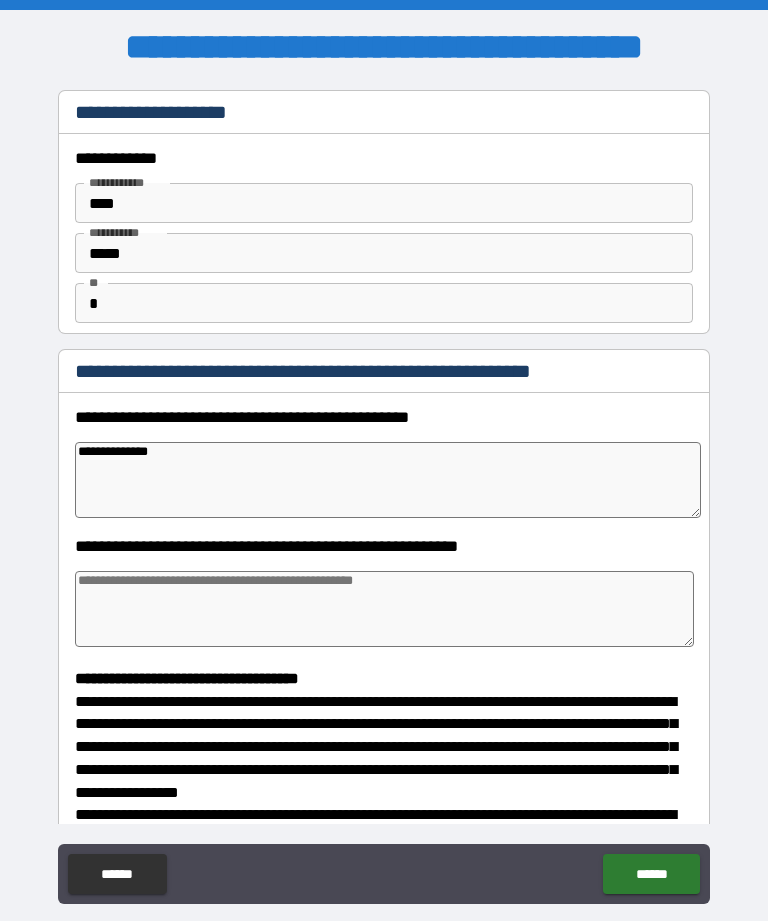 type on "*" 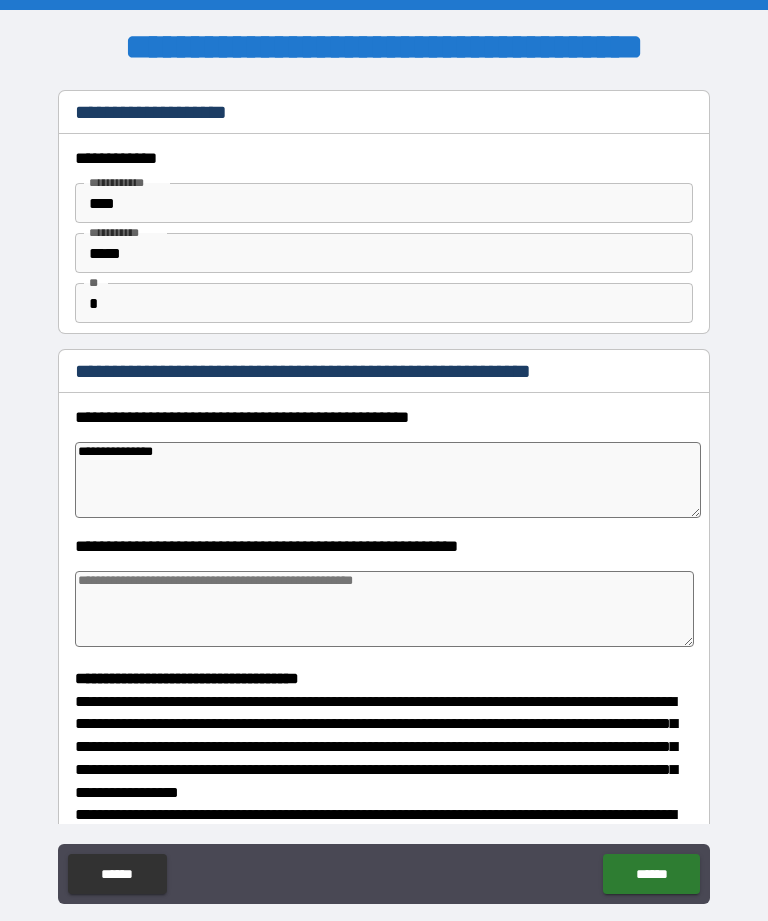 type on "*" 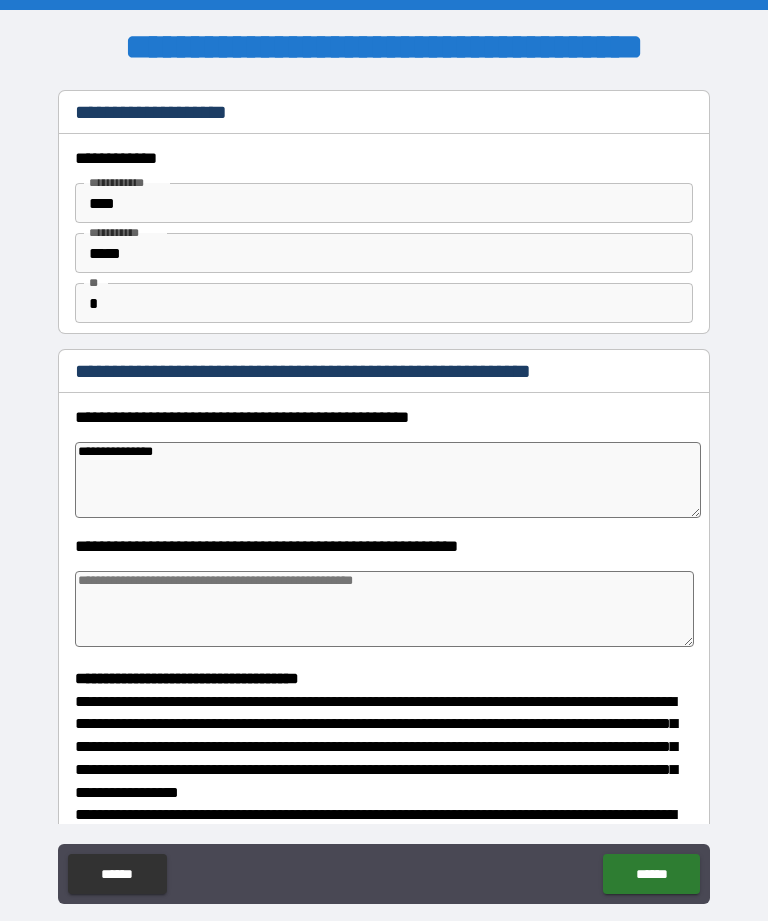 type on "**********" 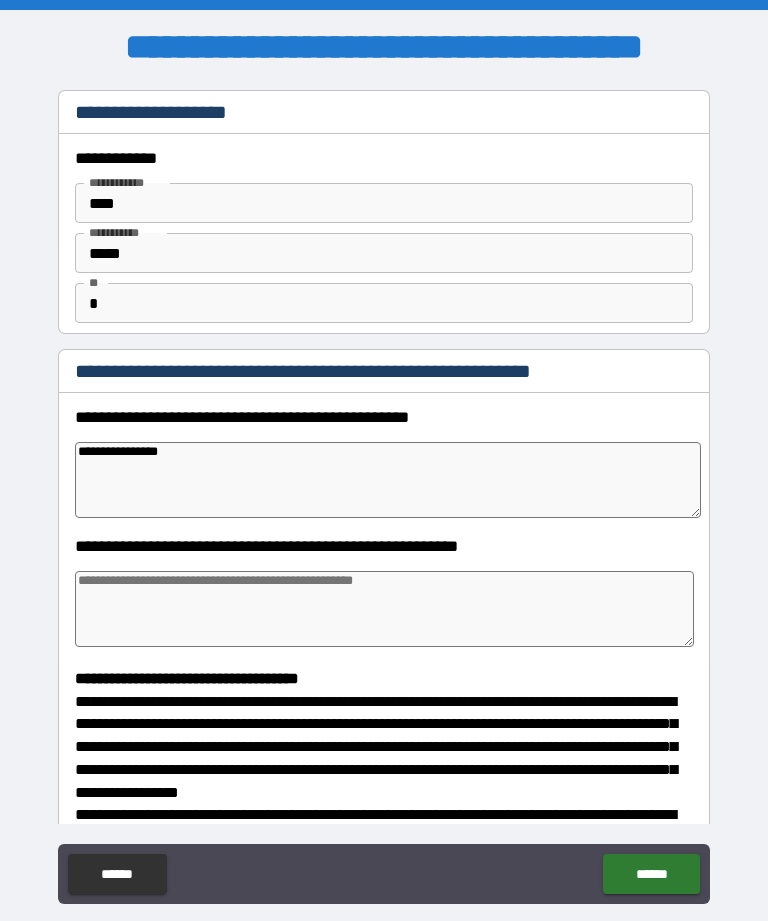 type on "*" 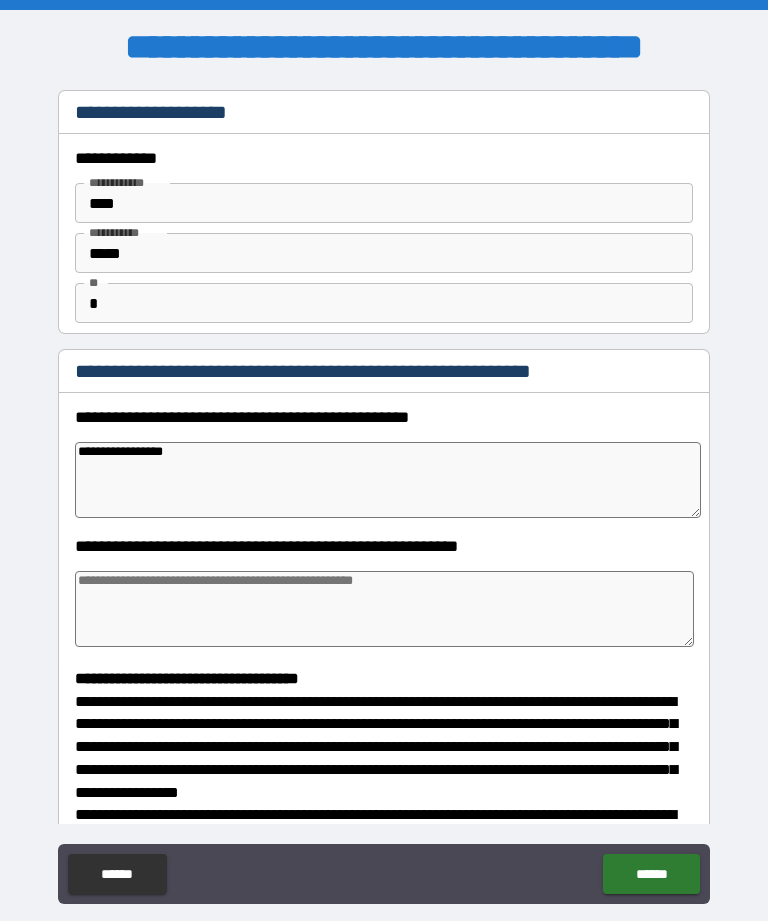type on "*" 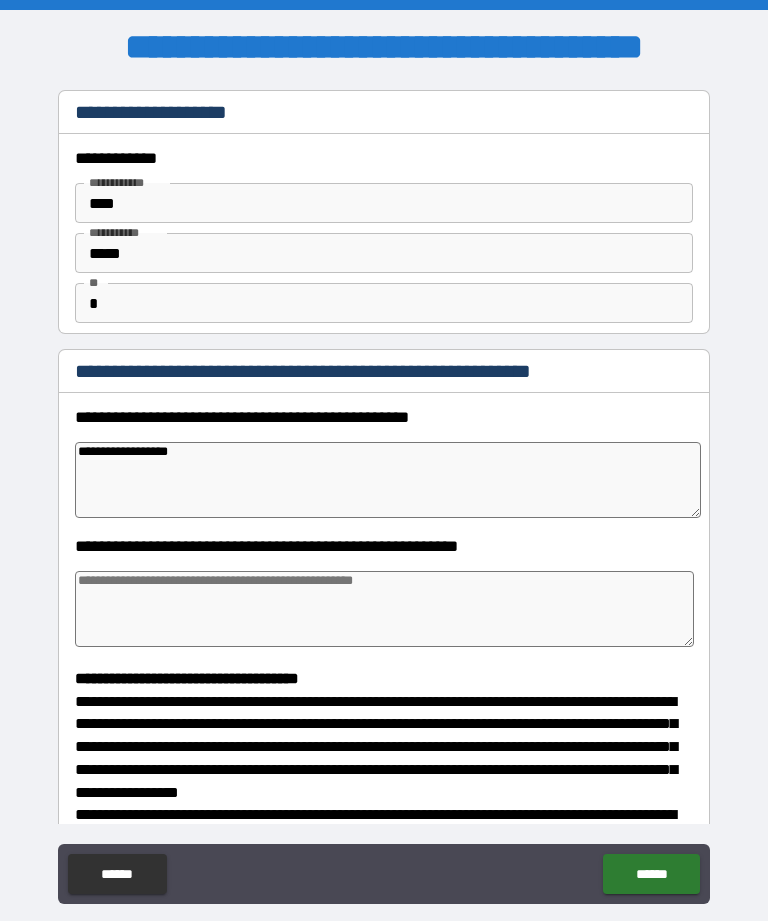 type on "*" 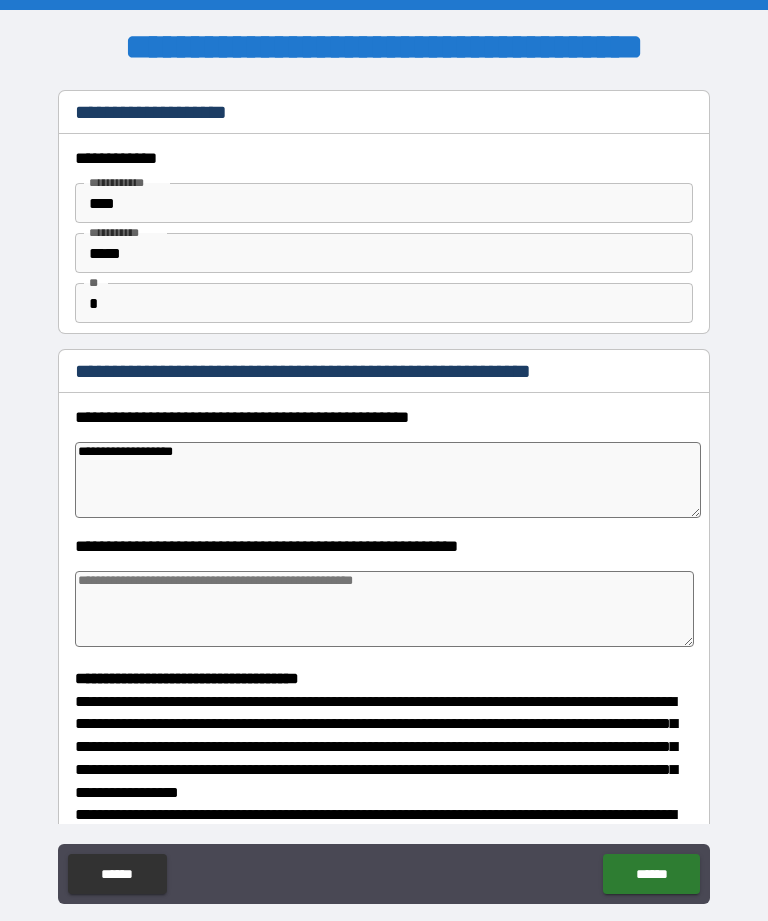type on "*" 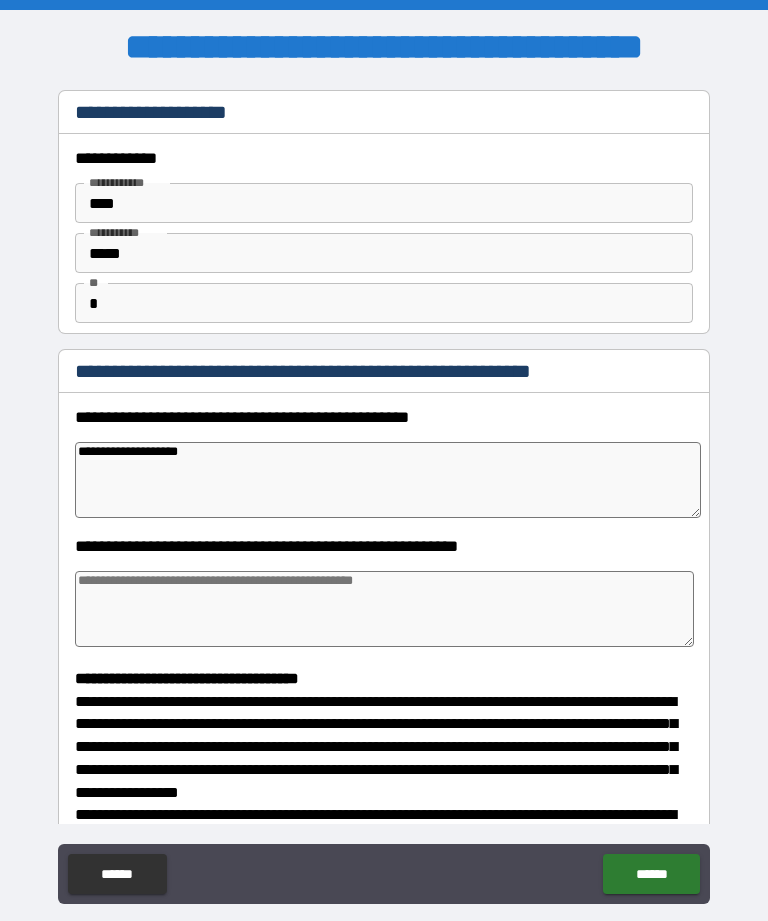 type on "*" 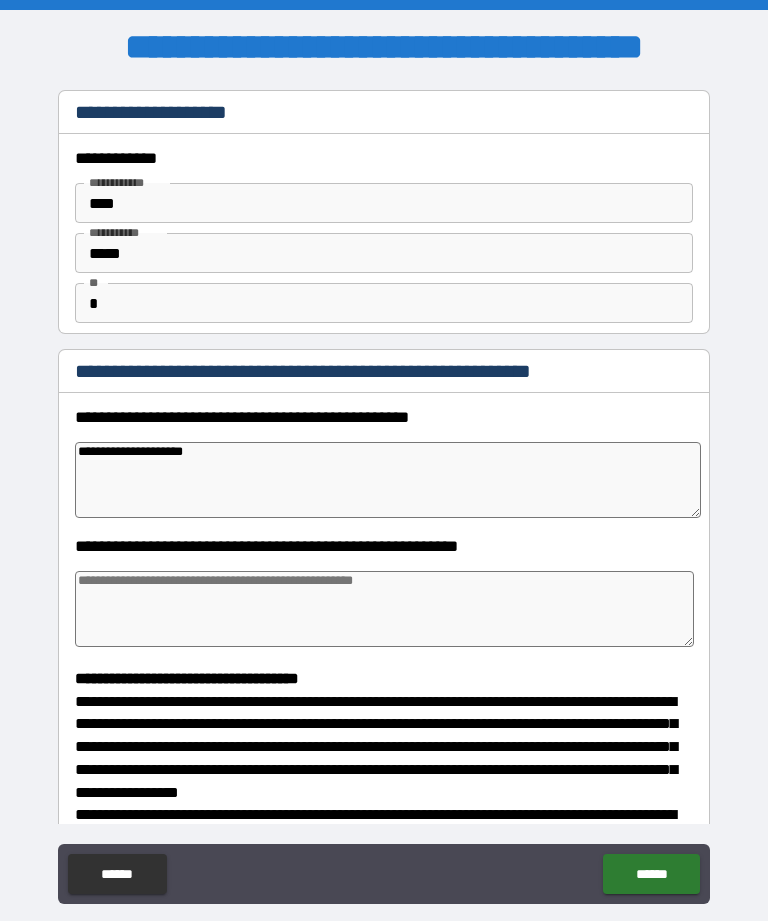 type on "*" 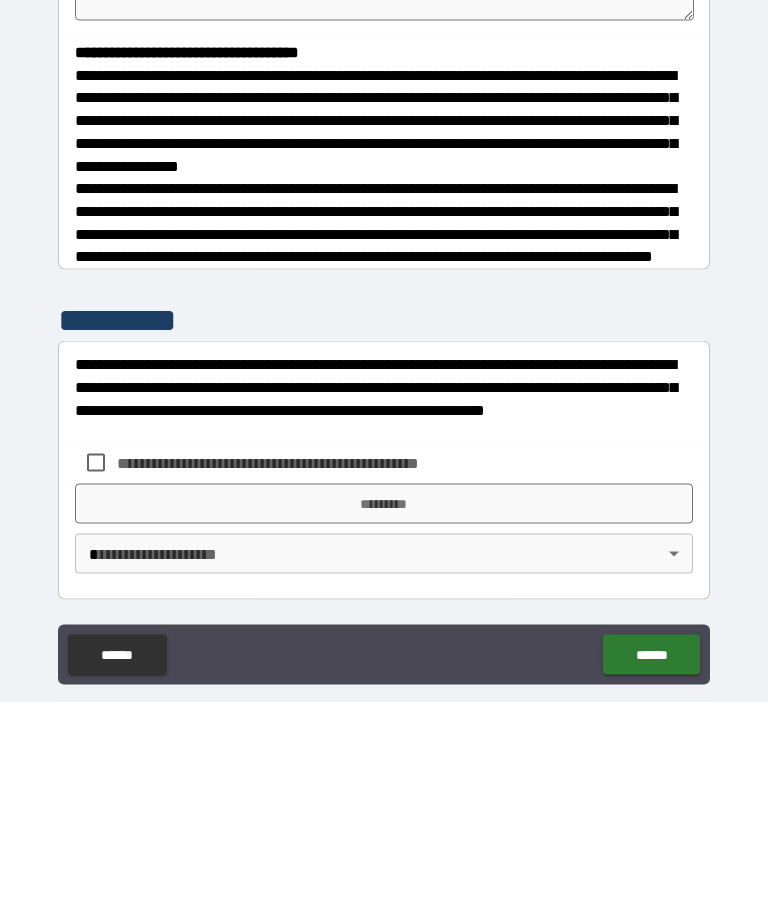 scroll, scrollTop: 422, scrollLeft: 0, axis: vertical 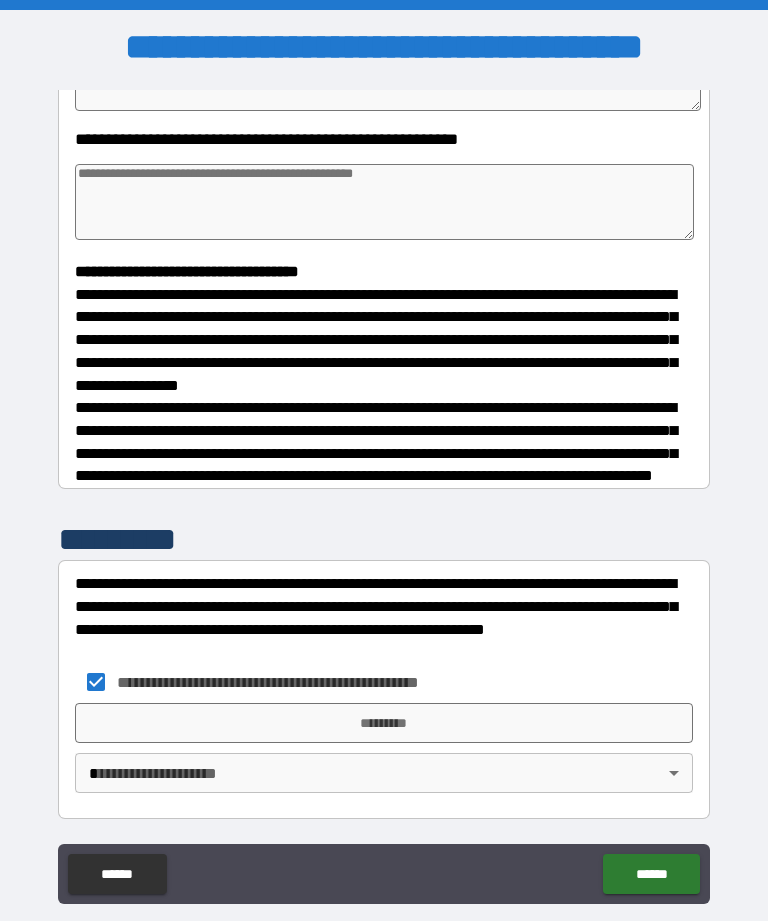 click at bounding box center [384, 202] 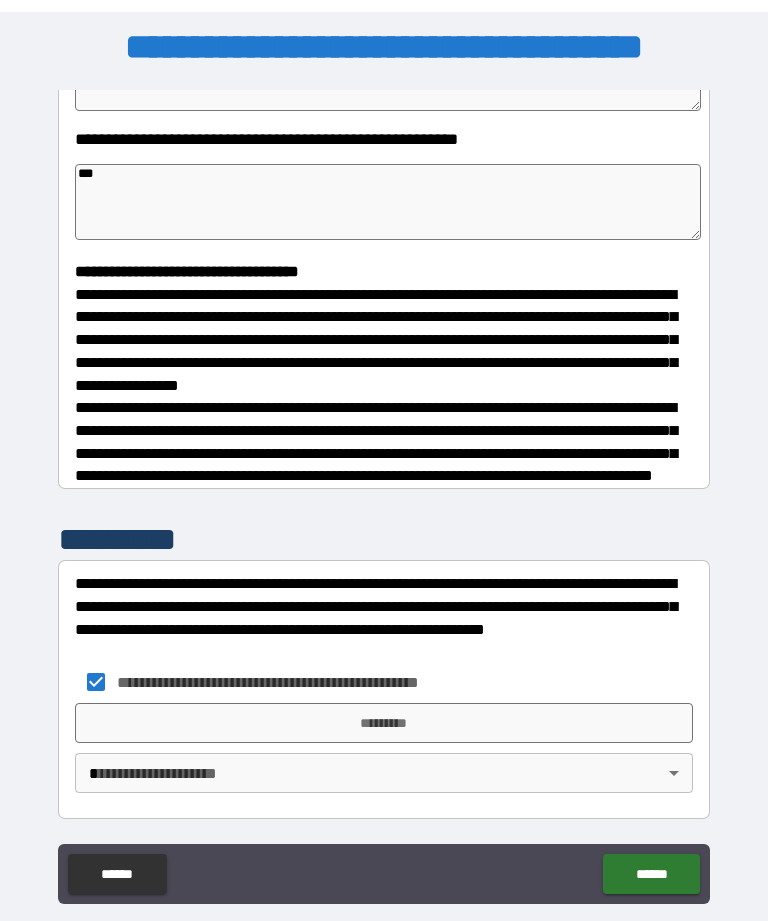 scroll, scrollTop: 16, scrollLeft: 0, axis: vertical 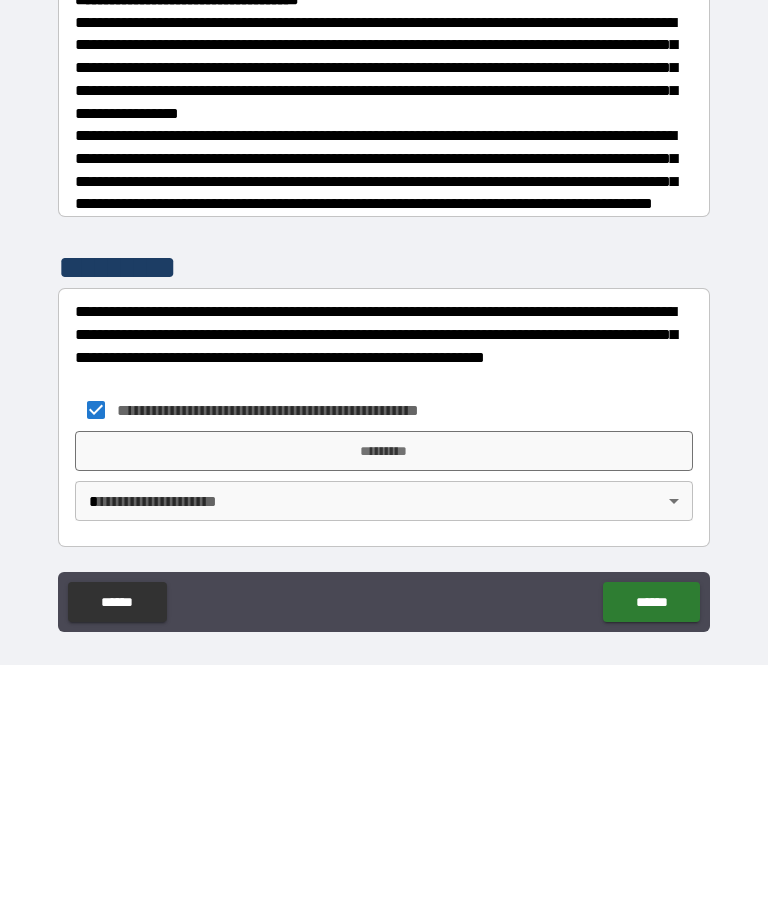 click on "*********" at bounding box center [384, 707] 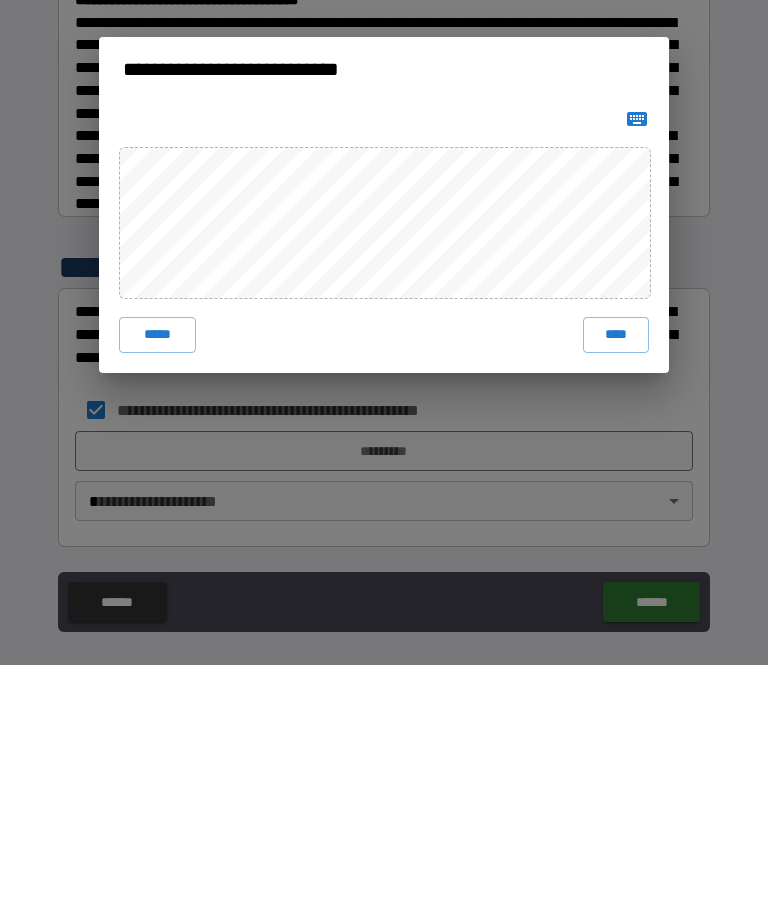 scroll, scrollTop: 0, scrollLeft: 0, axis: both 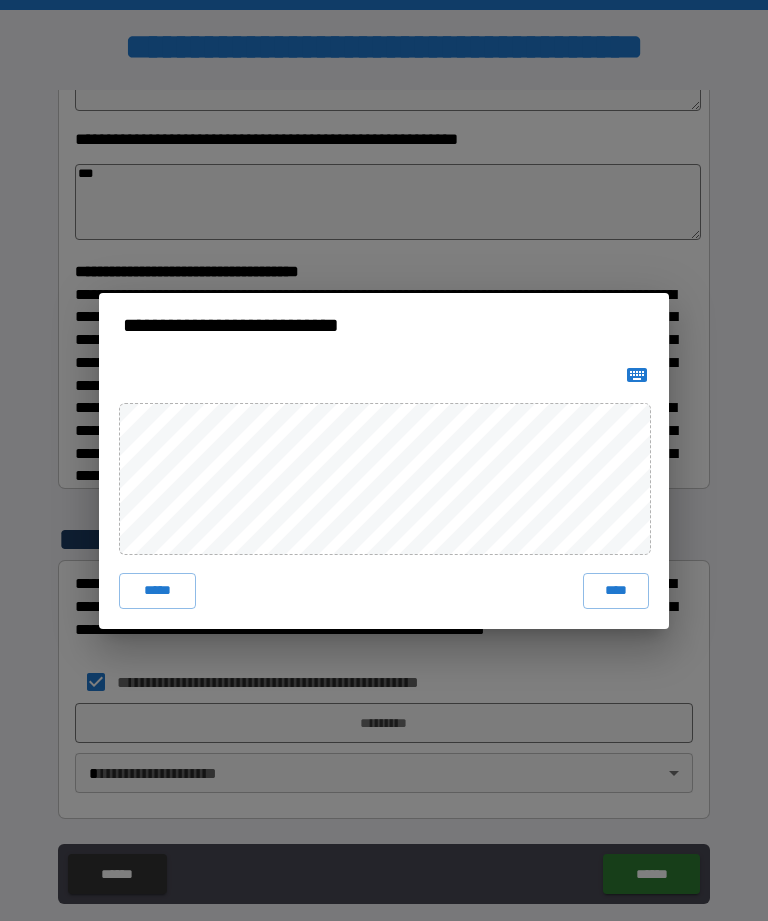 click on "****" at bounding box center (616, 591) 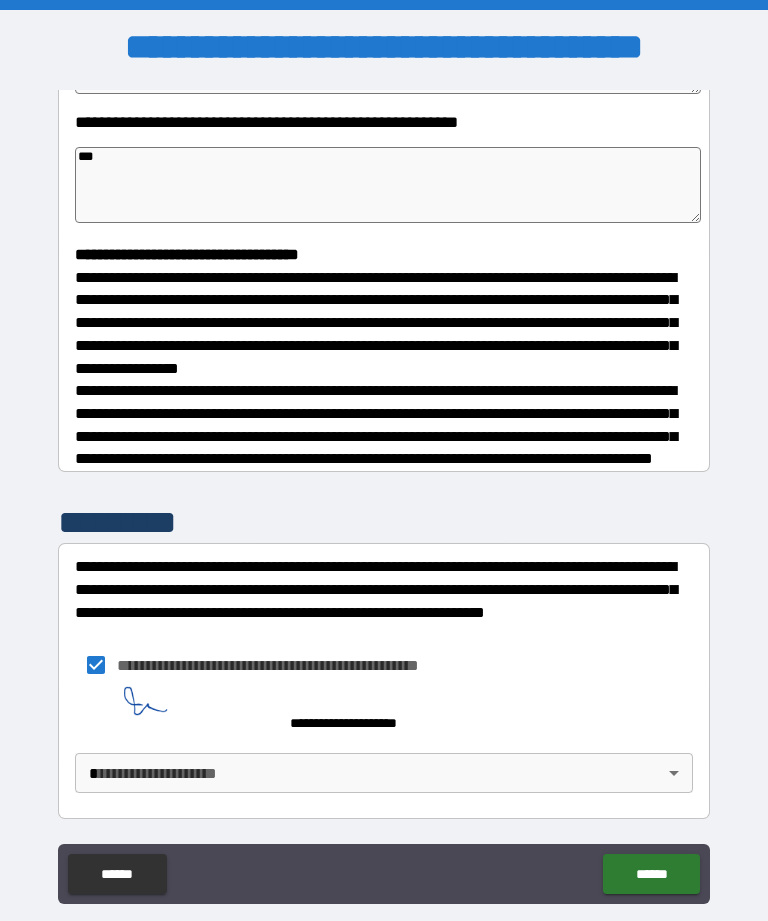 scroll, scrollTop: 439, scrollLeft: 0, axis: vertical 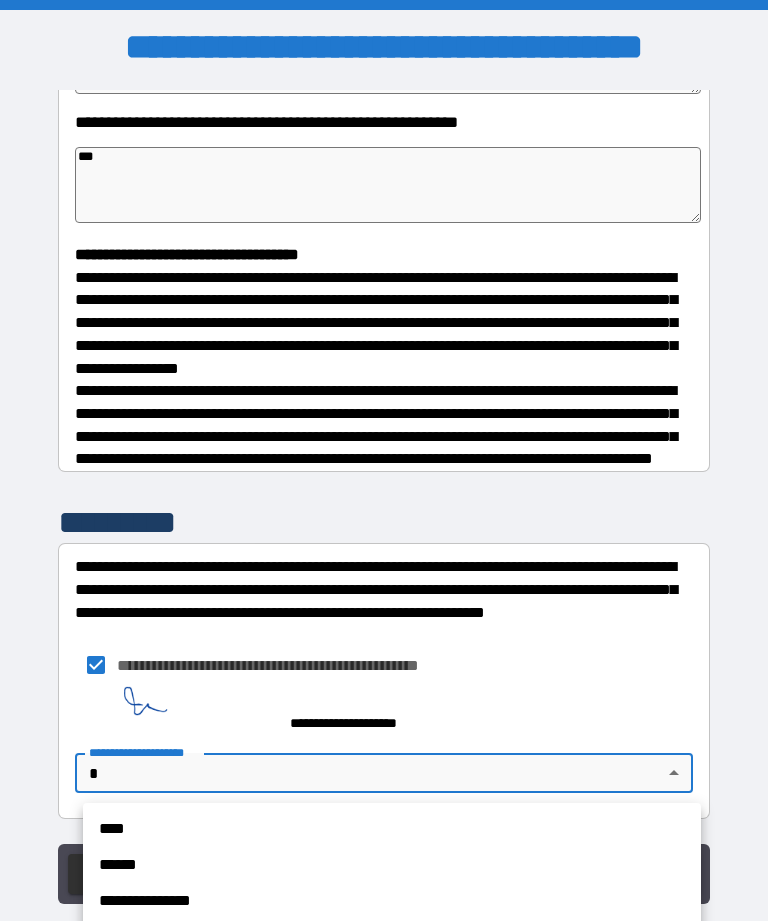 click on "****" at bounding box center [392, 829] 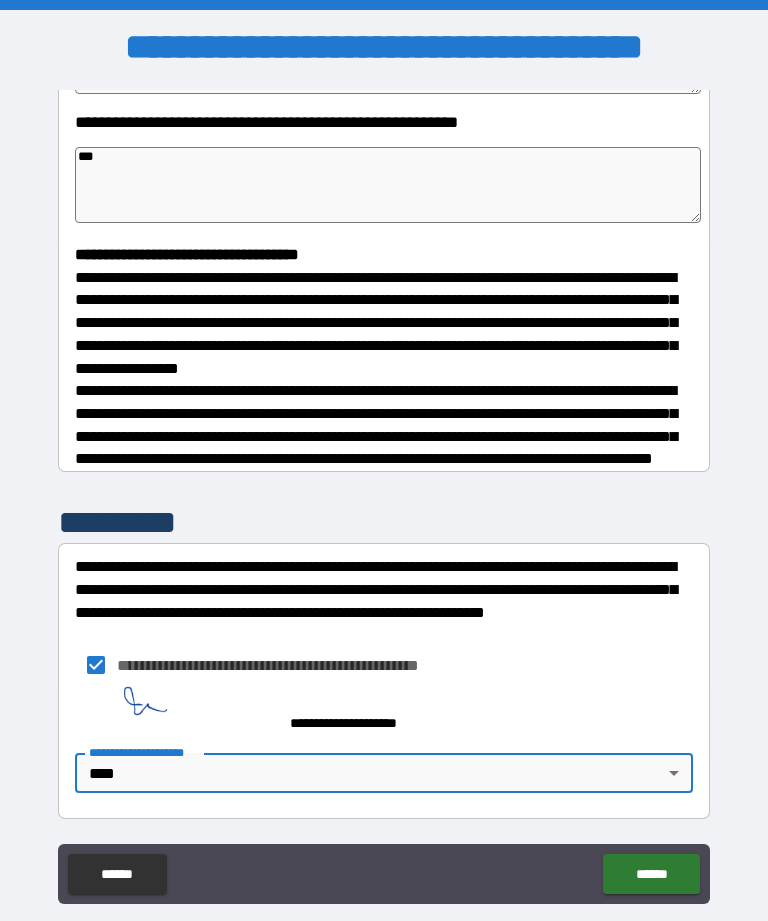 click on "******" at bounding box center [651, 874] 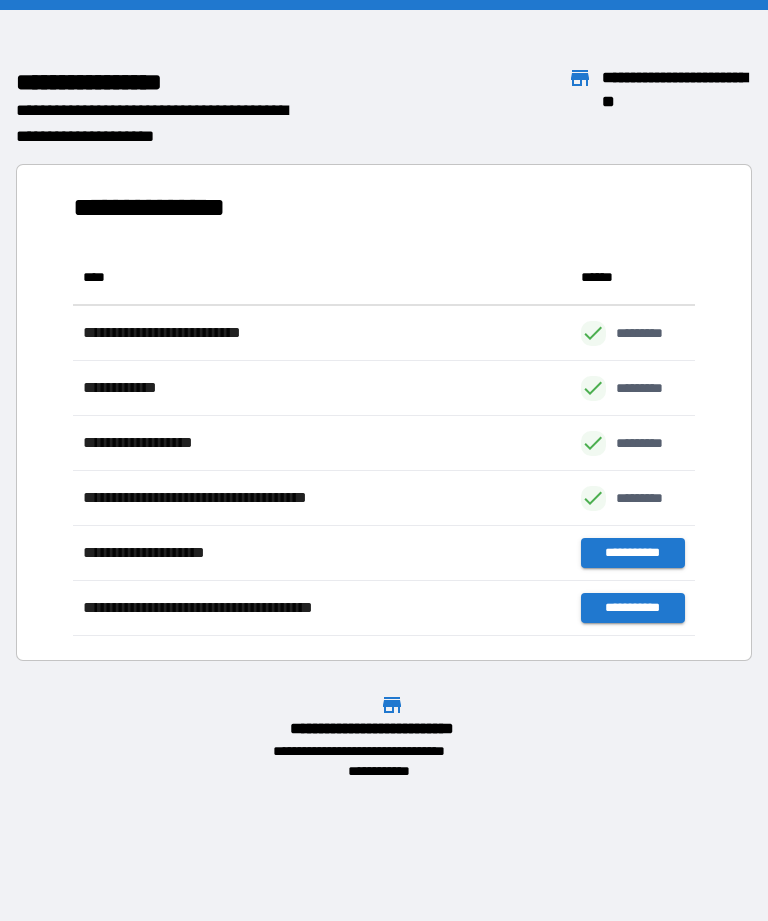 scroll, scrollTop: 386, scrollLeft: 622, axis: both 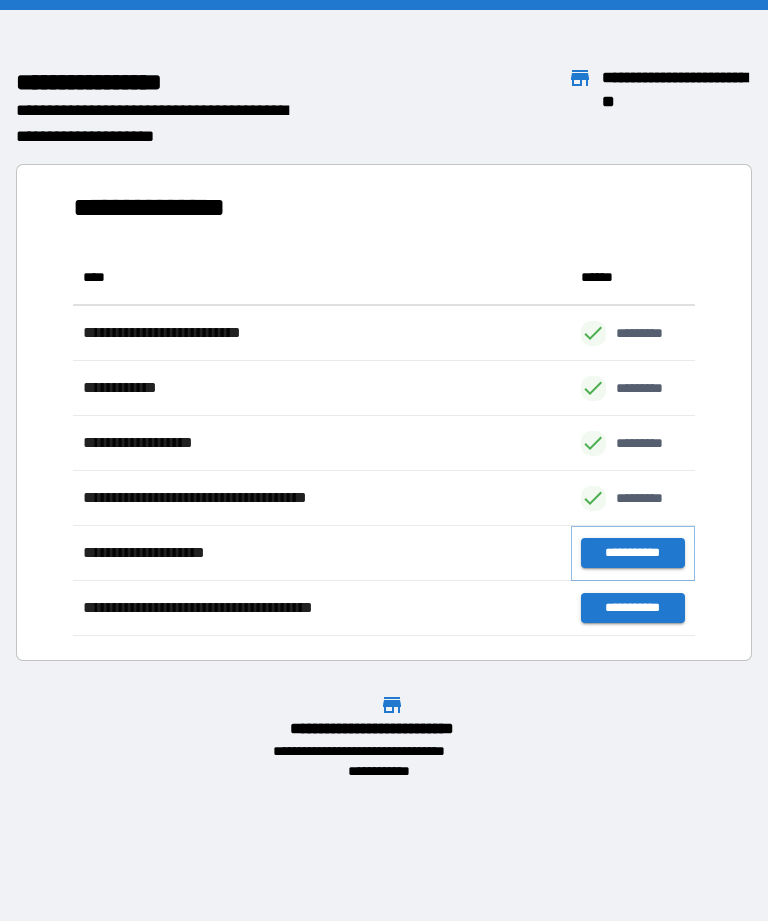 click on "**********" at bounding box center [633, 553] 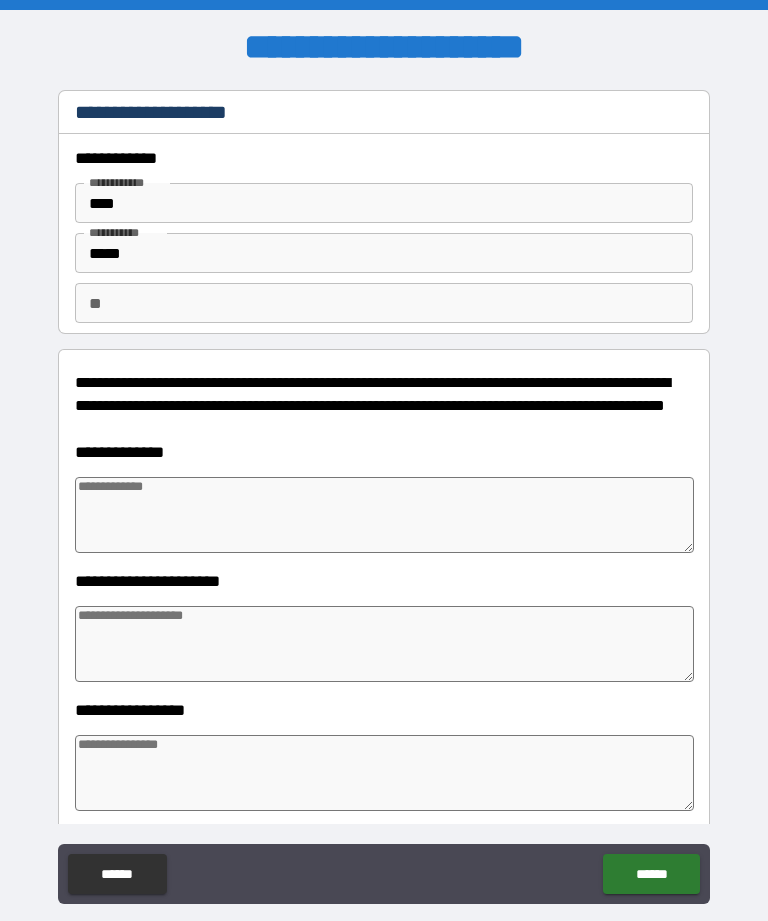 click on "** **" at bounding box center (384, 303) 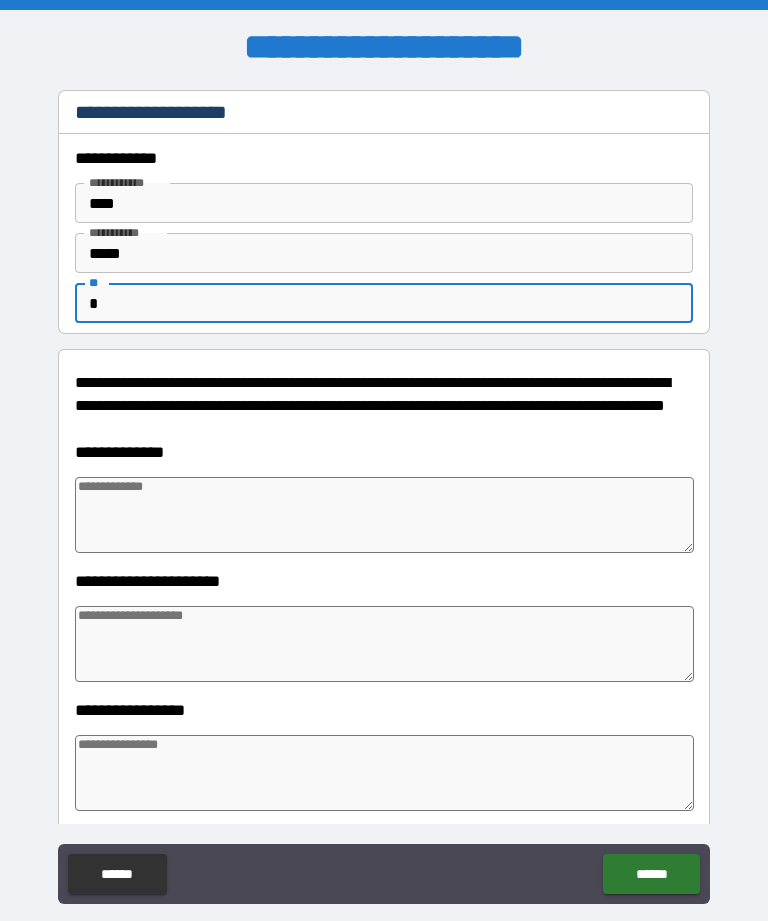 click at bounding box center (384, 515) 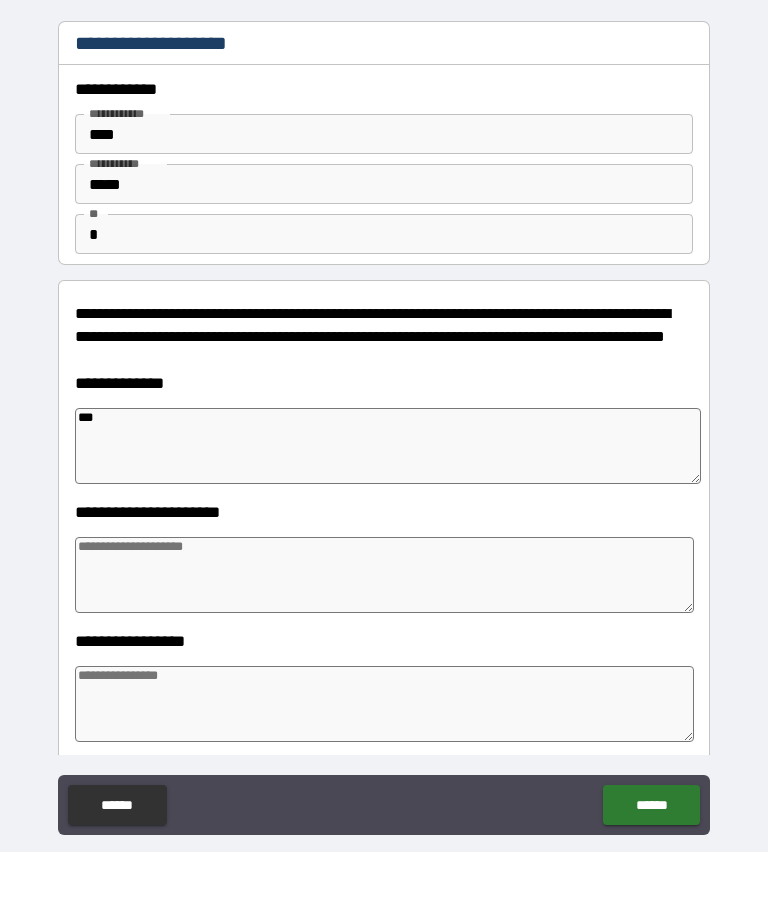 click at bounding box center (384, 644) 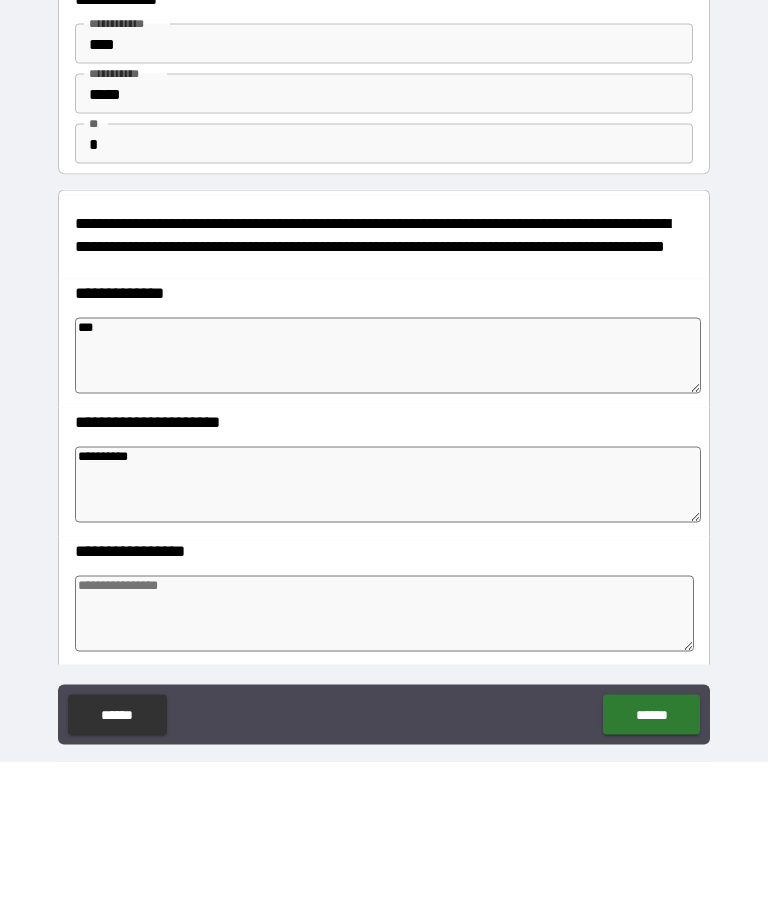 click at bounding box center (384, 773) 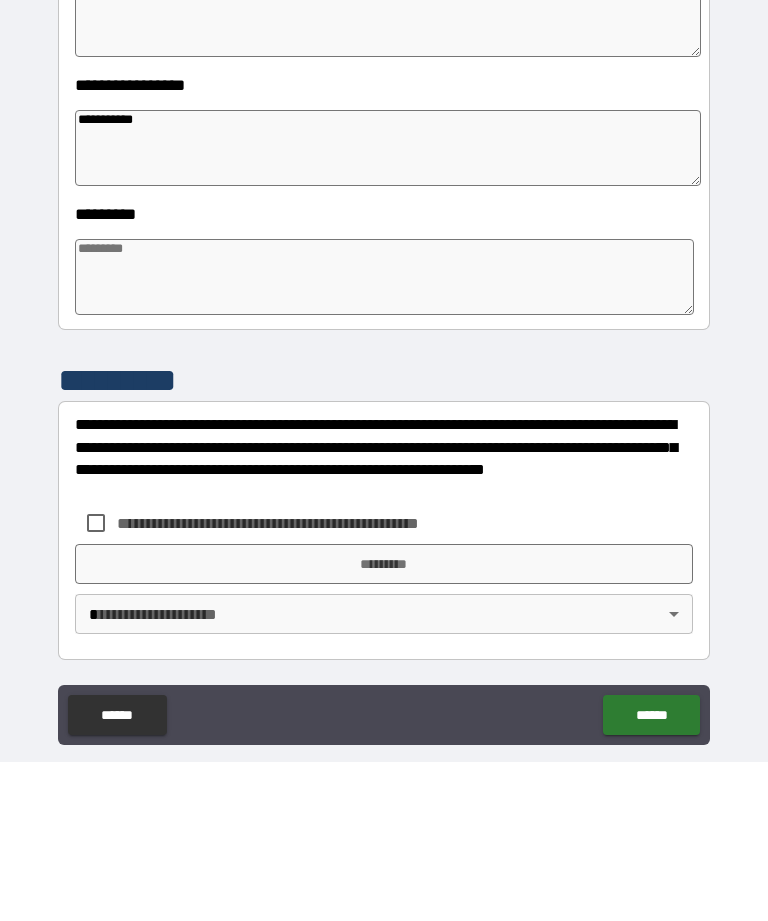scroll, scrollTop: 466, scrollLeft: 0, axis: vertical 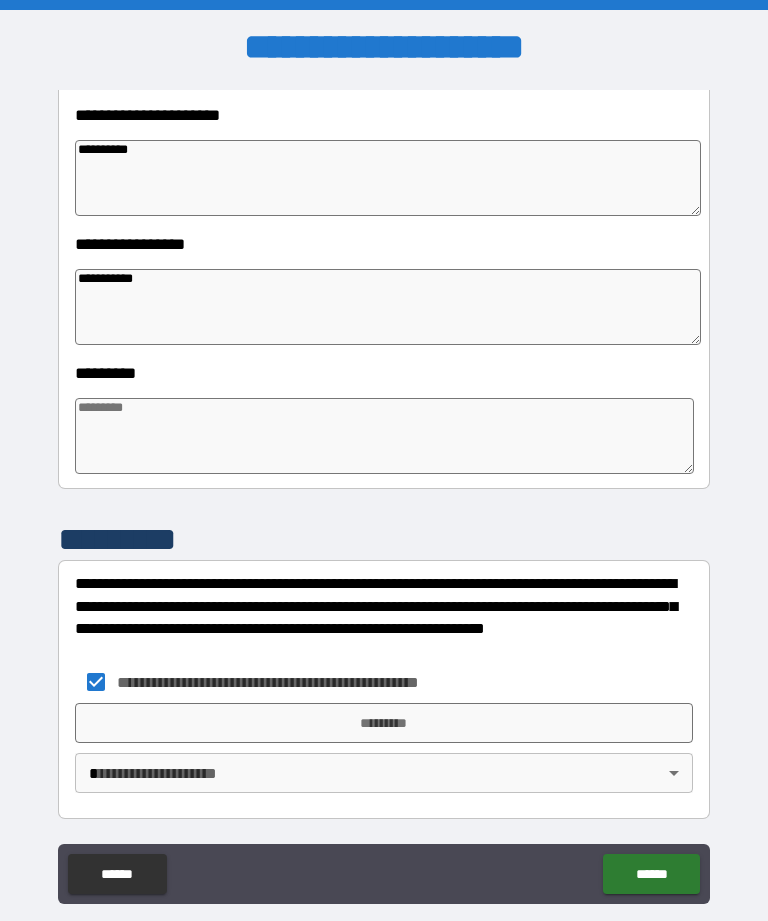 click on "*********" at bounding box center (384, 723) 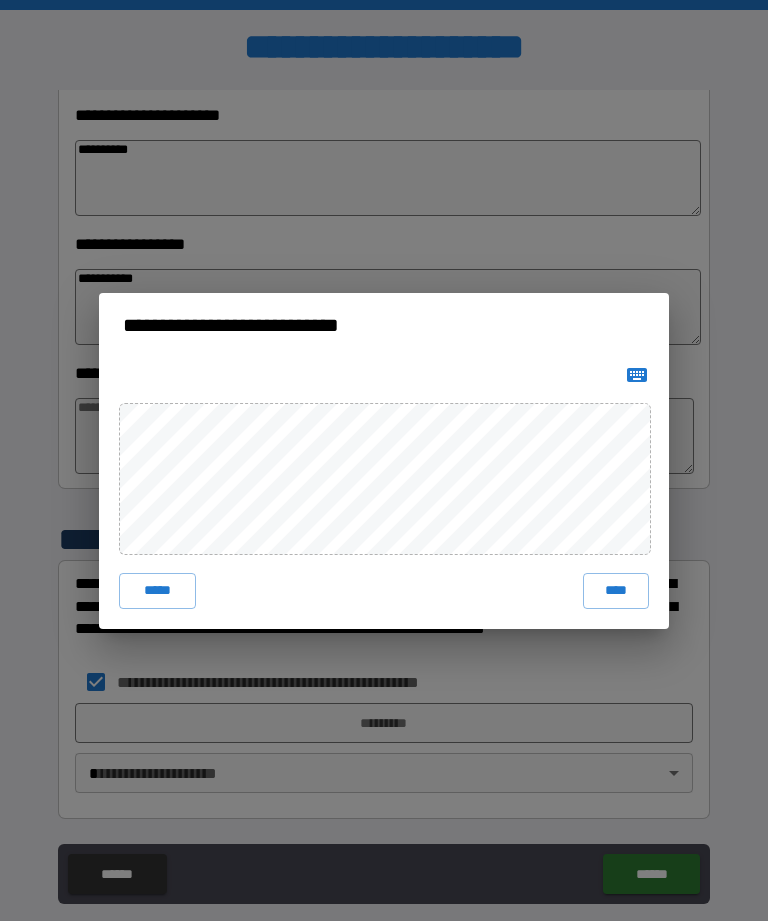 click on "****" at bounding box center (616, 591) 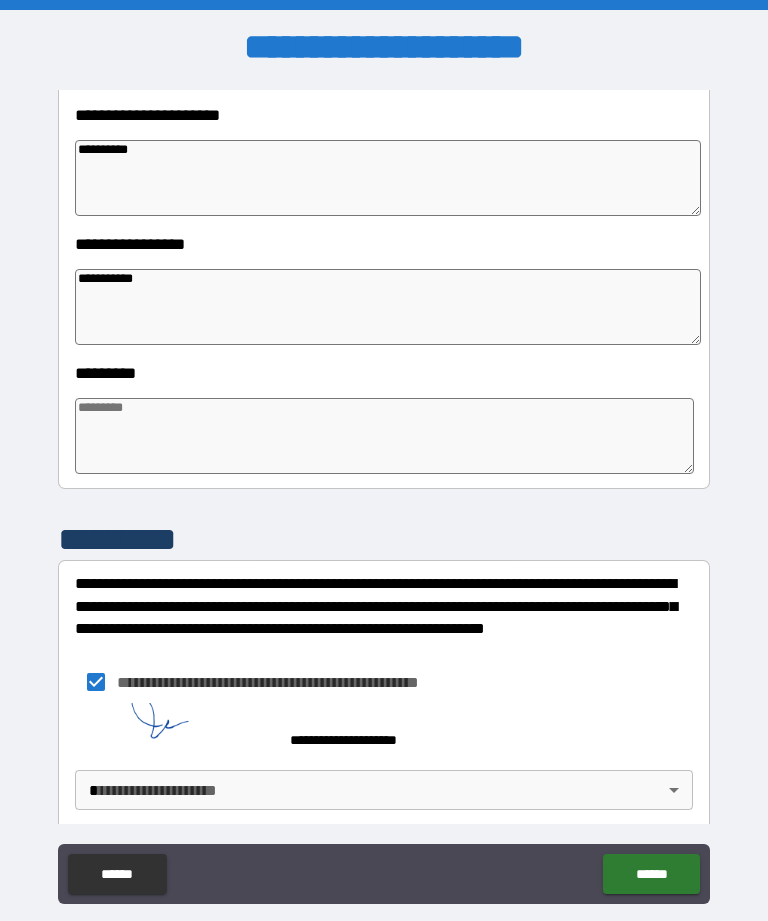 scroll, scrollTop: 456, scrollLeft: 0, axis: vertical 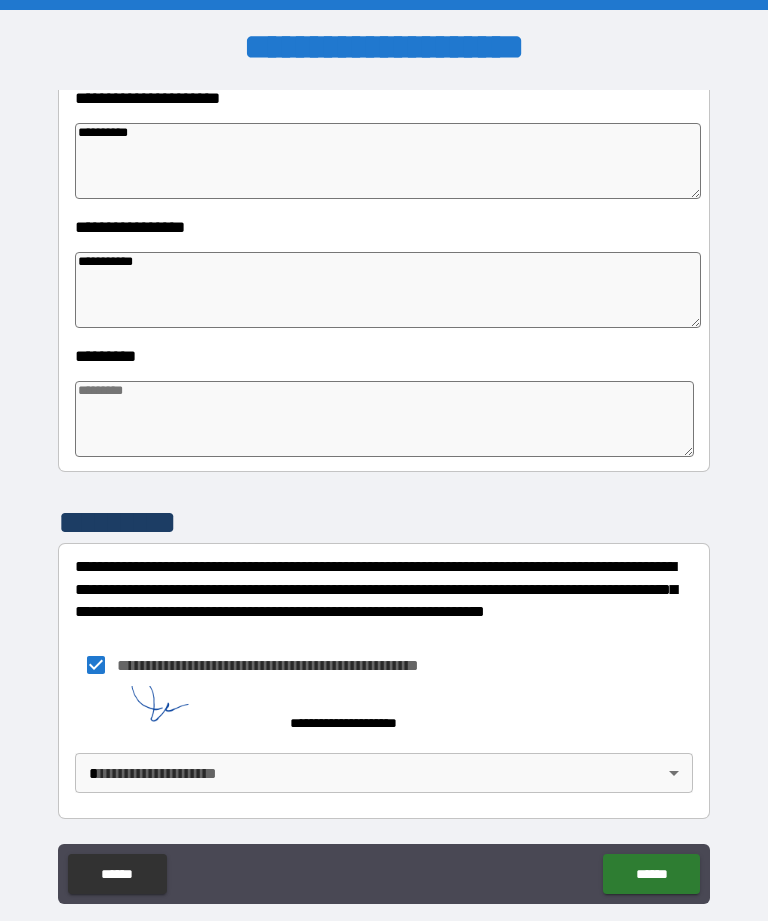 click on "**********" at bounding box center [384, 492] 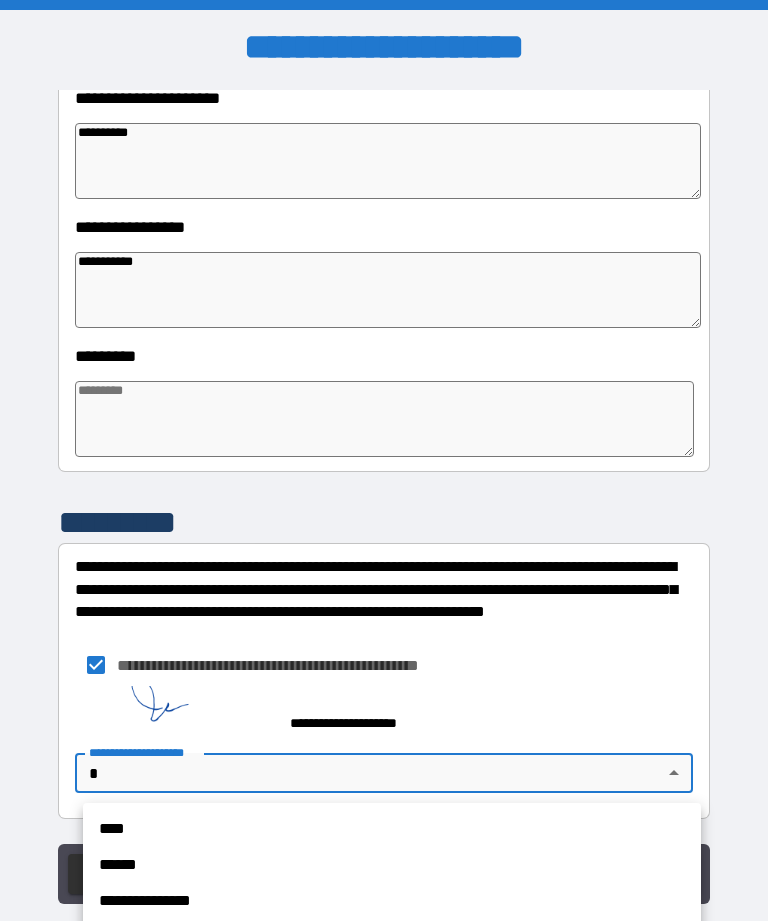 click on "****" at bounding box center (392, 829) 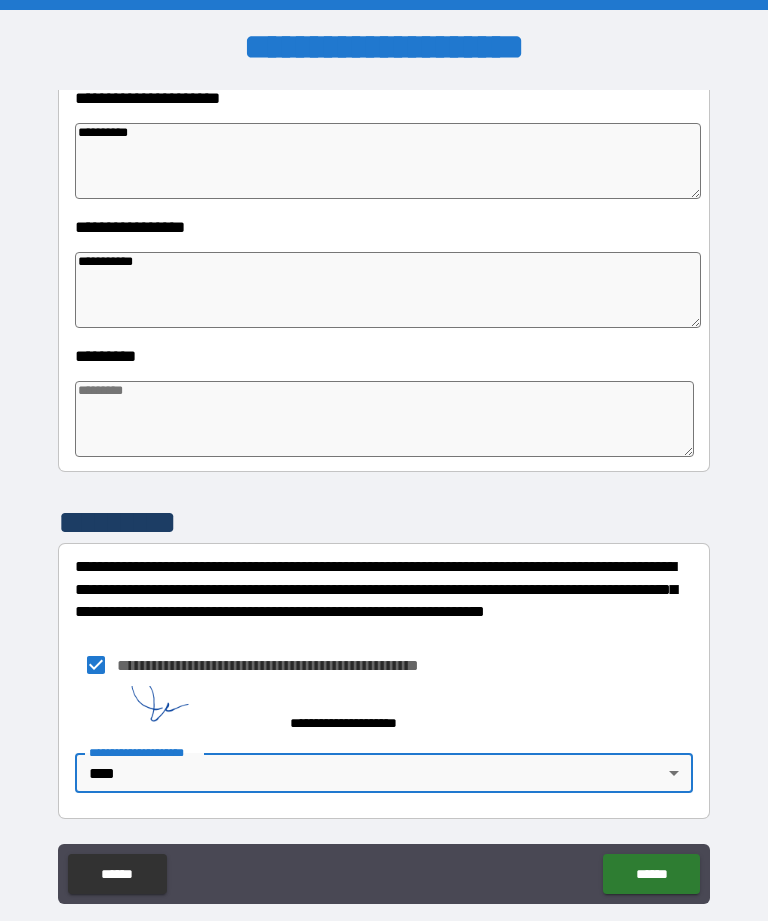 click on "******" at bounding box center (651, 874) 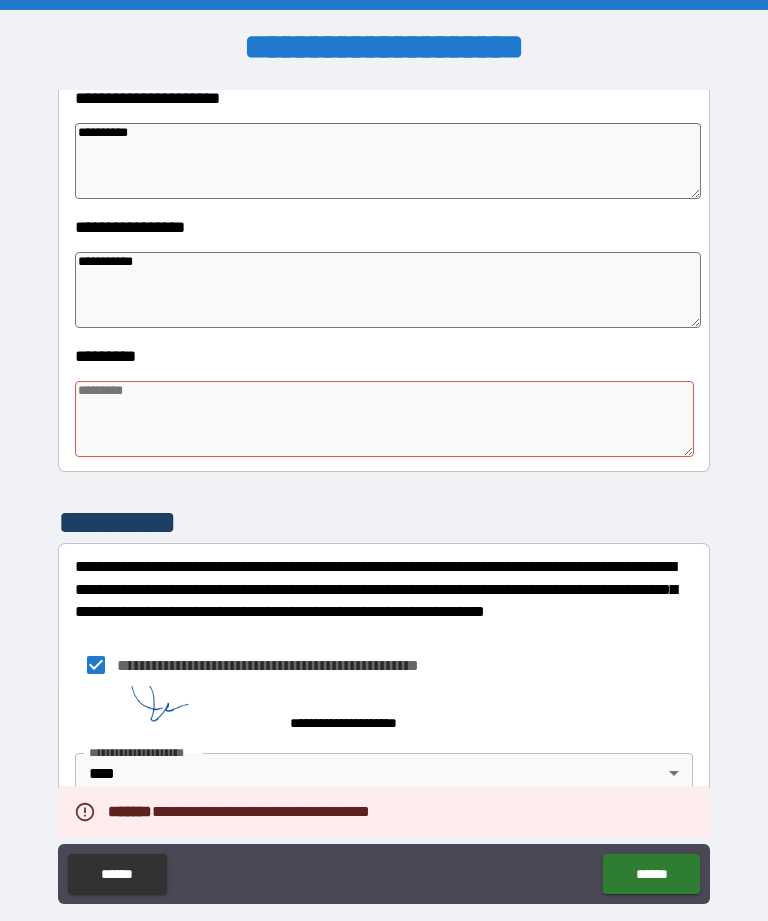 click at bounding box center [384, 419] 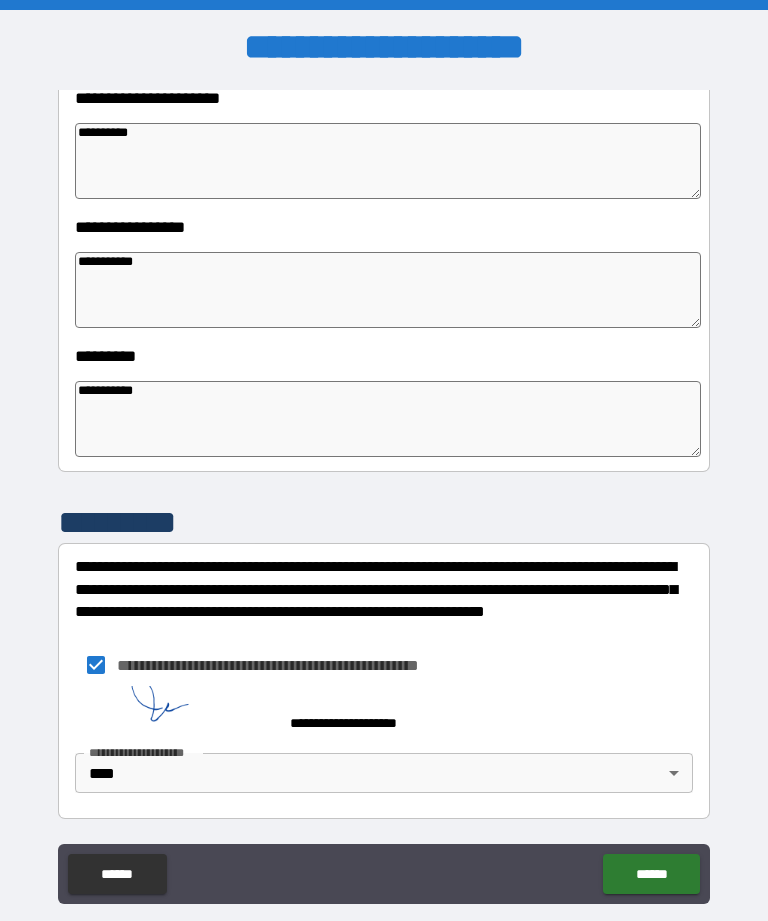 scroll, scrollTop: 64, scrollLeft: 0, axis: vertical 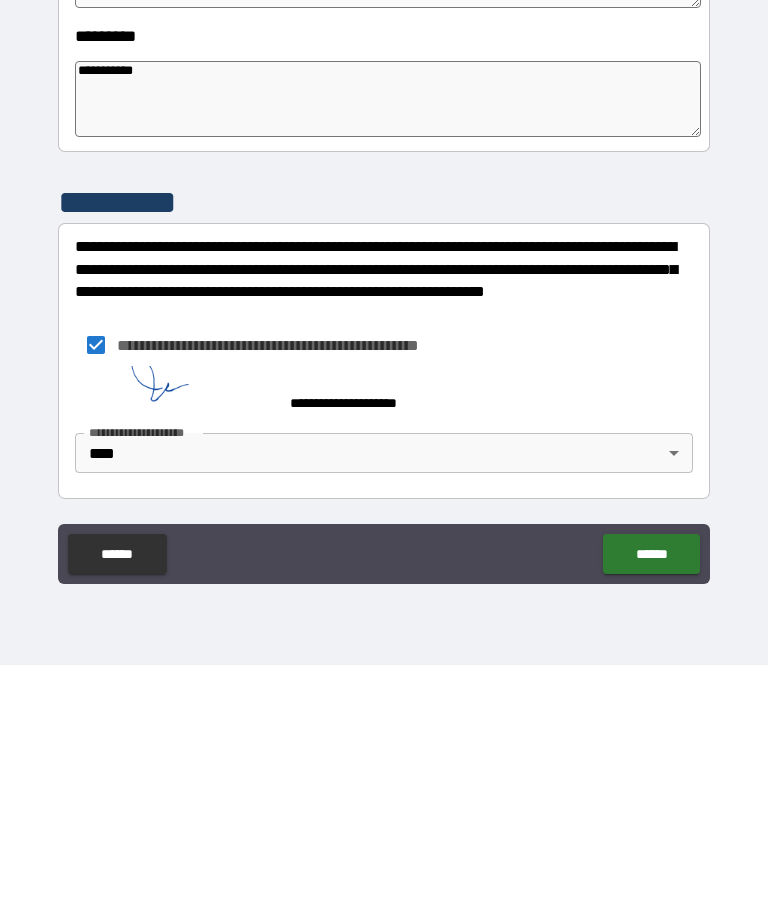 click on "******" at bounding box center (651, 810) 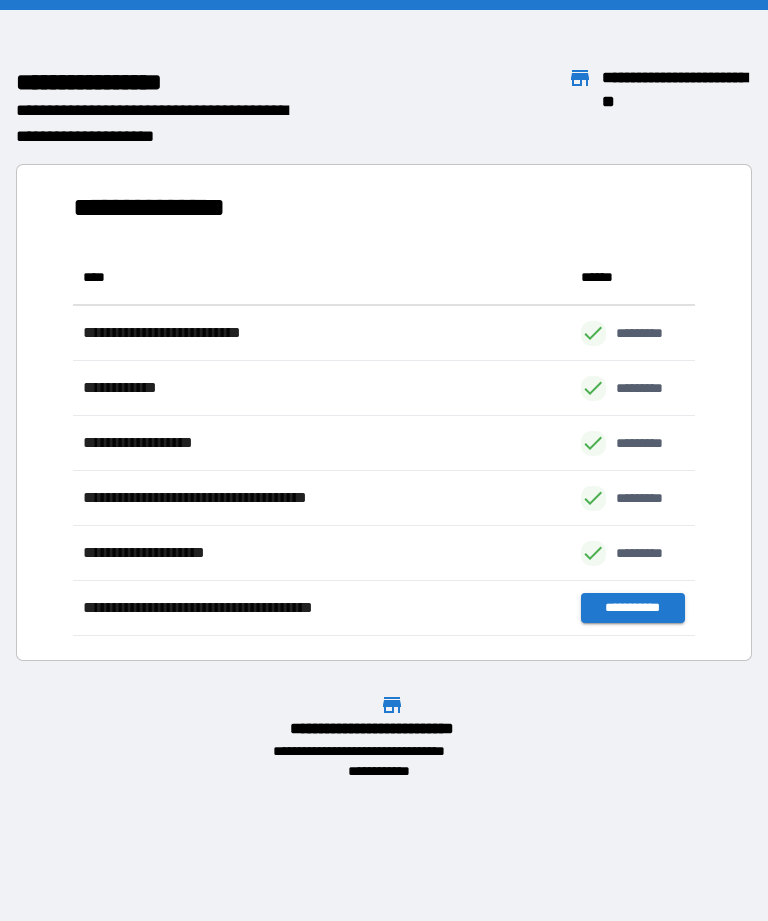 scroll, scrollTop: 1, scrollLeft: 1, axis: both 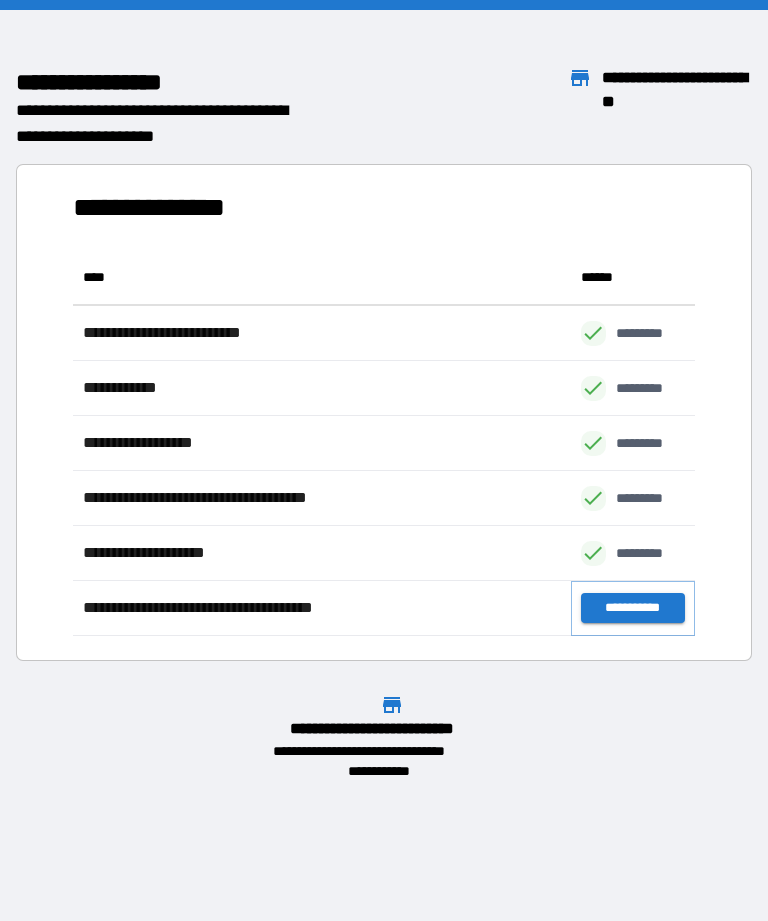 click on "**********" at bounding box center (633, 608) 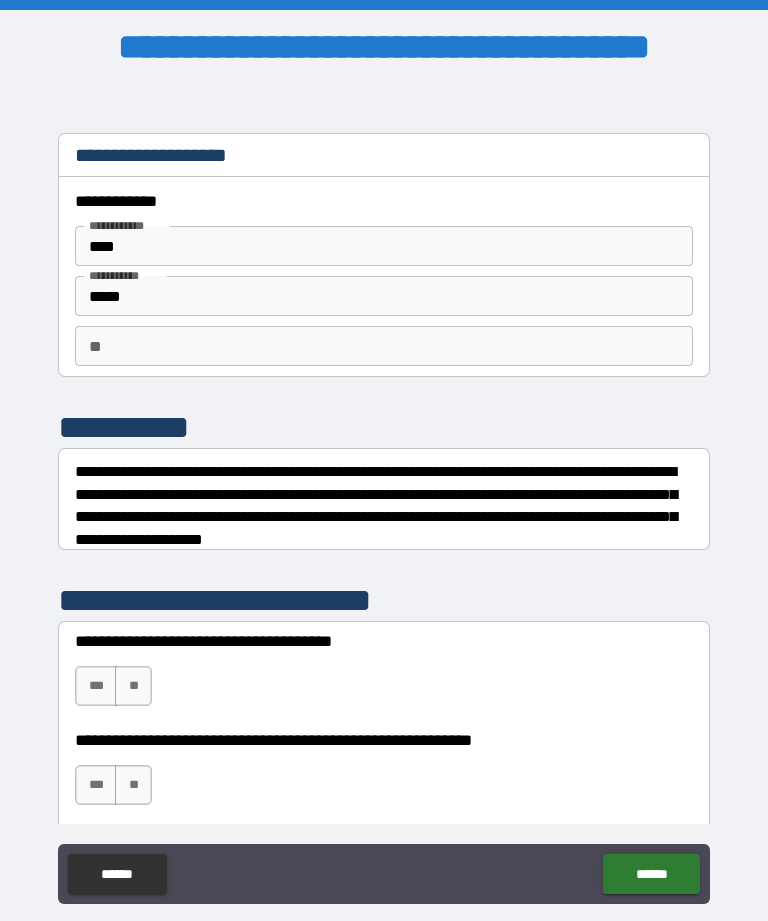 click on "**" at bounding box center (384, 346) 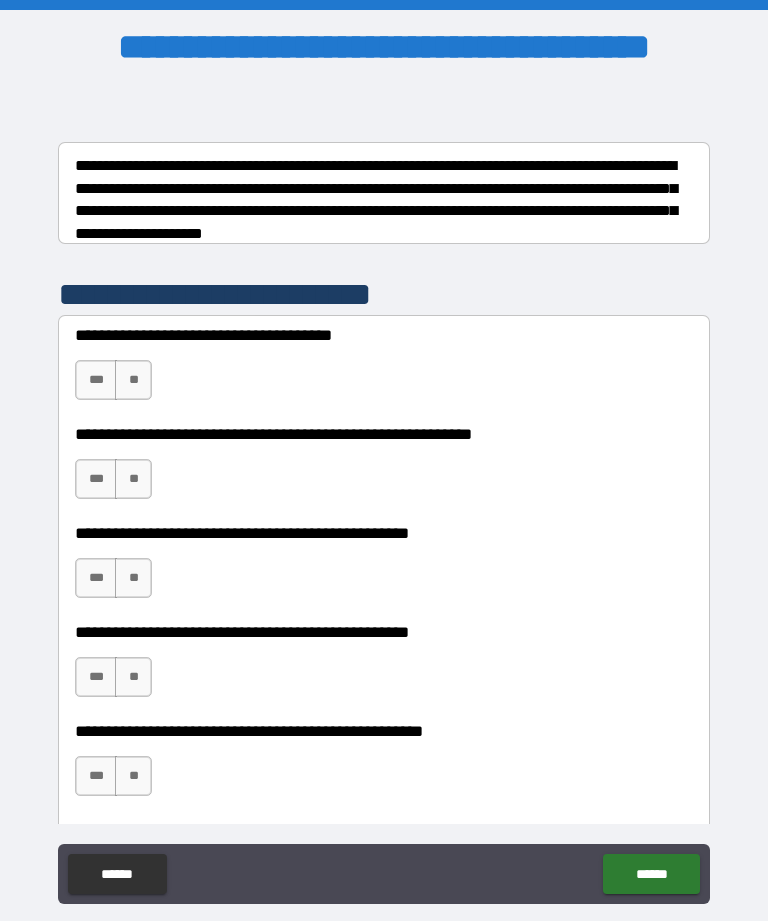 scroll, scrollTop: 306, scrollLeft: 0, axis: vertical 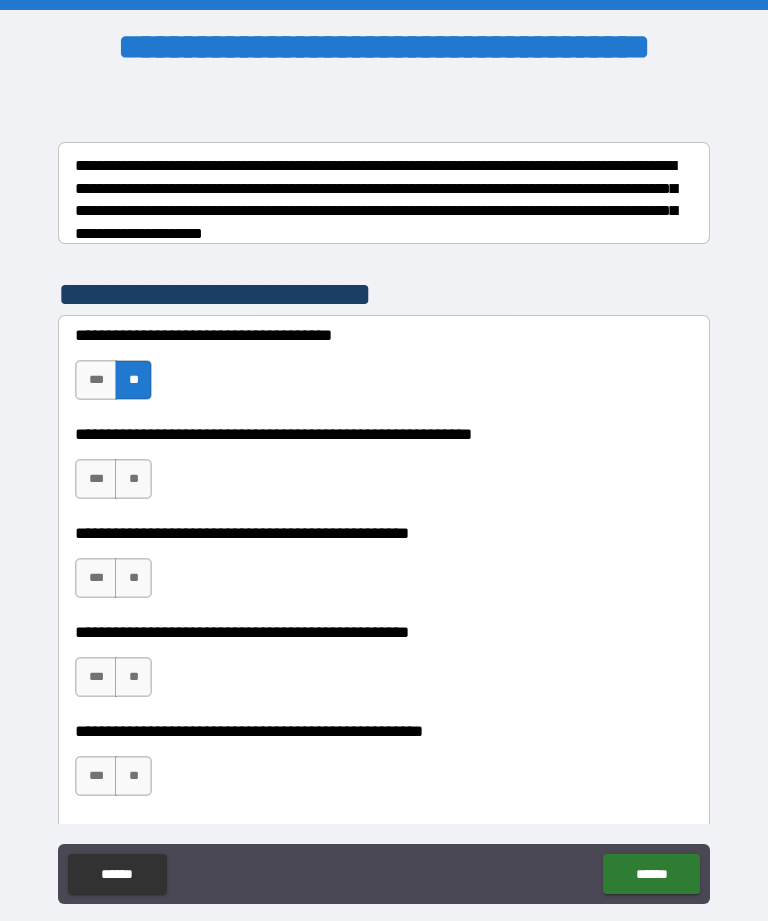 click on "**" at bounding box center (133, 479) 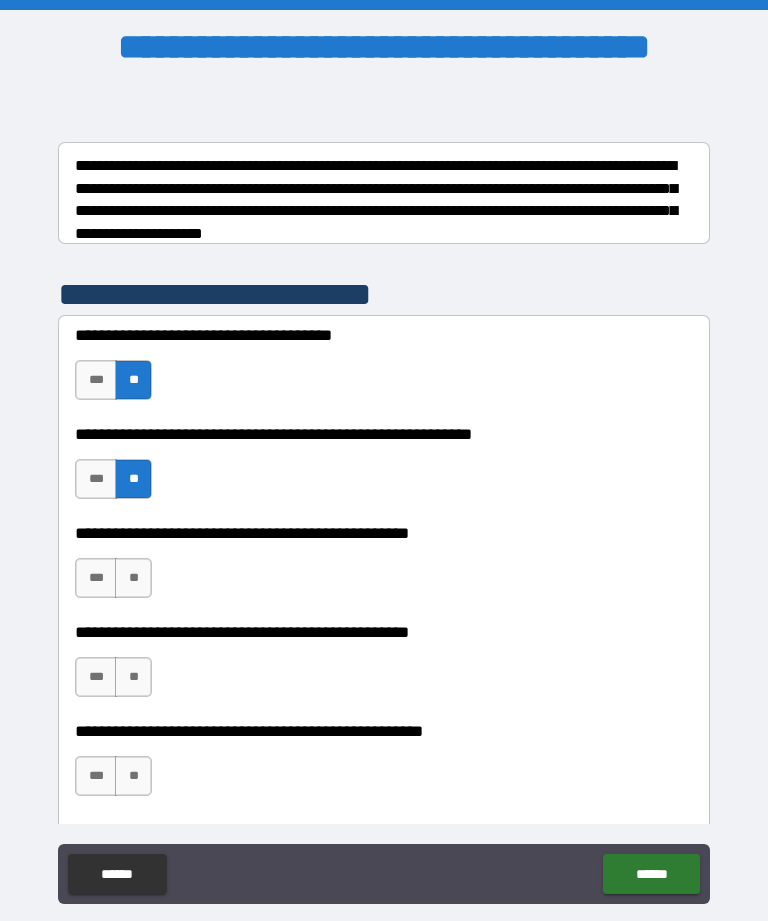 click on "**" at bounding box center (133, 578) 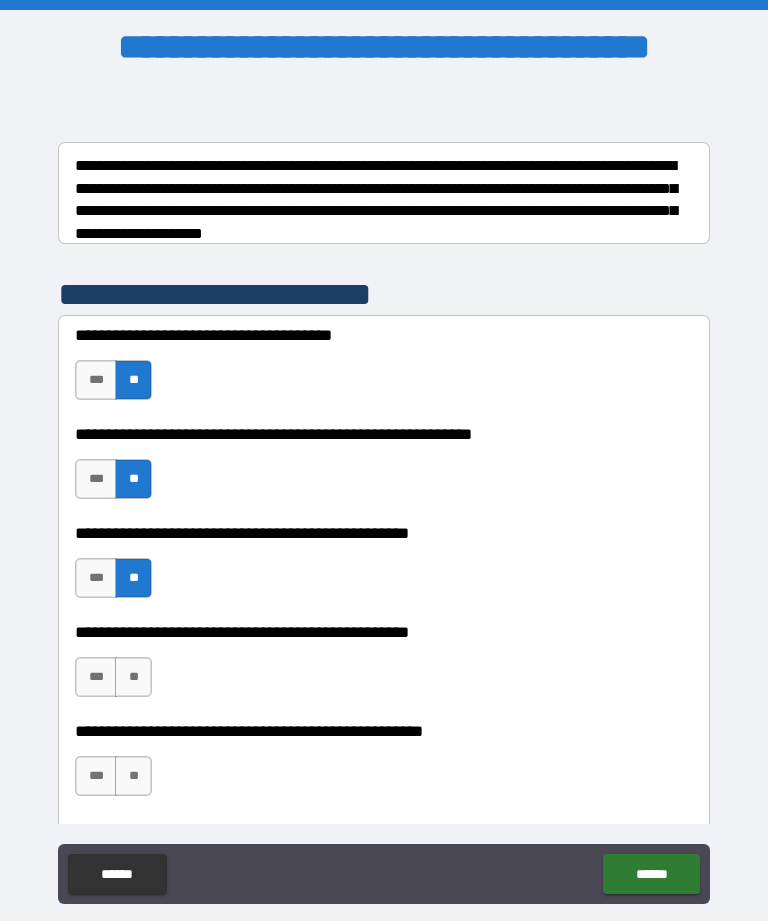 click on "***" at bounding box center (96, 677) 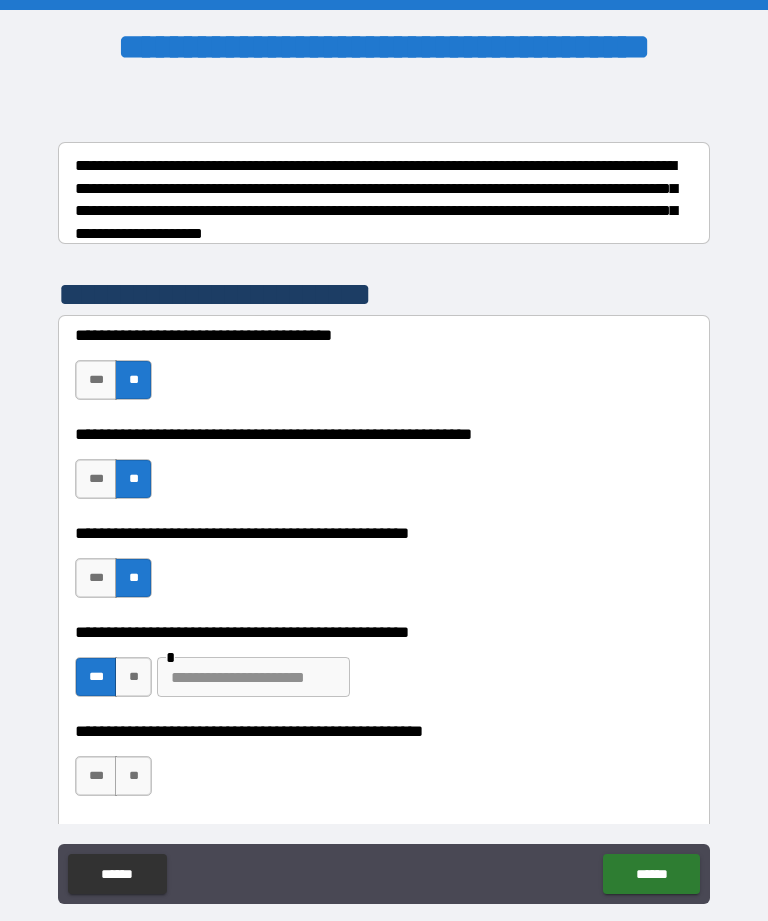 click at bounding box center (253, 677) 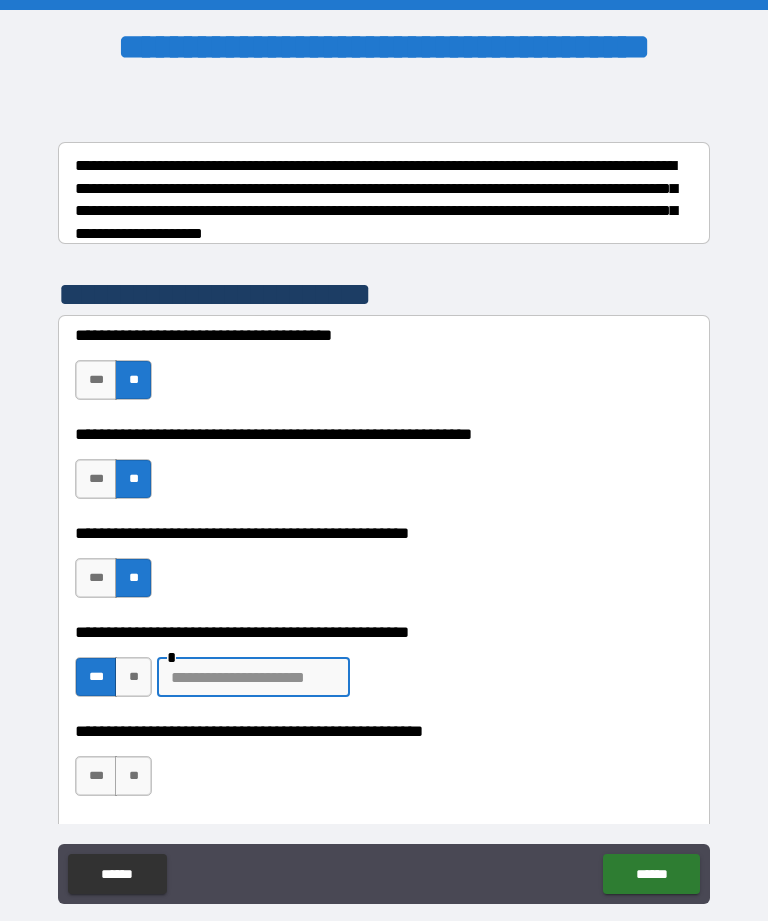scroll, scrollTop: 64, scrollLeft: 0, axis: vertical 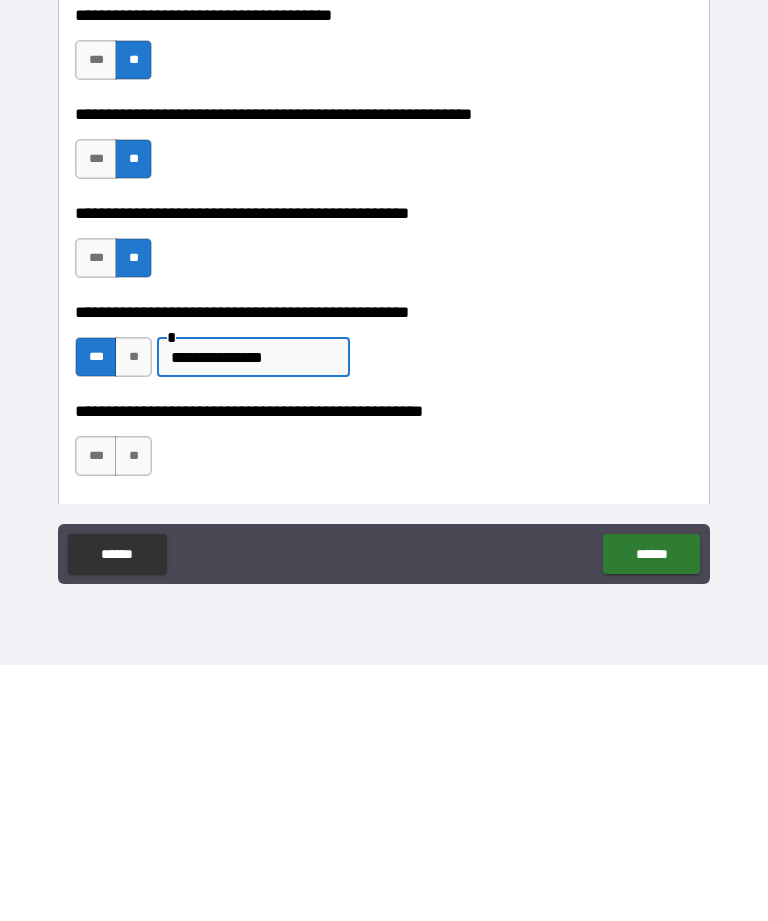 click on "**" at bounding box center (133, 712) 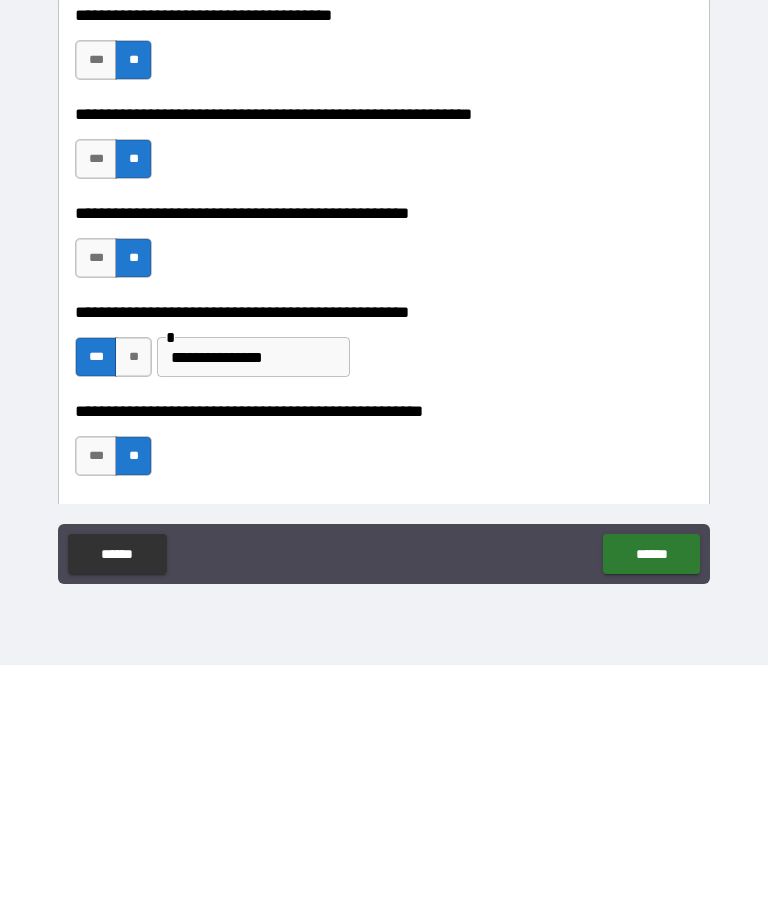 scroll, scrollTop: 0, scrollLeft: 0, axis: both 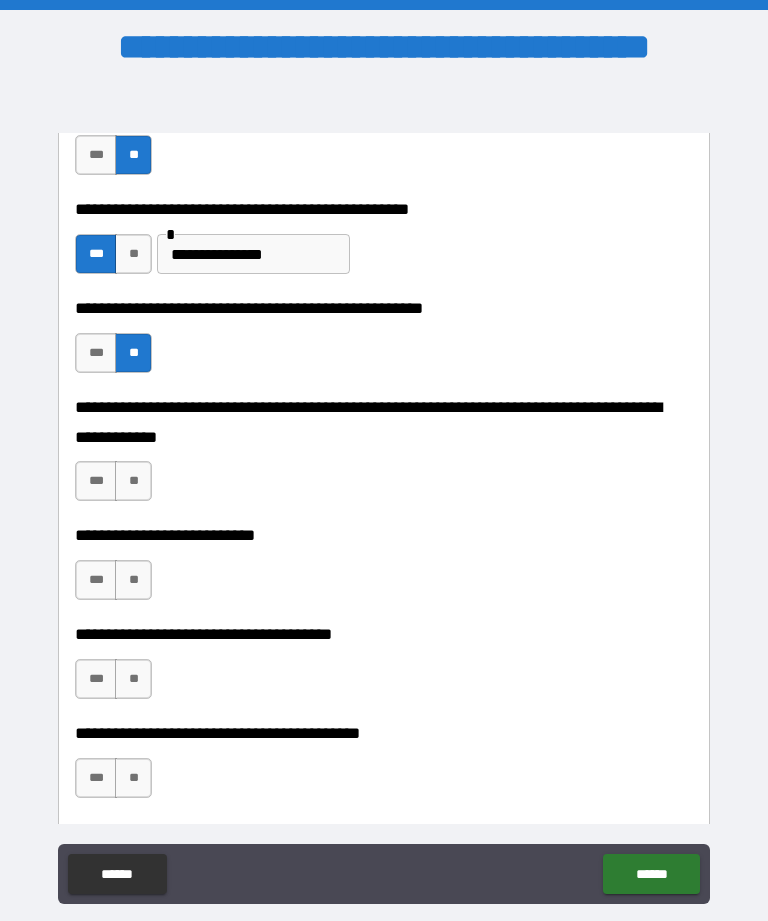 click on "**" at bounding box center (133, 481) 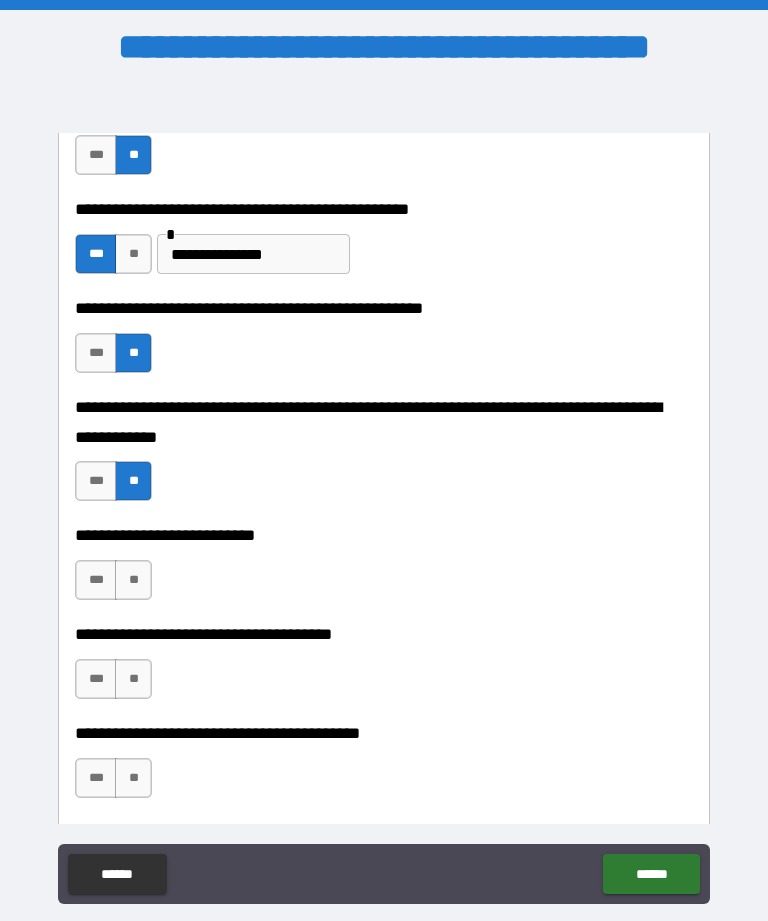 click on "**" at bounding box center (133, 580) 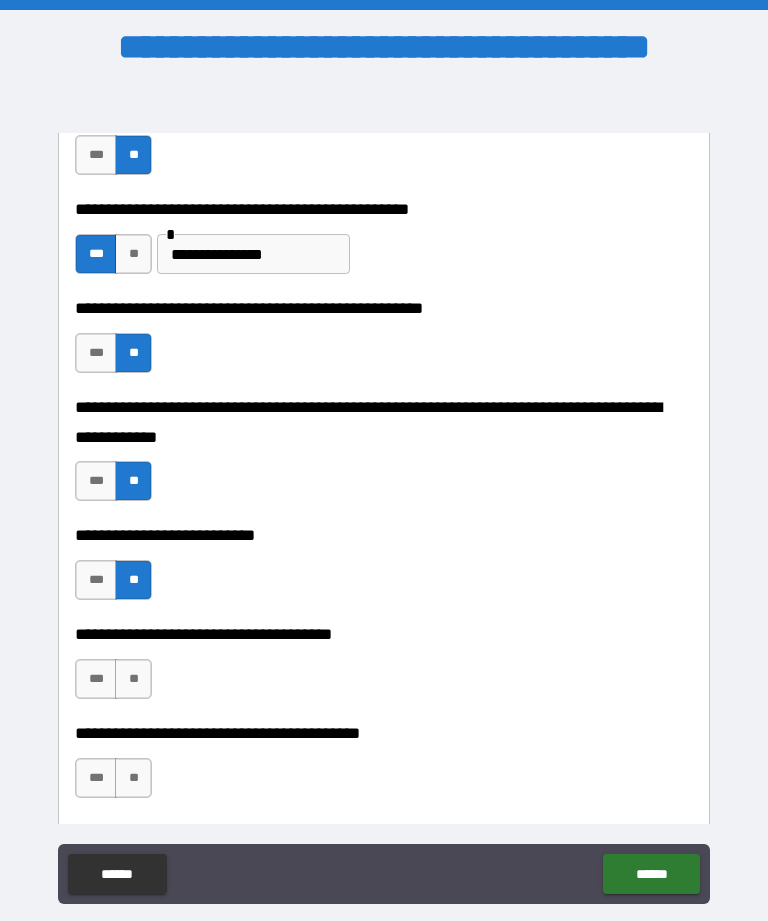 click on "**" at bounding box center [133, 679] 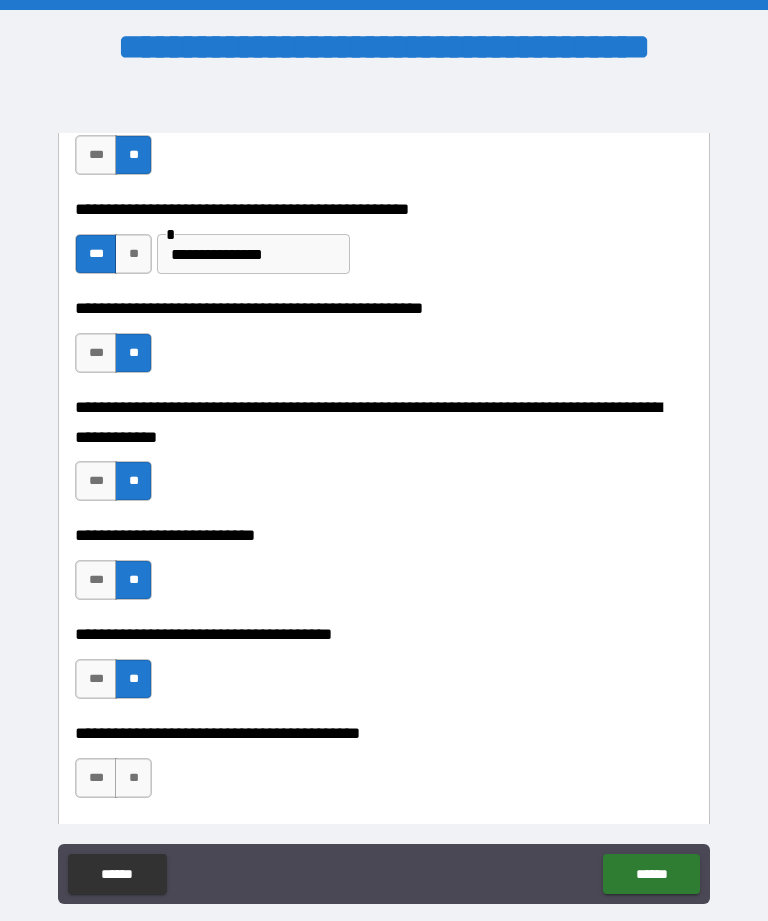 click on "**" at bounding box center (133, 778) 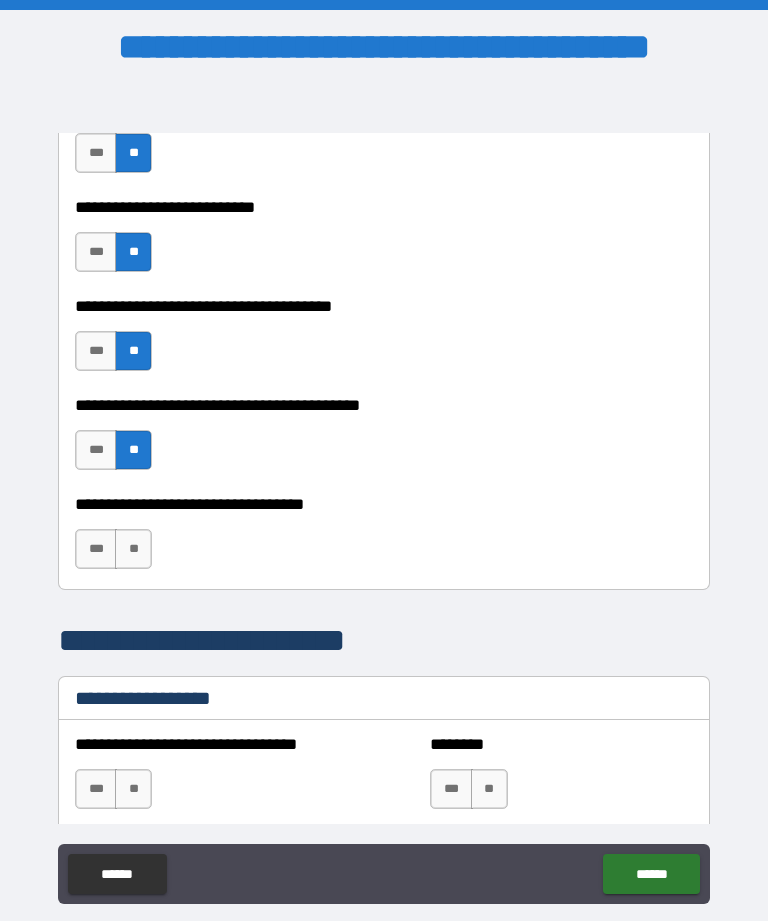 scroll, scrollTop: 1049, scrollLeft: 0, axis: vertical 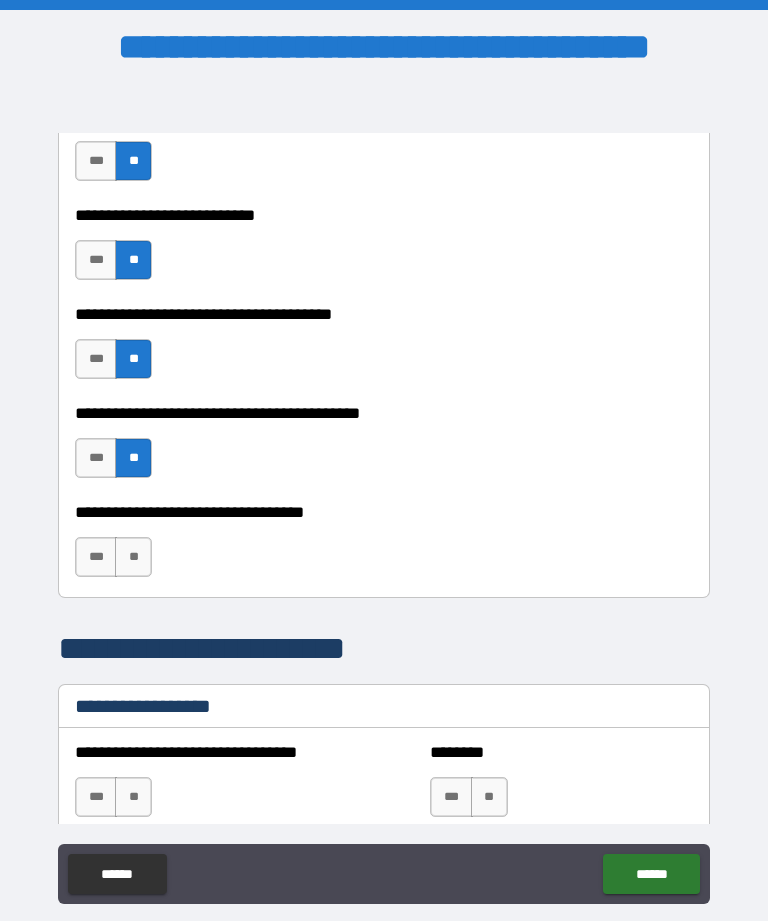click on "**" at bounding box center (133, 557) 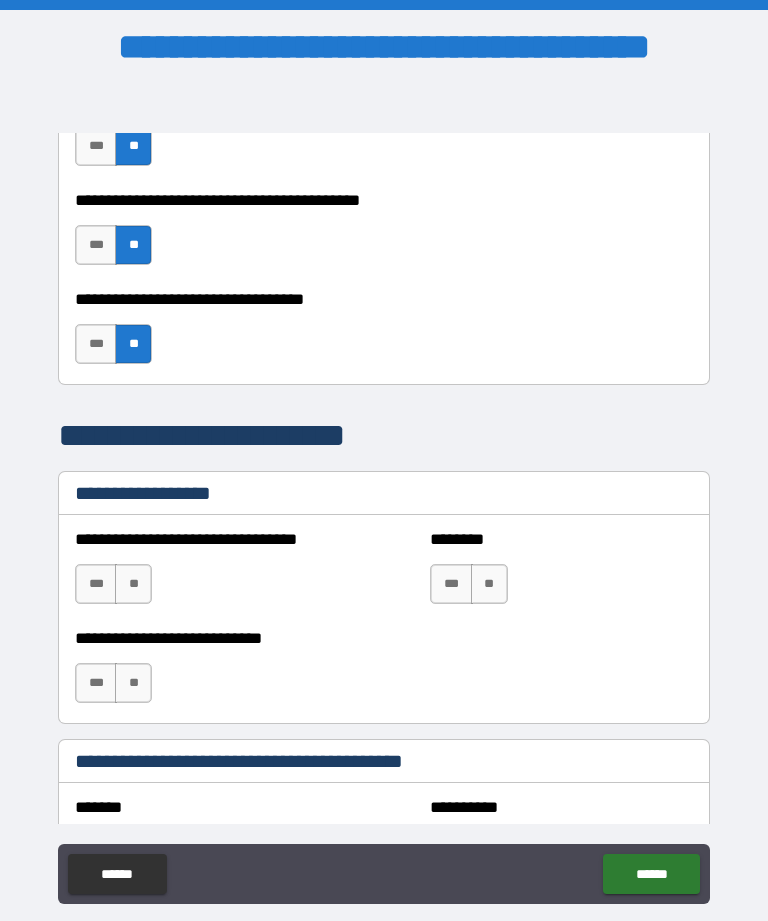 scroll, scrollTop: 1266, scrollLeft: 0, axis: vertical 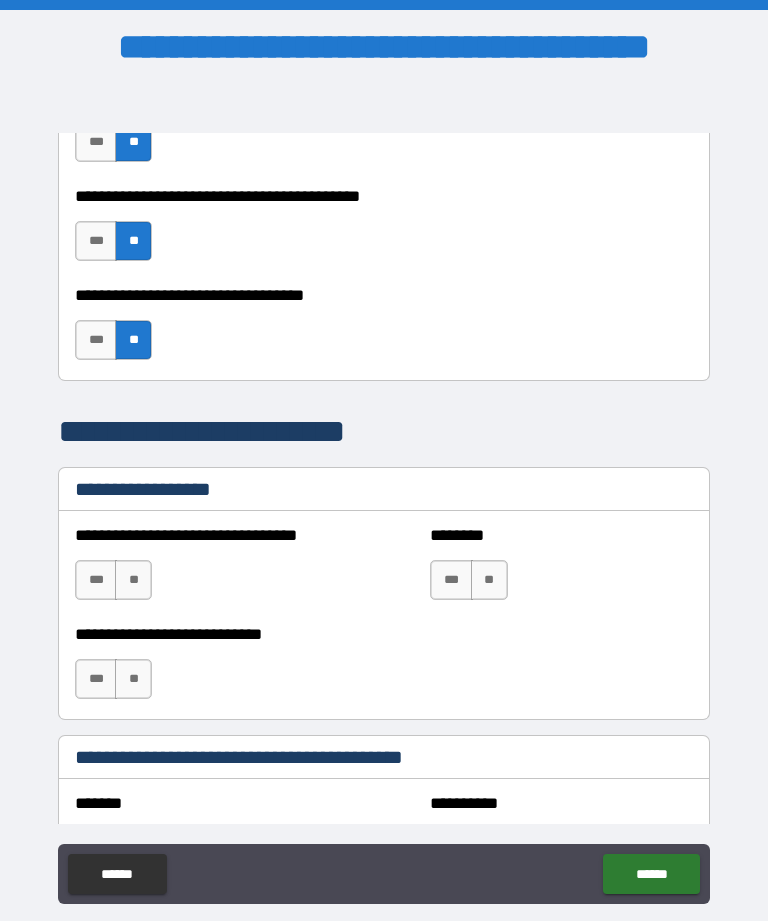 click on "**" at bounding box center (133, 580) 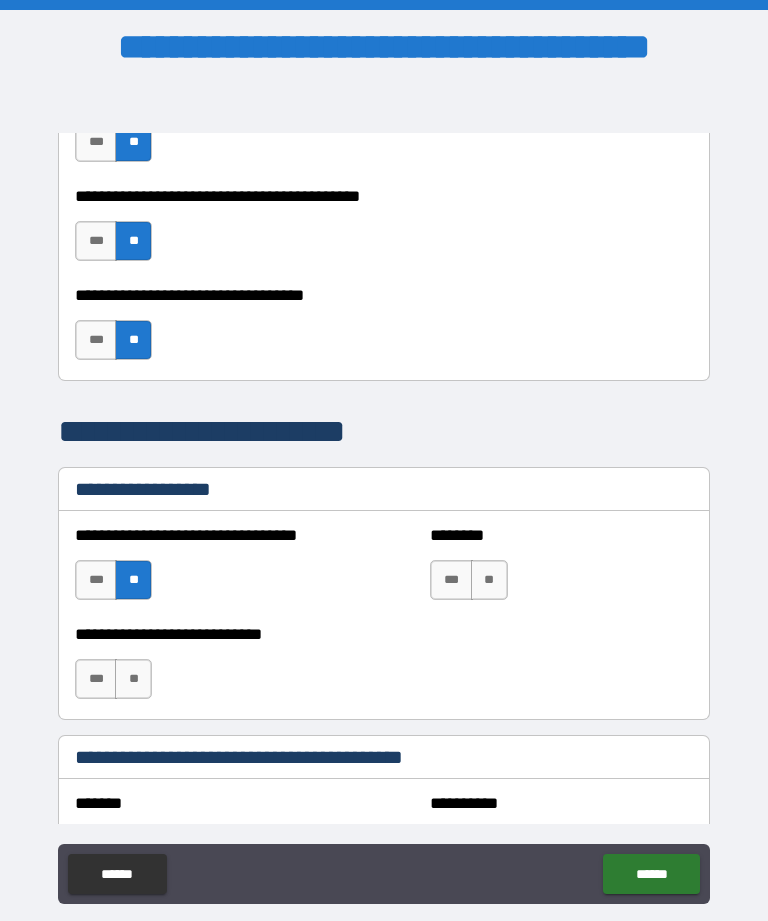 click on "**" at bounding box center [489, 580] 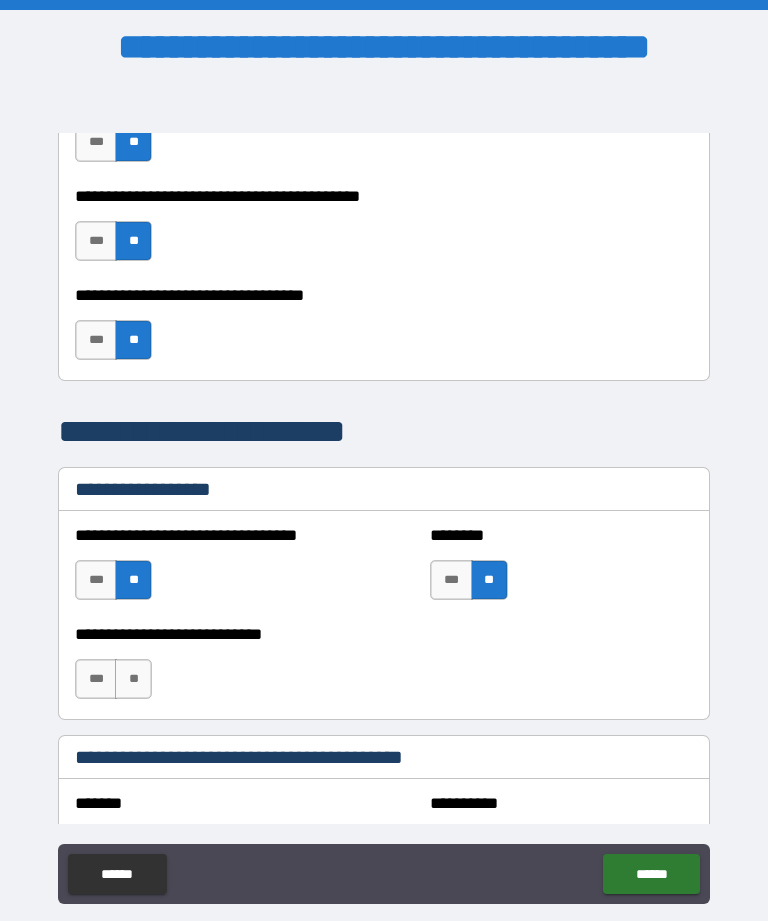 click on "**" at bounding box center [133, 679] 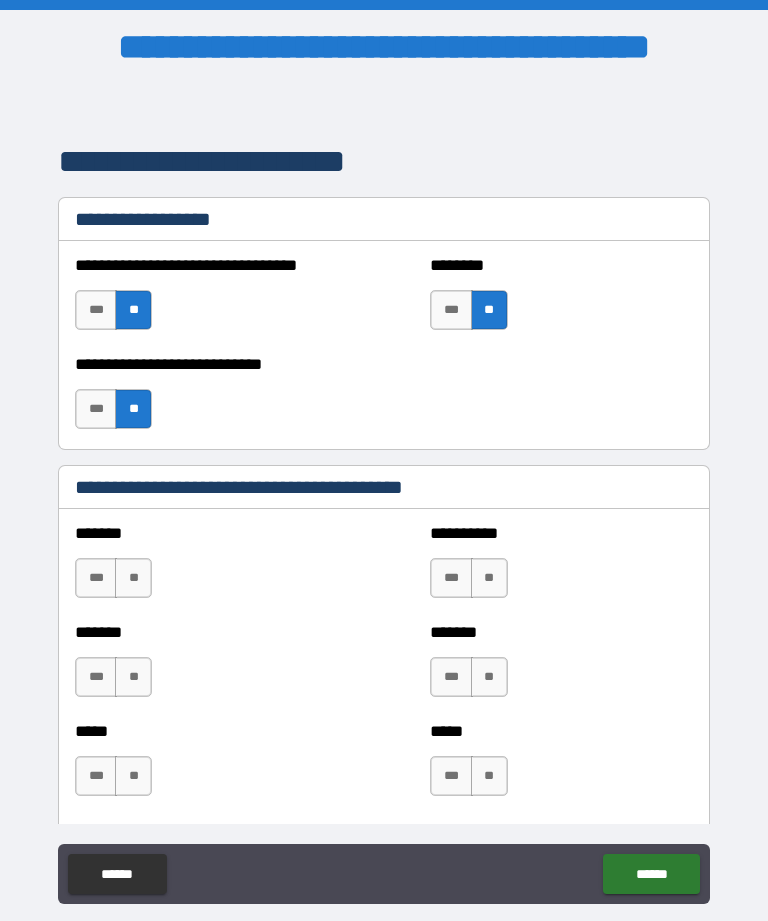 scroll, scrollTop: 1537, scrollLeft: 0, axis: vertical 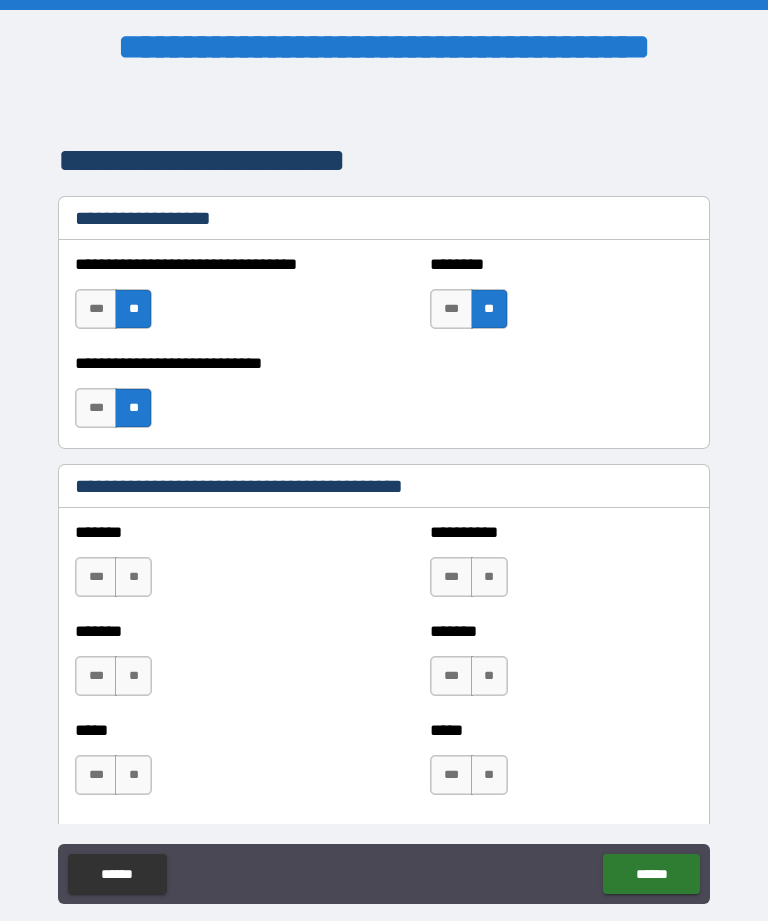 click on "***" at bounding box center (451, 577) 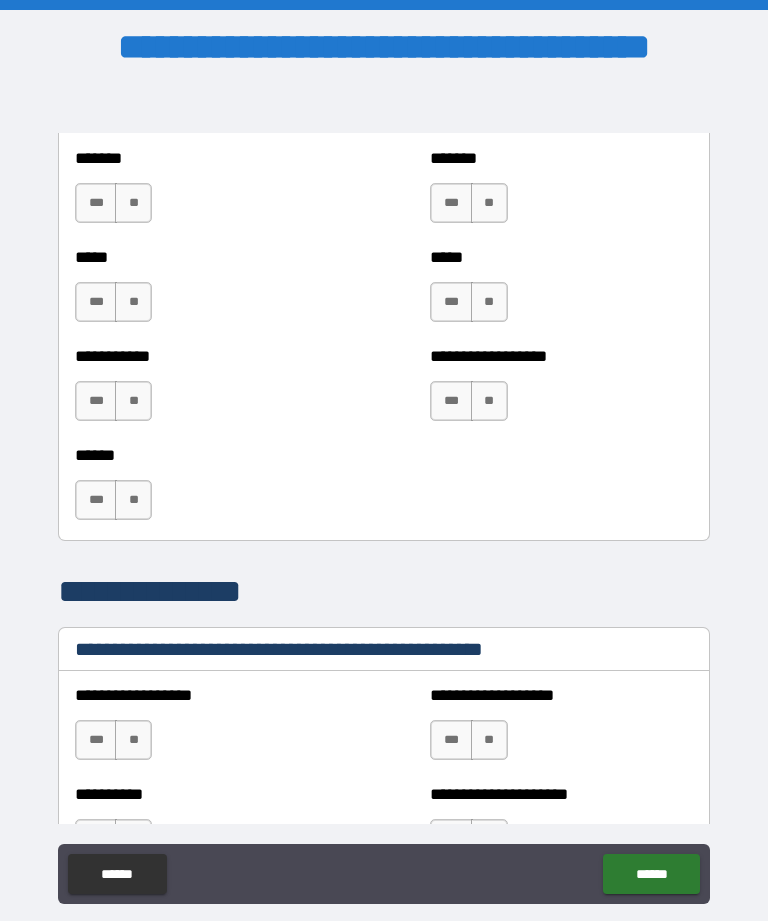 scroll, scrollTop: 2073, scrollLeft: 0, axis: vertical 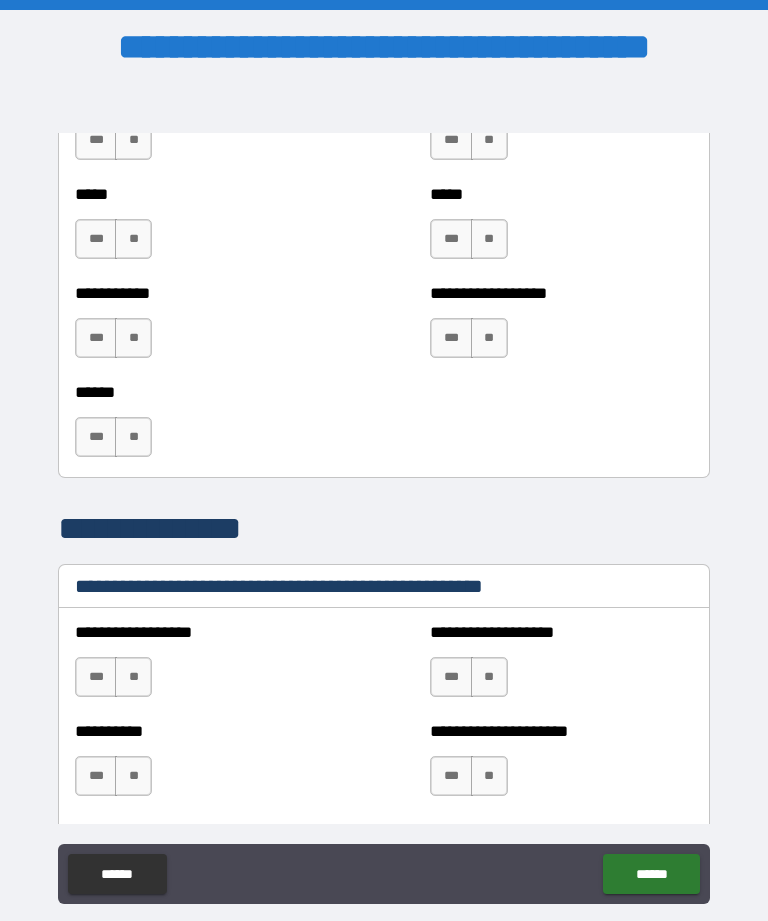 click on "**" at bounding box center [133, 677] 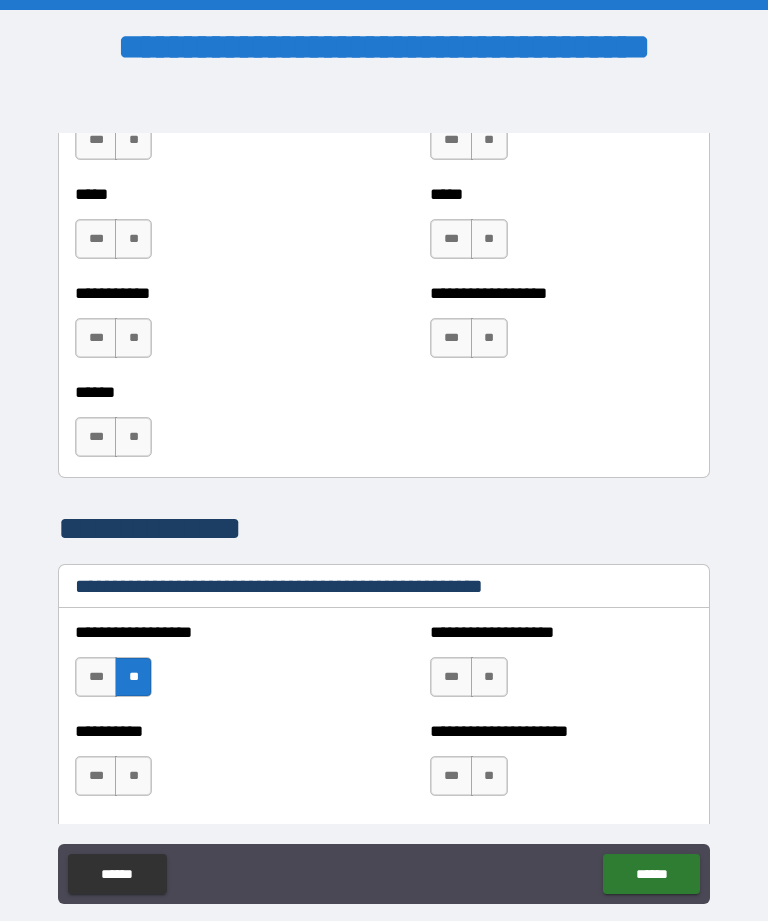 click on "**********" at bounding box center [206, 766] 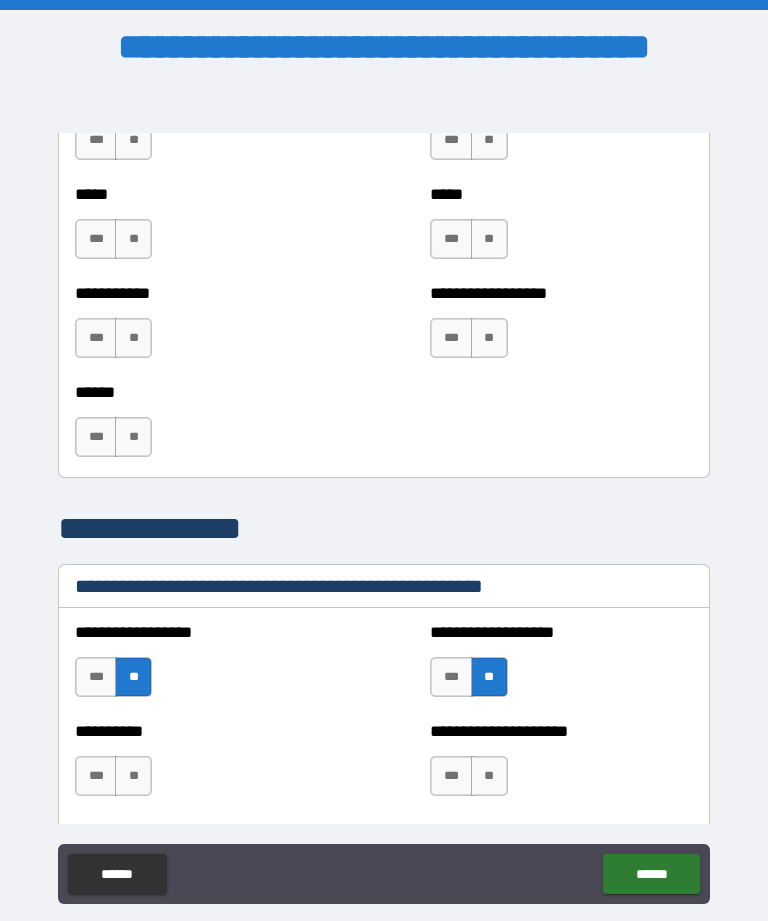 click on "**" at bounding box center (489, 776) 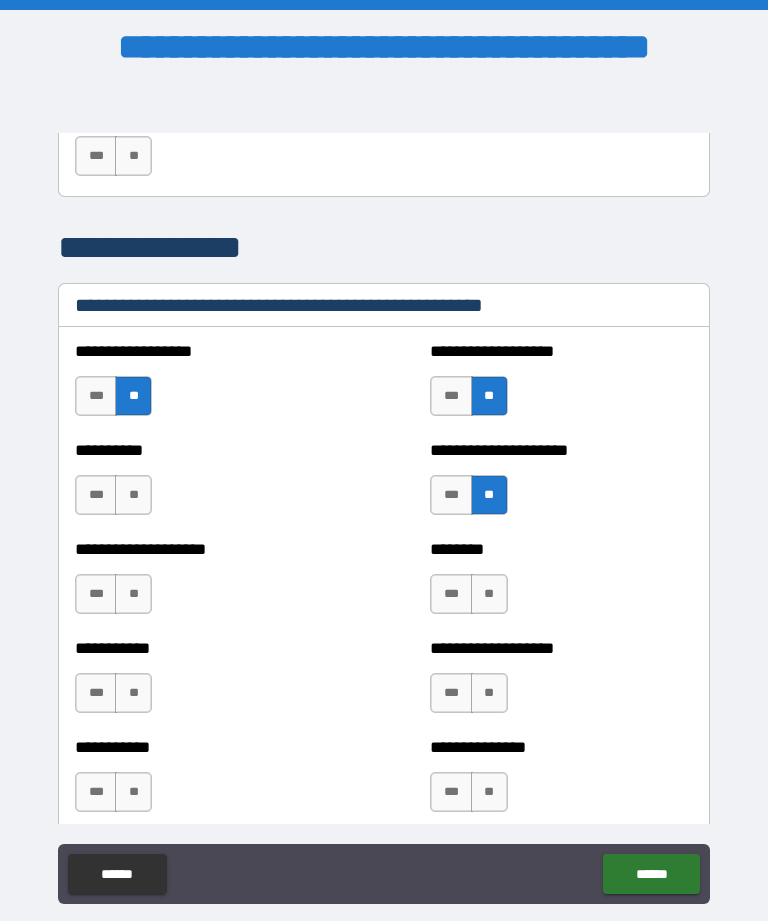 scroll, scrollTop: 2356, scrollLeft: 0, axis: vertical 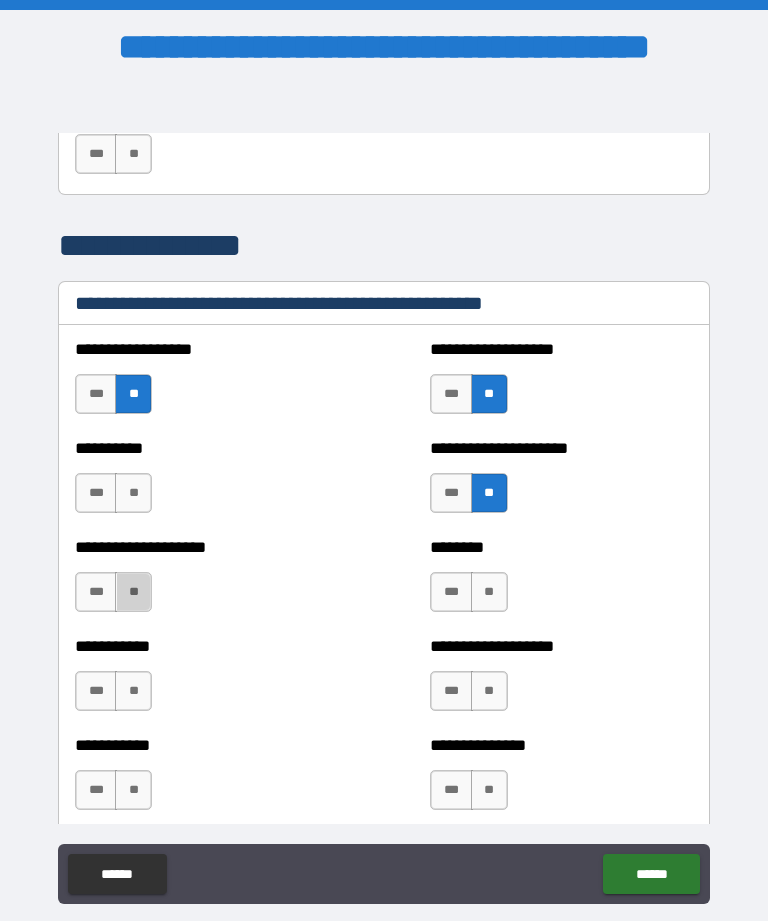 click on "**" at bounding box center [133, 592] 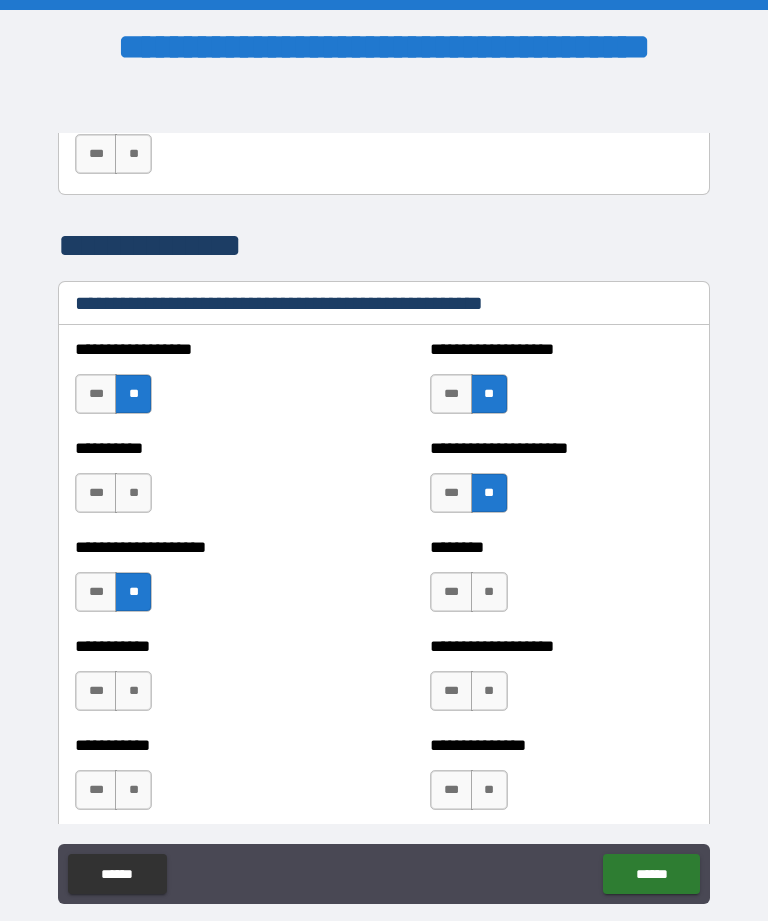 click on "**" at bounding box center [489, 592] 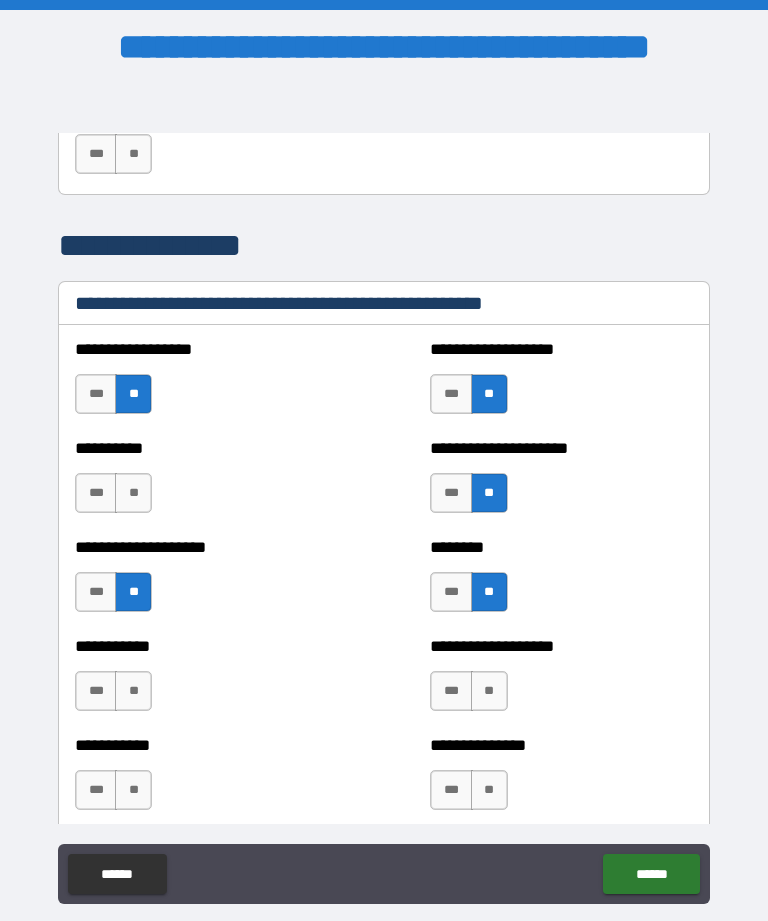 click on "**" at bounding box center (133, 691) 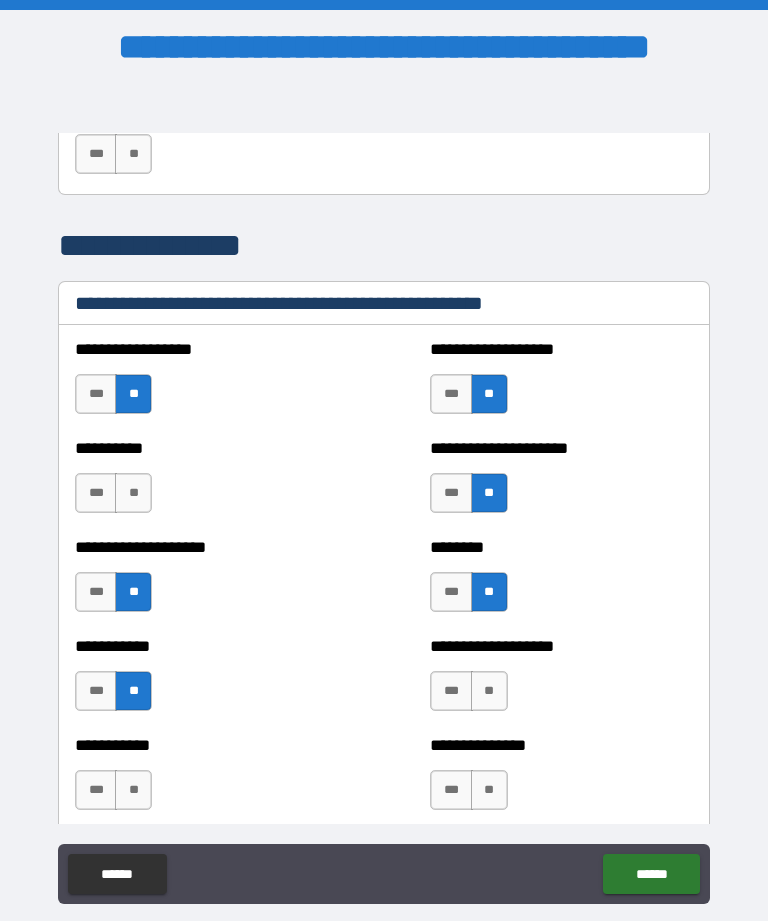 click on "**" at bounding box center [489, 691] 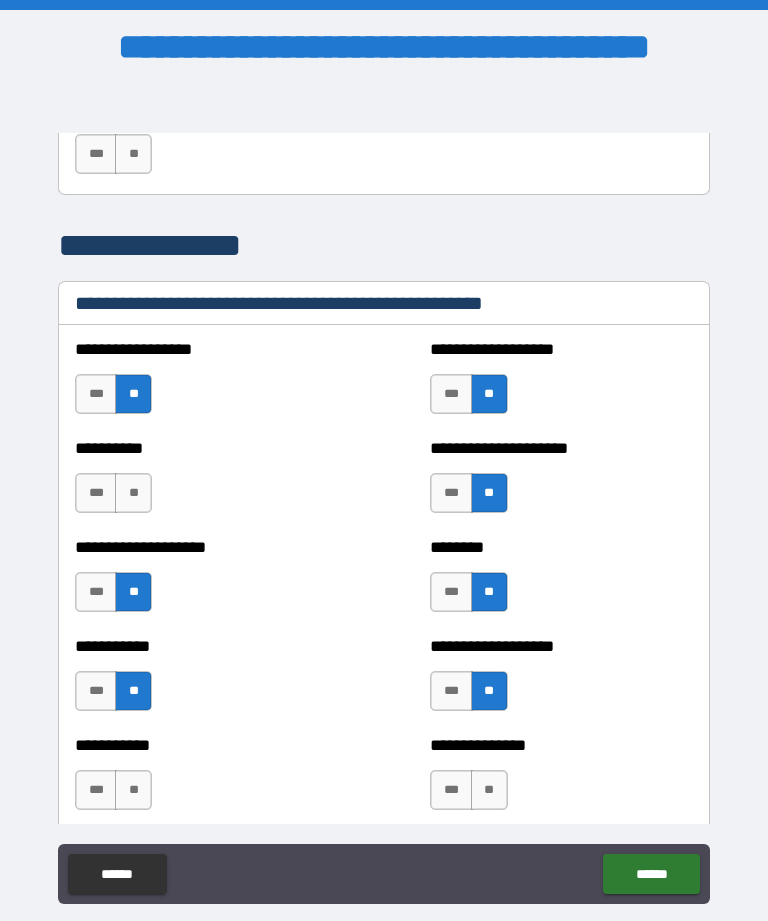 click on "**" at bounding box center [133, 790] 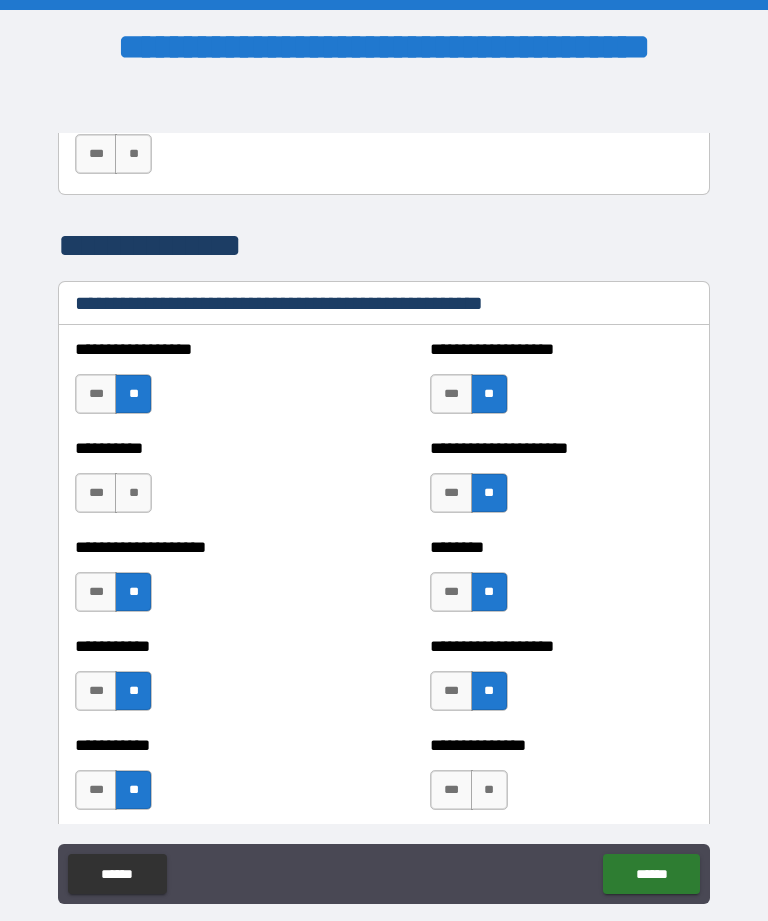 click on "**" at bounding box center [489, 790] 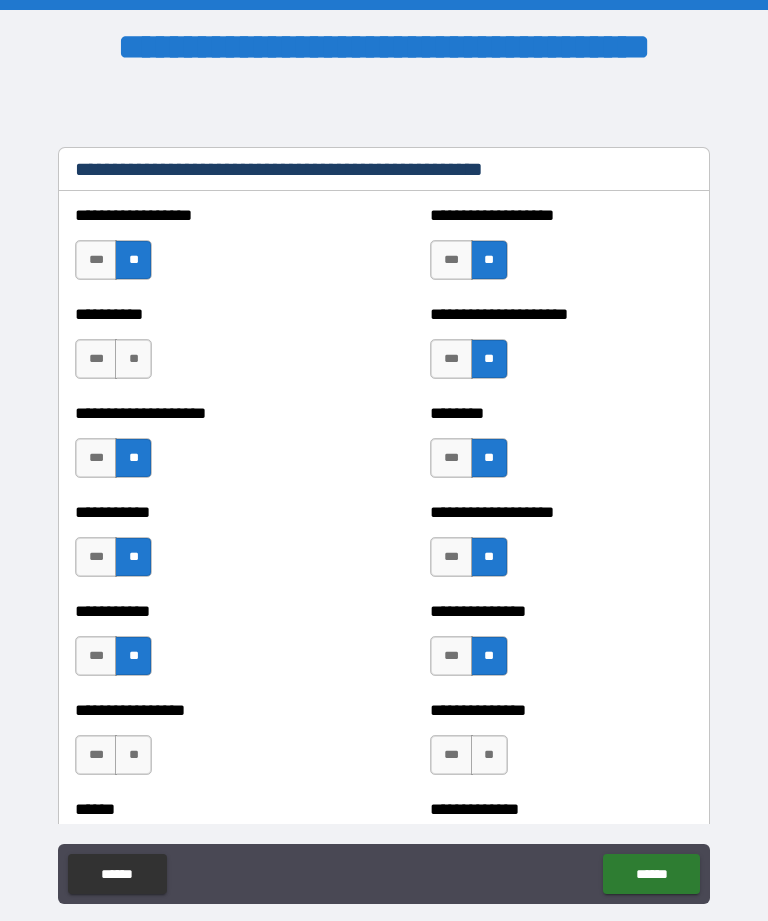 scroll, scrollTop: 2523, scrollLeft: 0, axis: vertical 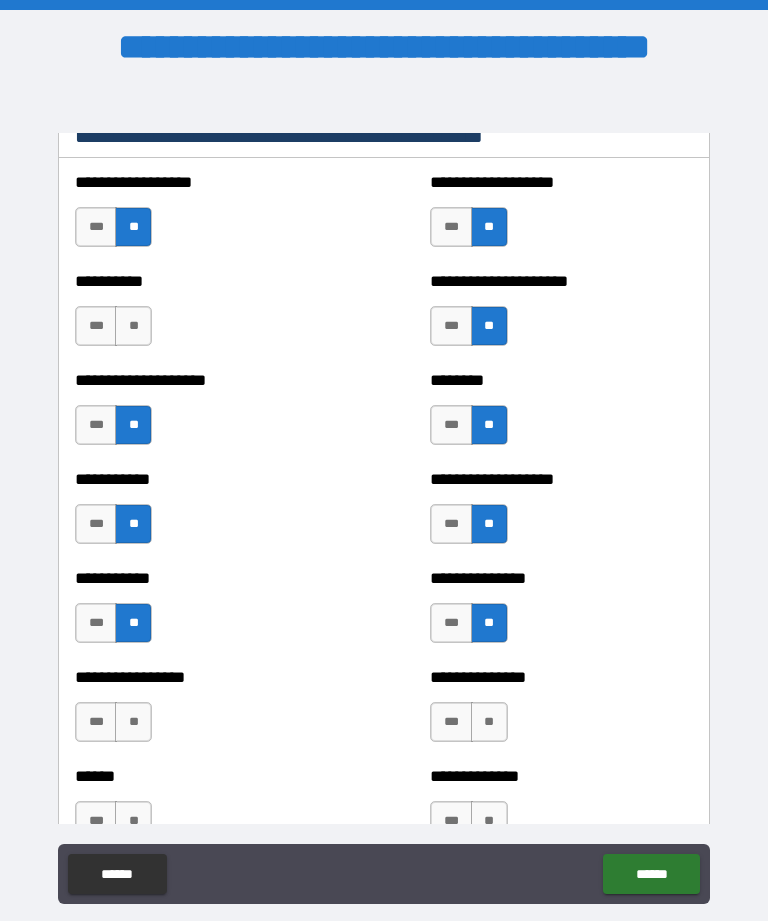 click on "**" at bounding box center [133, 722] 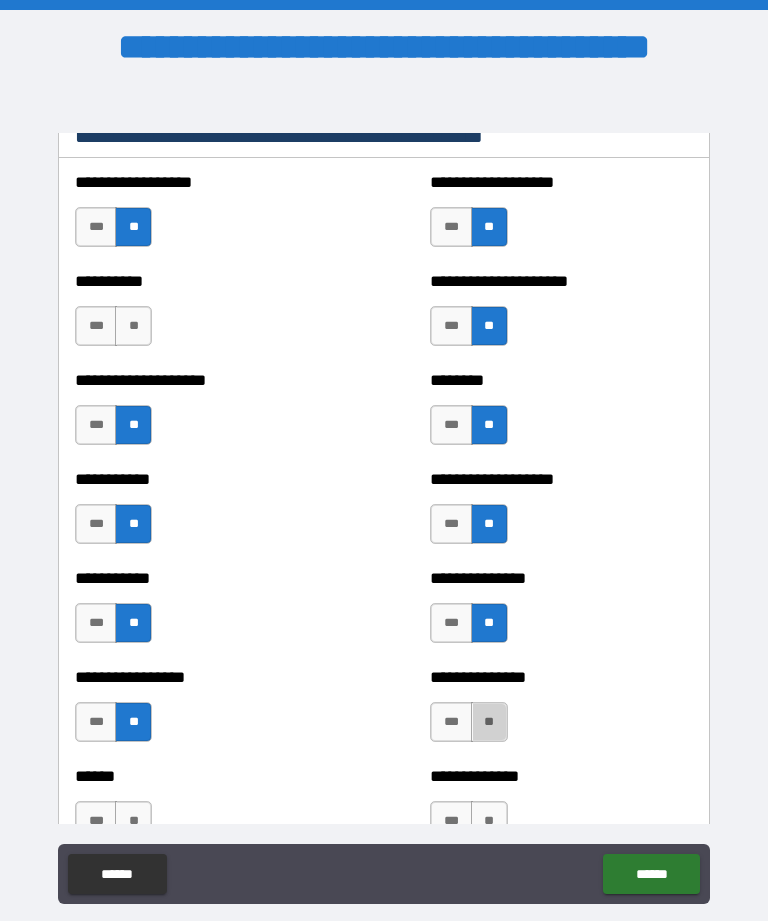 click on "**" at bounding box center [489, 722] 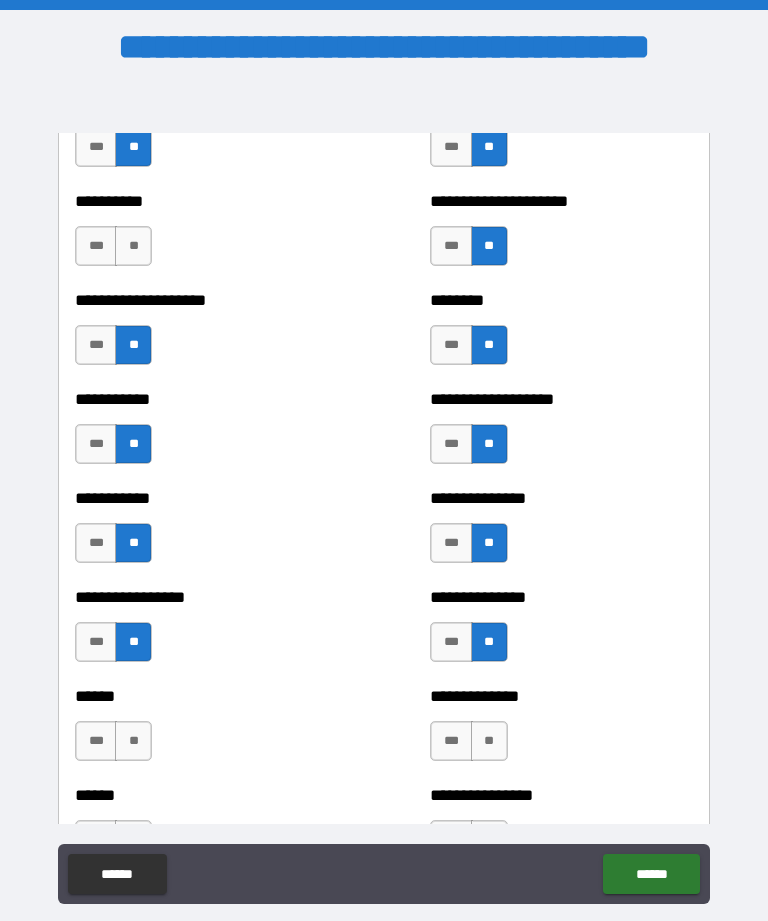 scroll, scrollTop: 2636, scrollLeft: 0, axis: vertical 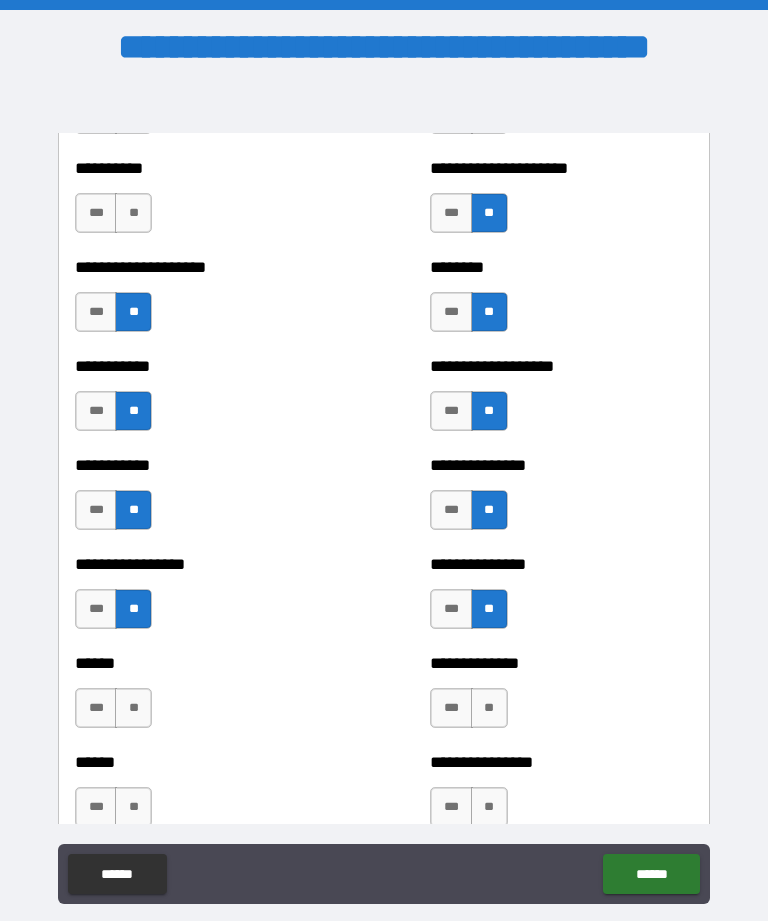 click on "**" at bounding box center (489, 708) 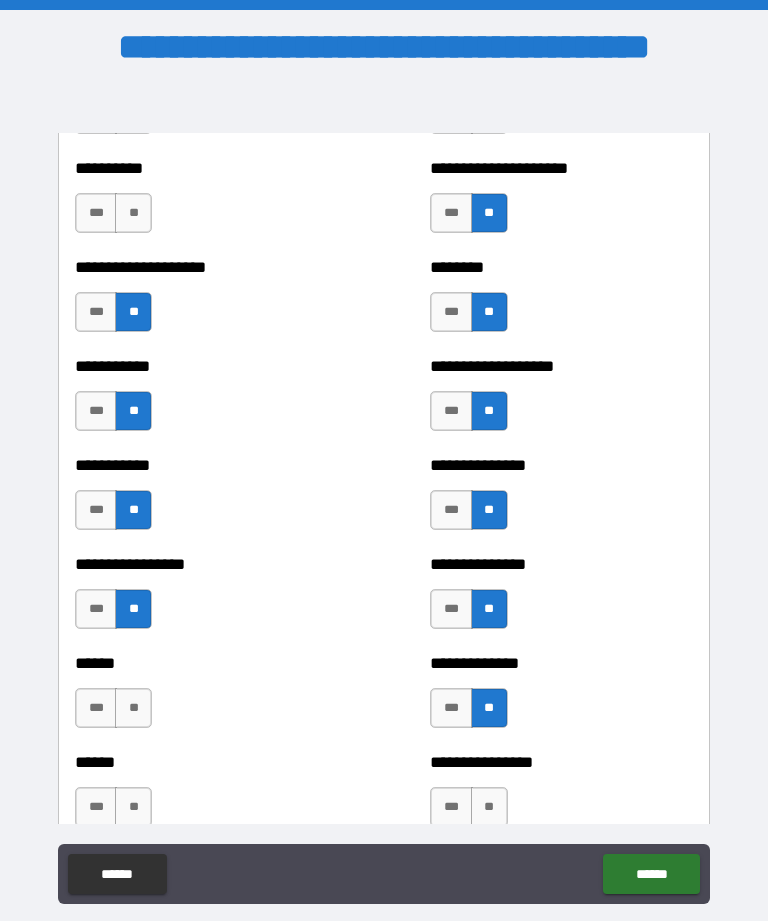 click on "**" at bounding box center (133, 708) 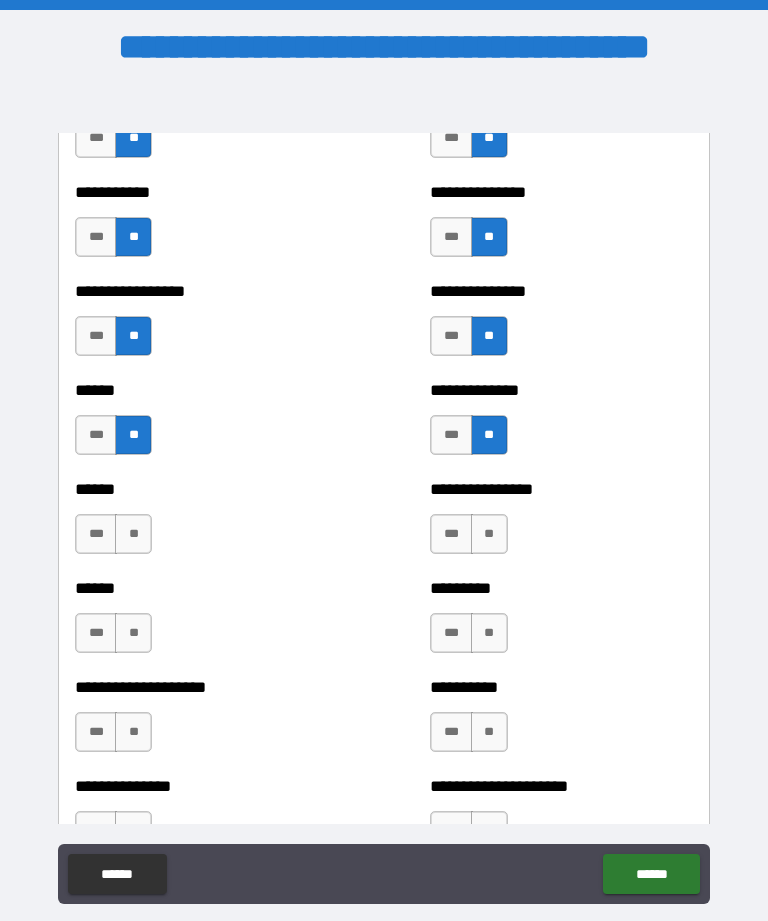 scroll, scrollTop: 2911, scrollLeft: 0, axis: vertical 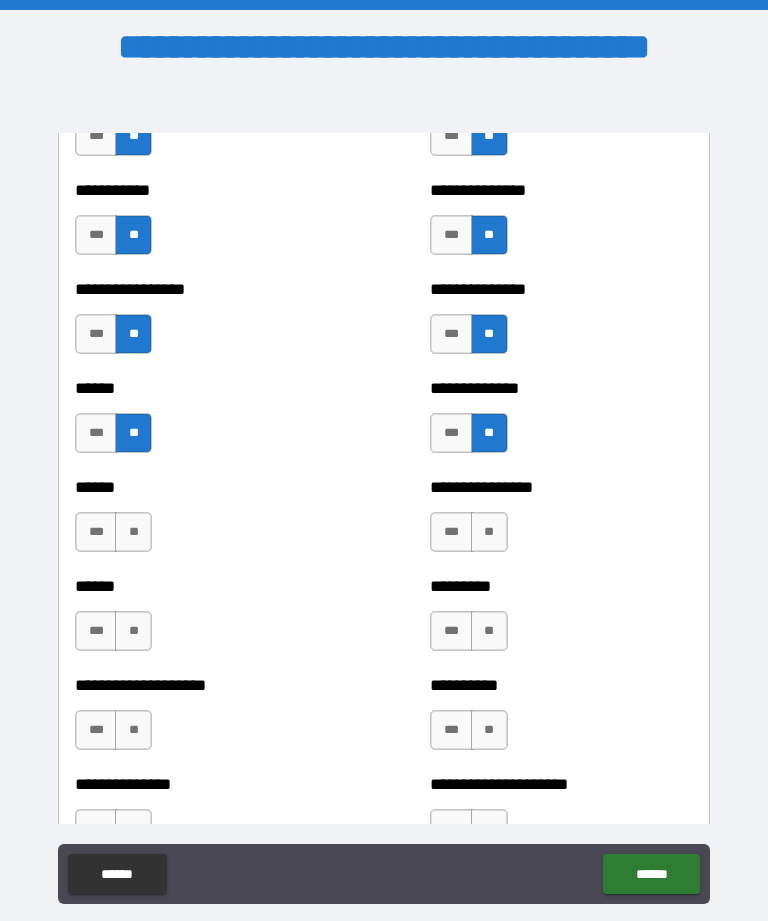 click on "**" at bounding box center [133, 532] 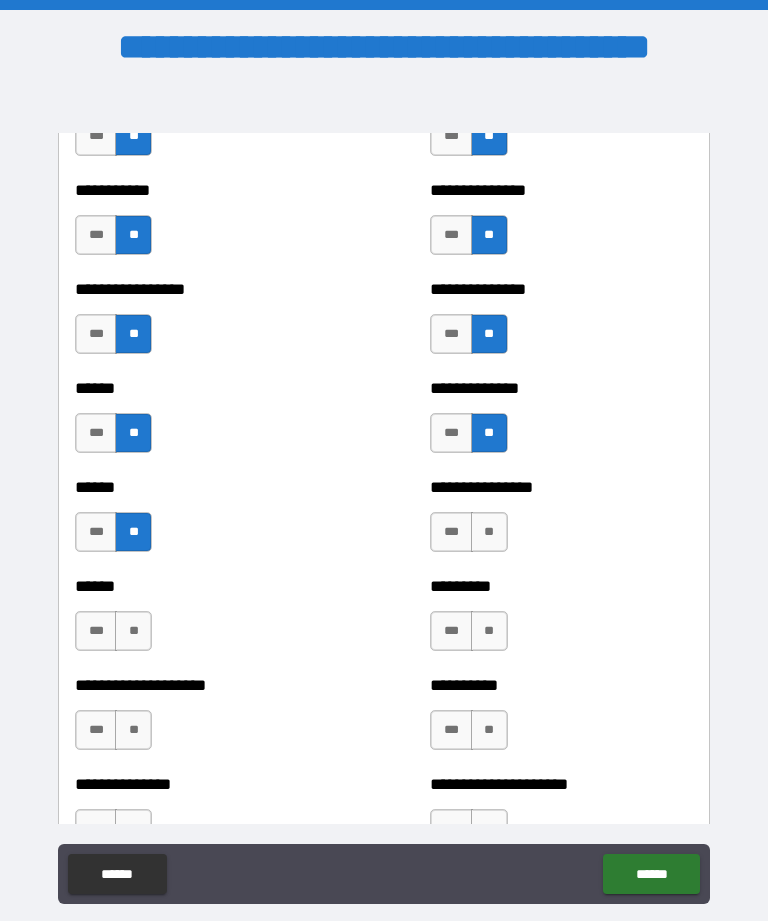 click on "**" at bounding box center (489, 532) 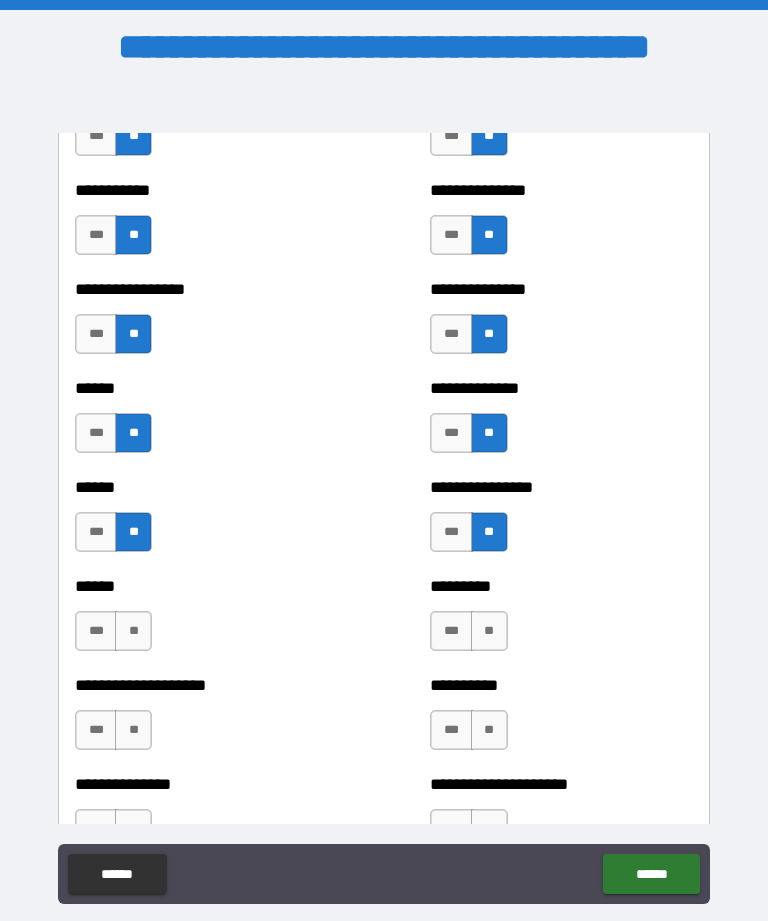 click on "**" at bounding box center [133, 631] 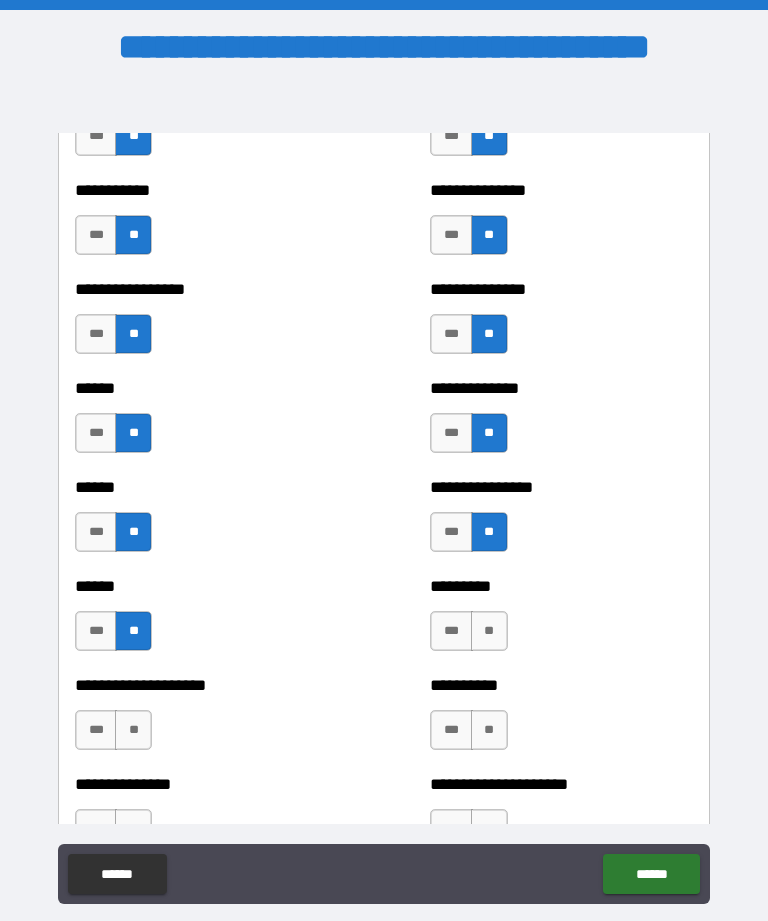 click on "**" at bounding box center [489, 631] 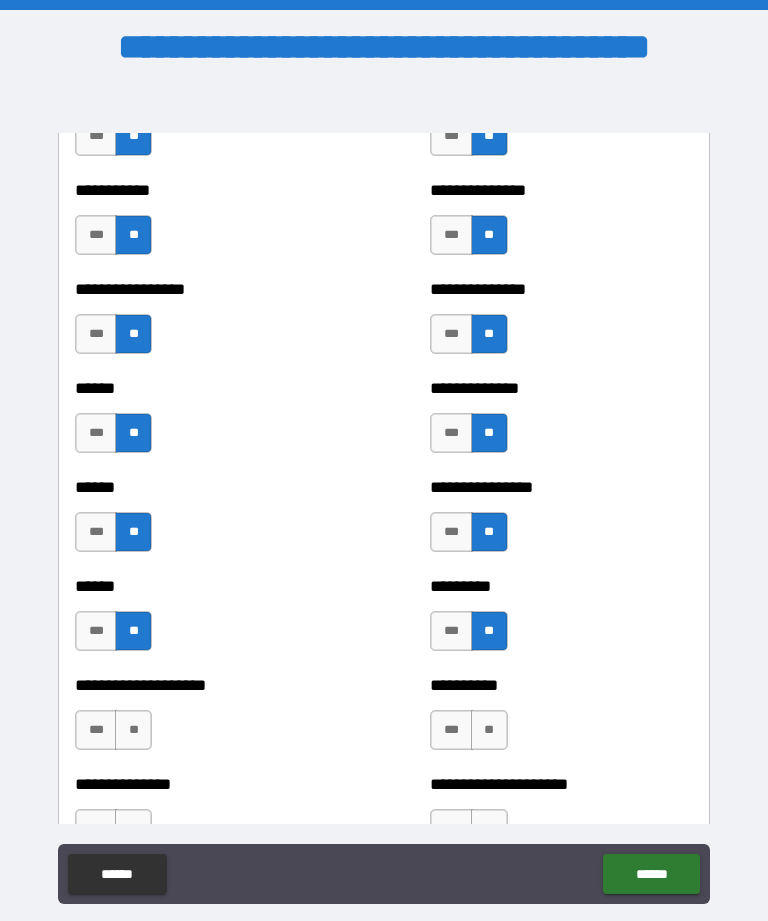 click on "***" at bounding box center (96, 730) 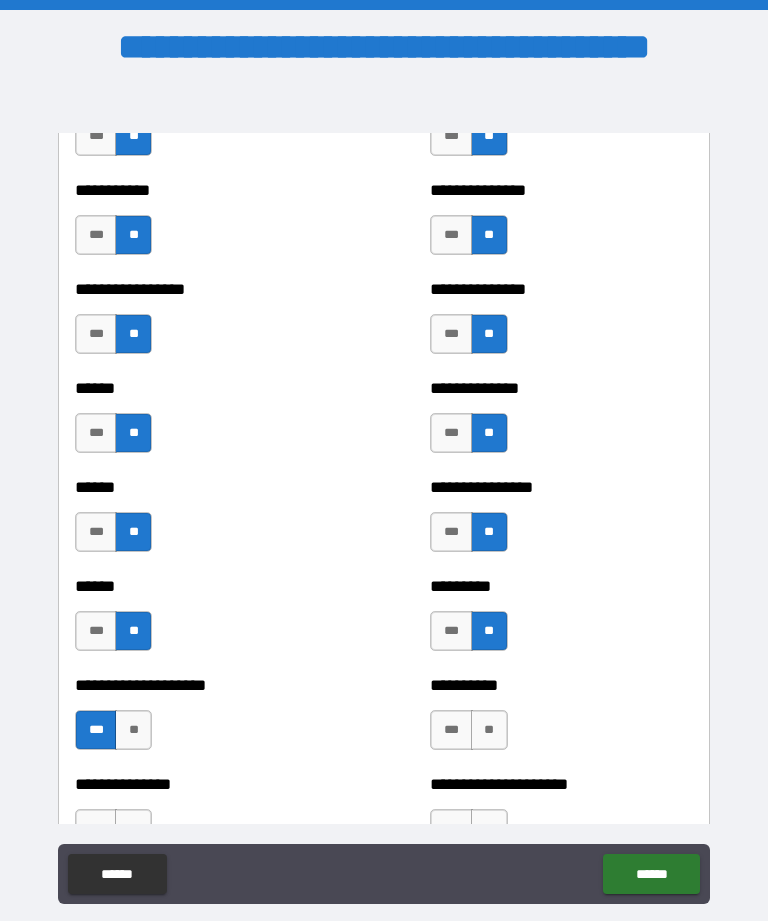 click on "**" at bounding box center (489, 730) 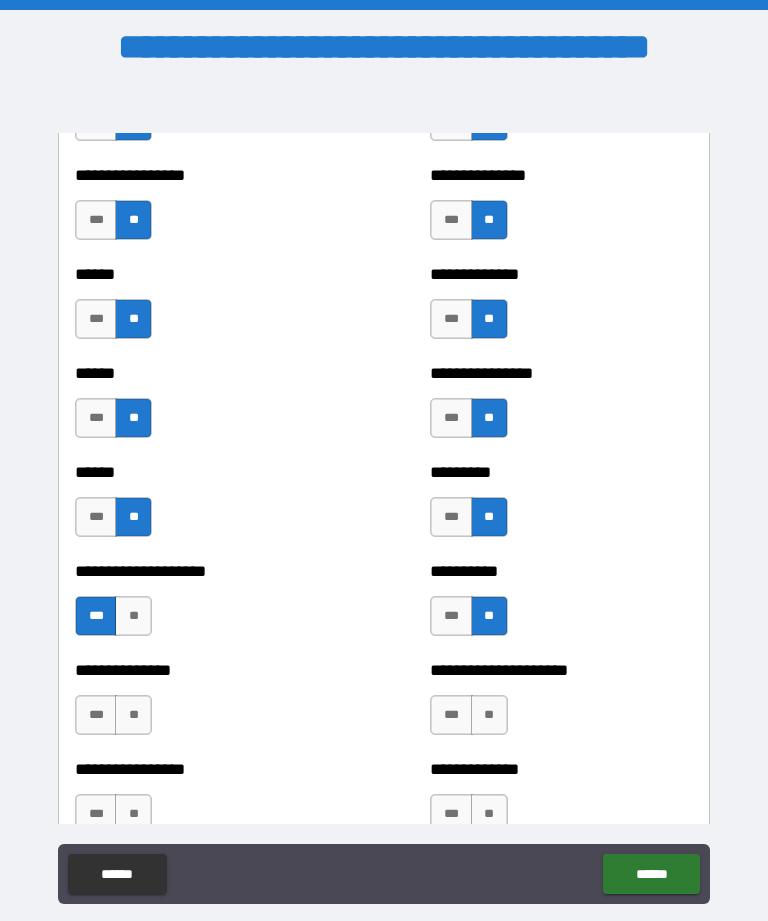 scroll, scrollTop: 3029, scrollLeft: 0, axis: vertical 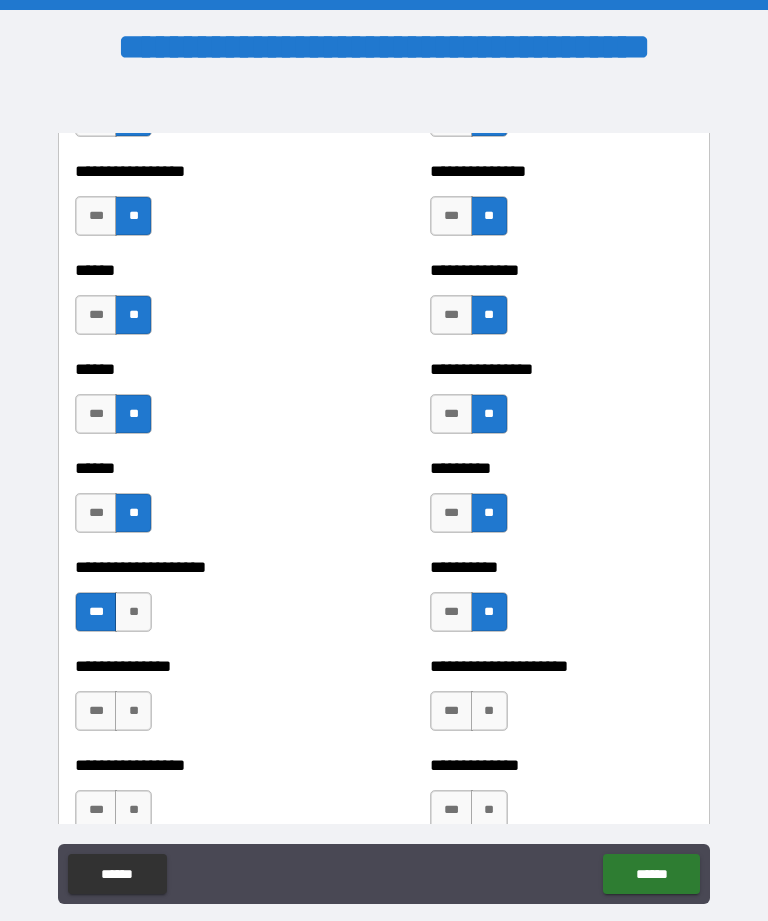 click on "**" at bounding box center (133, 711) 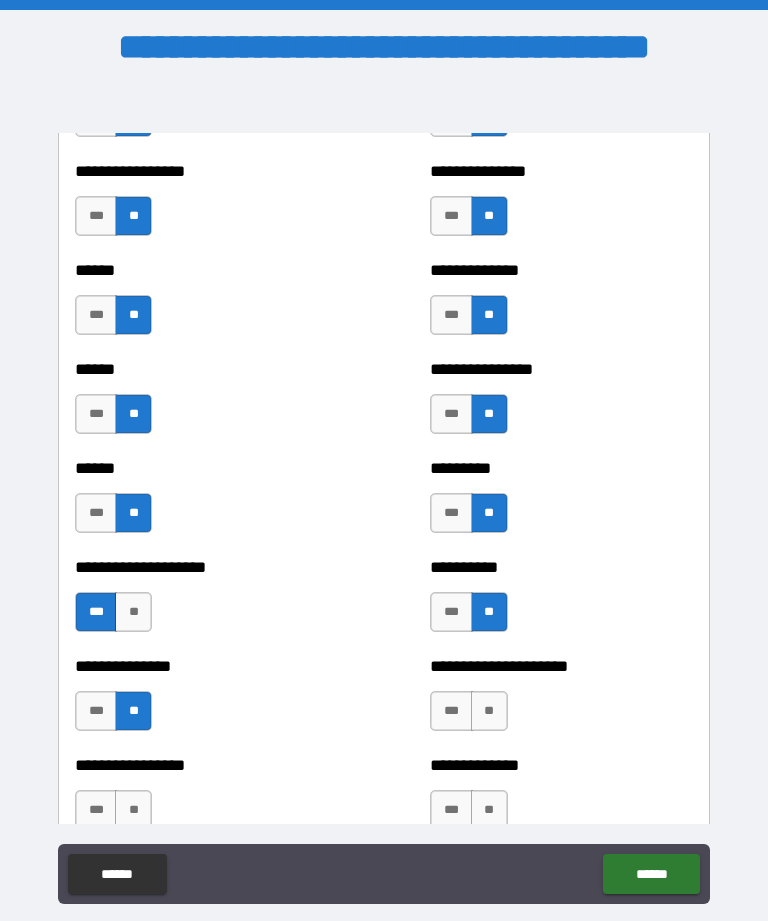 click on "**" at bounding box center (489, 711) 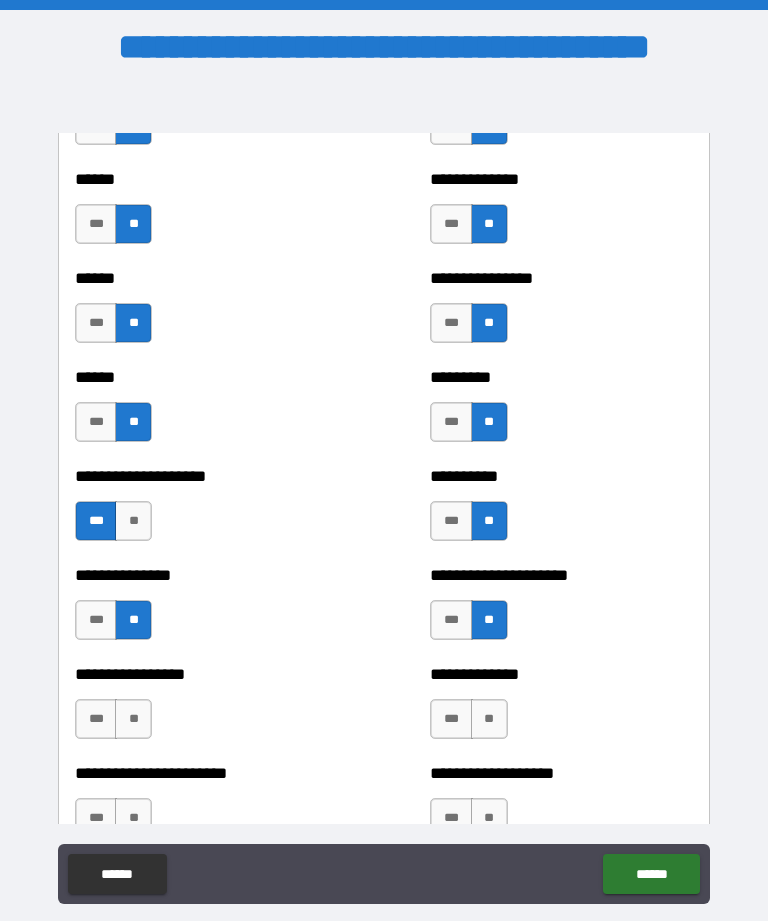 scroll, scrollTop: 3136, scrollLeft: 0, axis: vertical 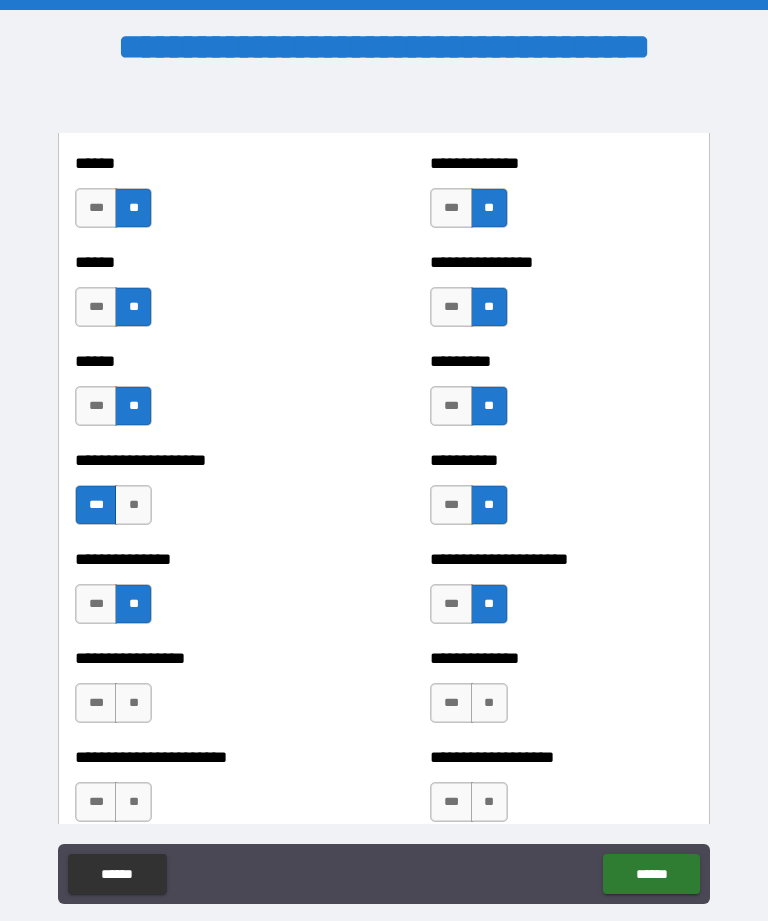 click on "**" at bounding box center (133, 703) 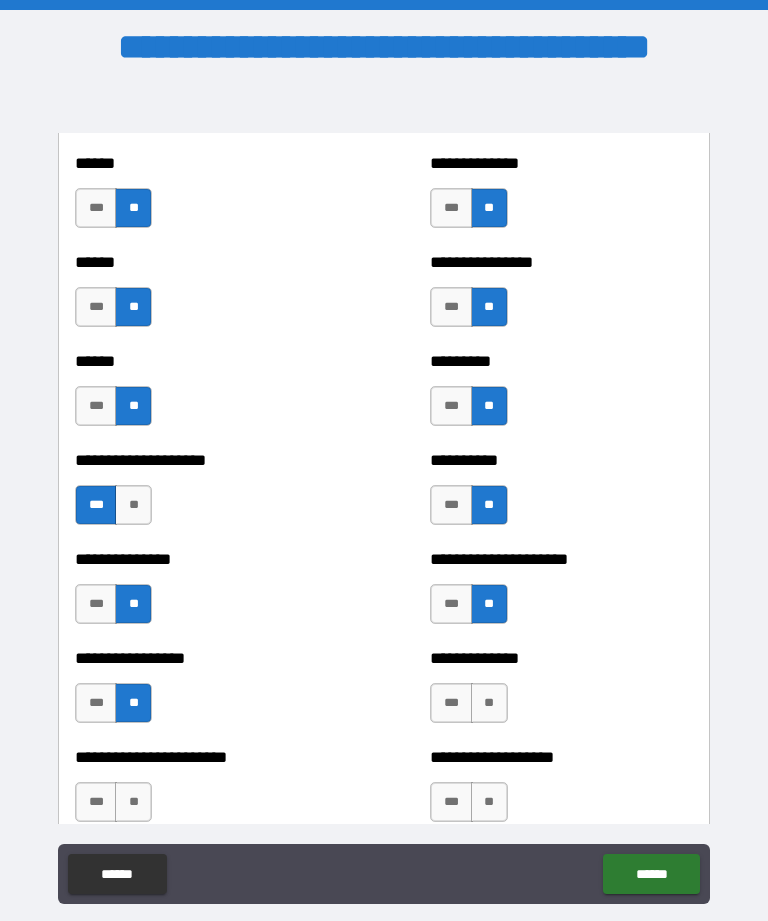 click on "**" at bounding box center (489, 703) 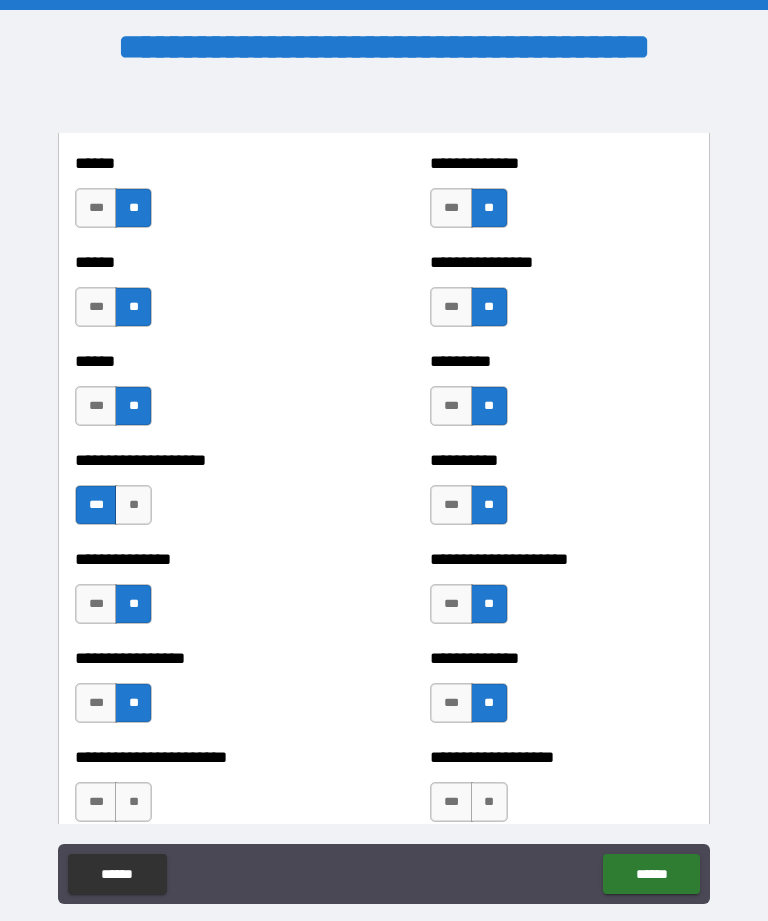 click on "**" at bounding box center (133, 802) 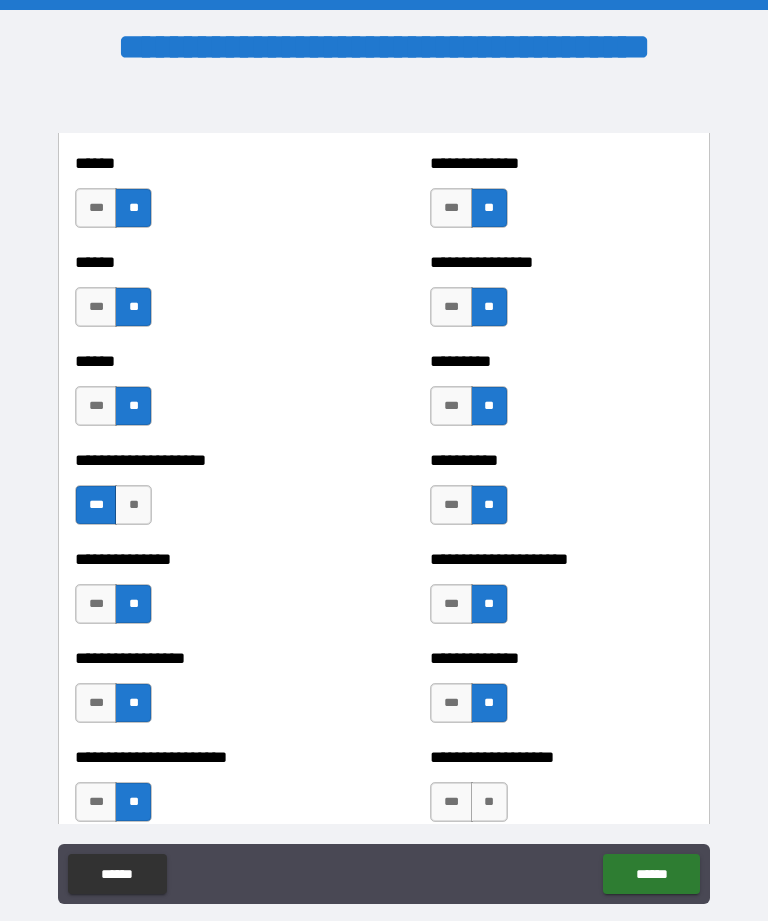 click on "**" at bounding box center [489, 802] 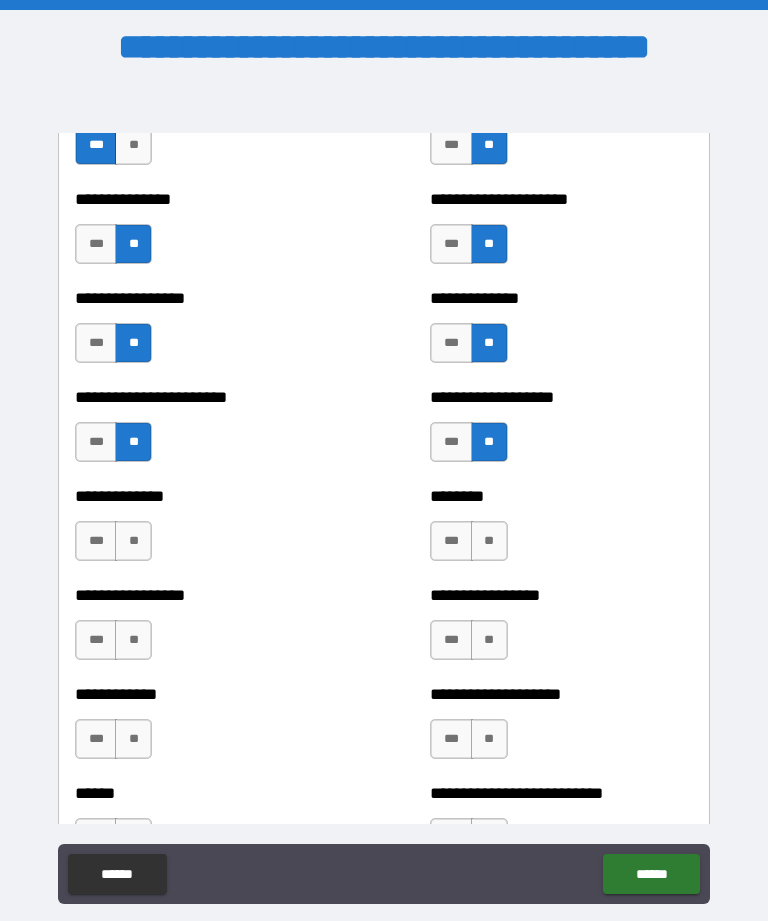 scroll, scrollTop: 3501, scrollLeft: 0, axis: vertical 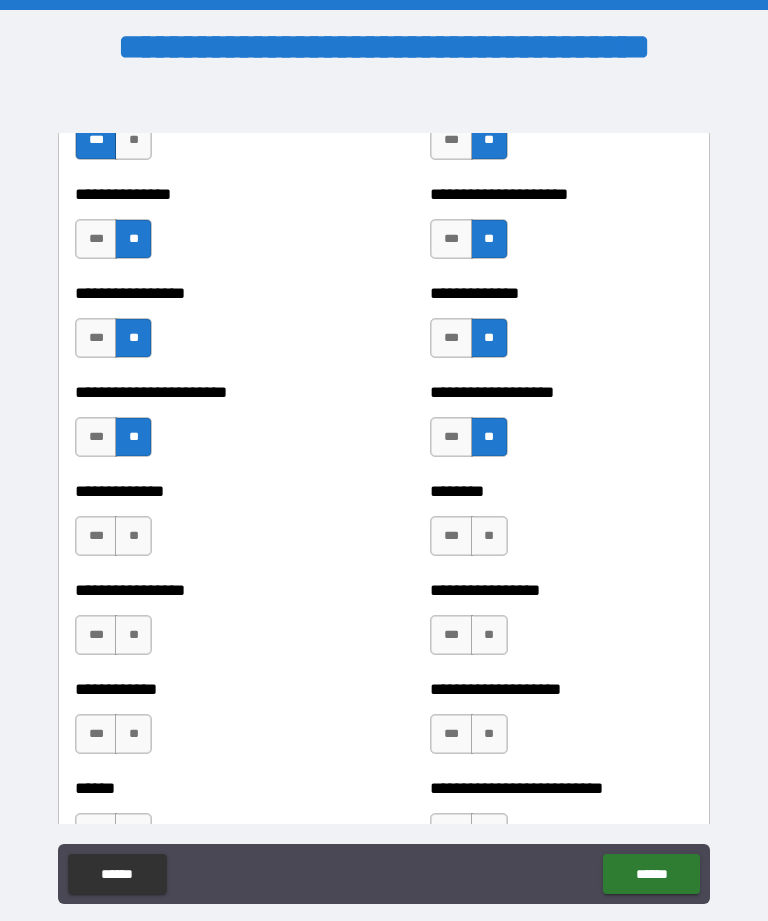 click on "**" at bounding box center (133, 536) 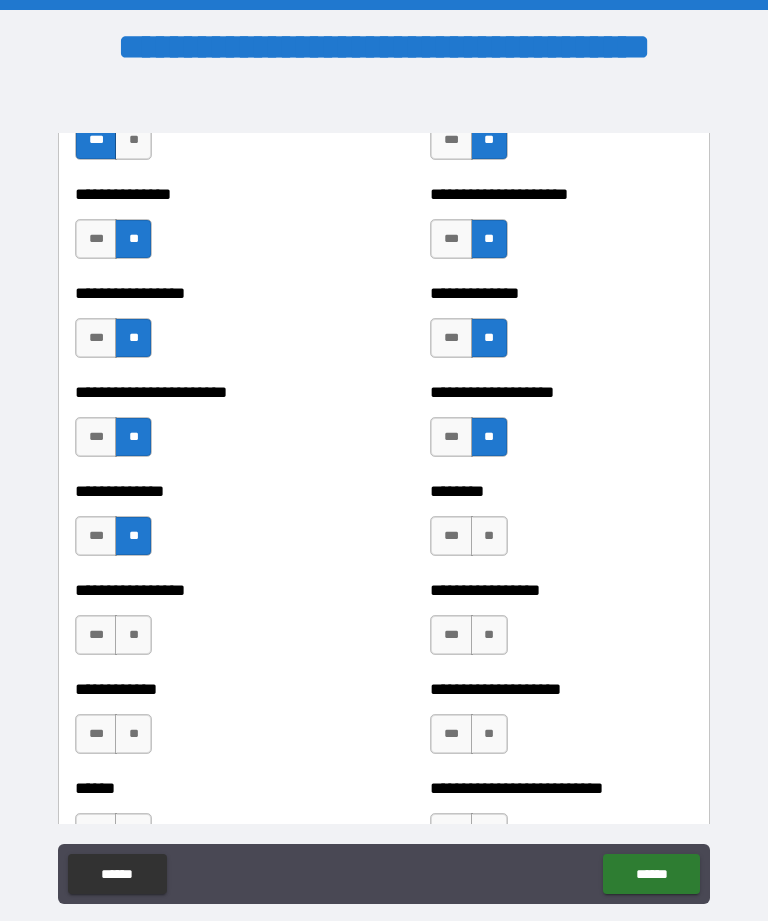 click on "******** *** **" at bounding box center [561, 526] 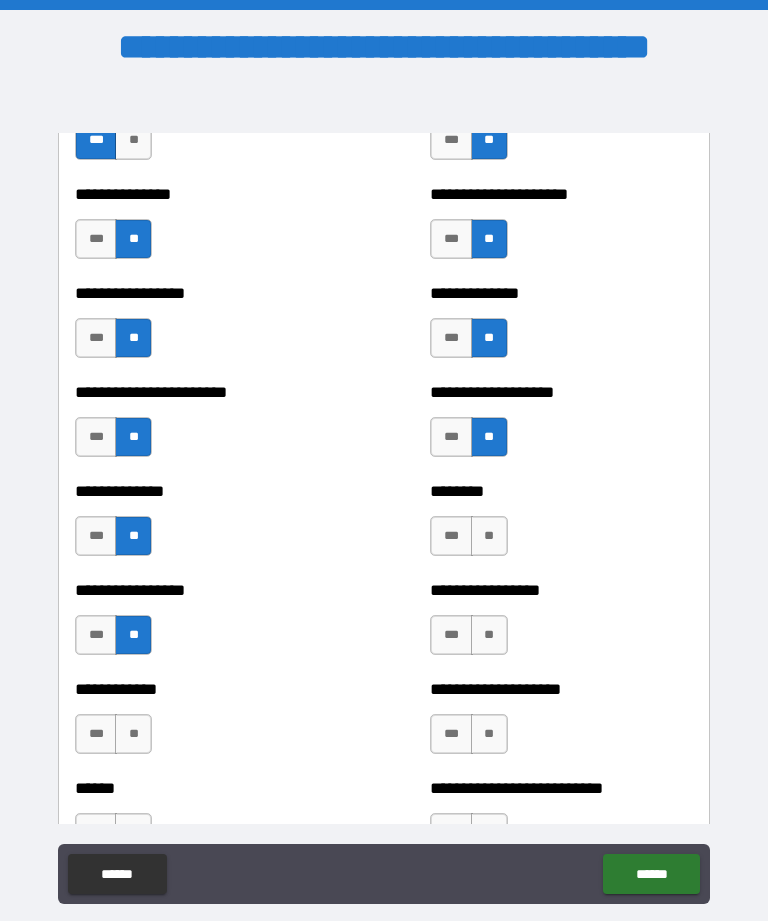 click on "**" at bounding box center [489, 635] 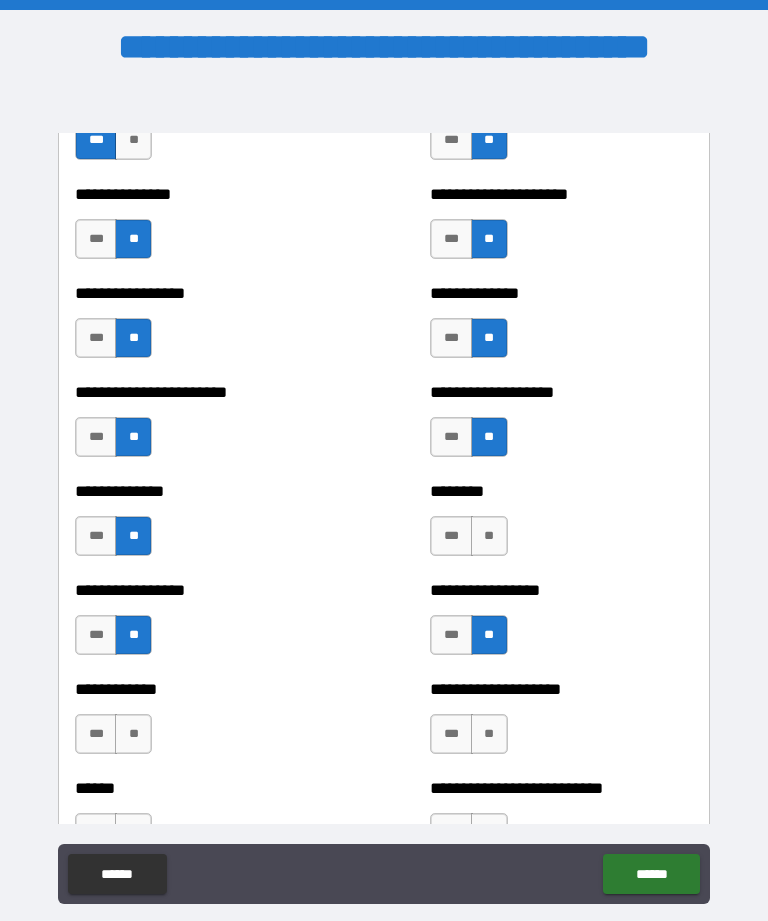 click on "**" at bounding box center (133, 734) 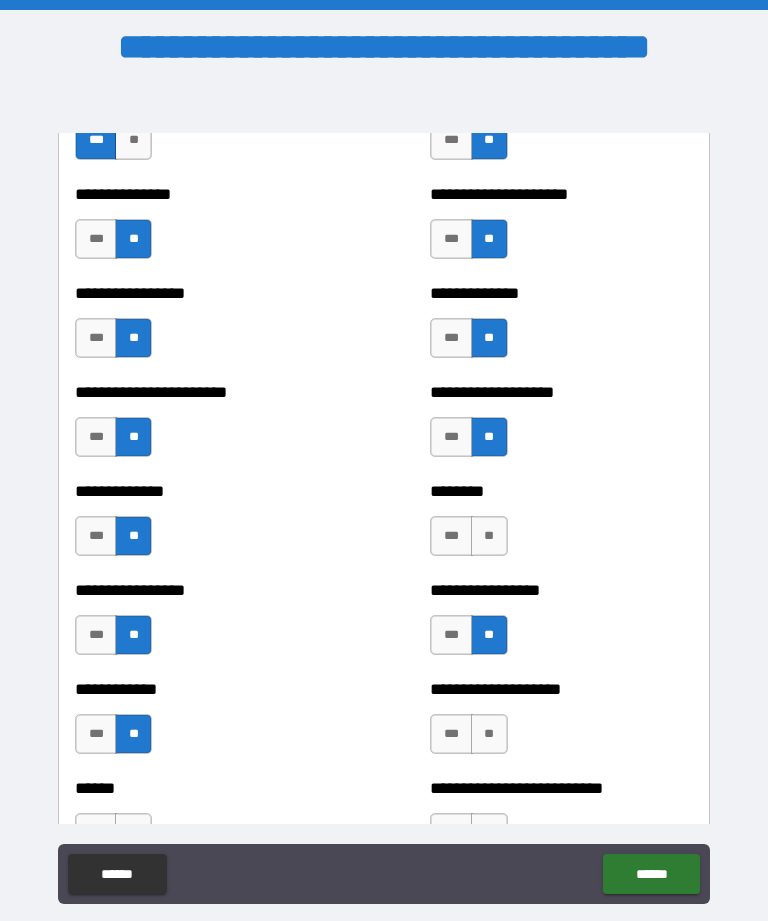 click on "**" at bounding box center [489, 734] 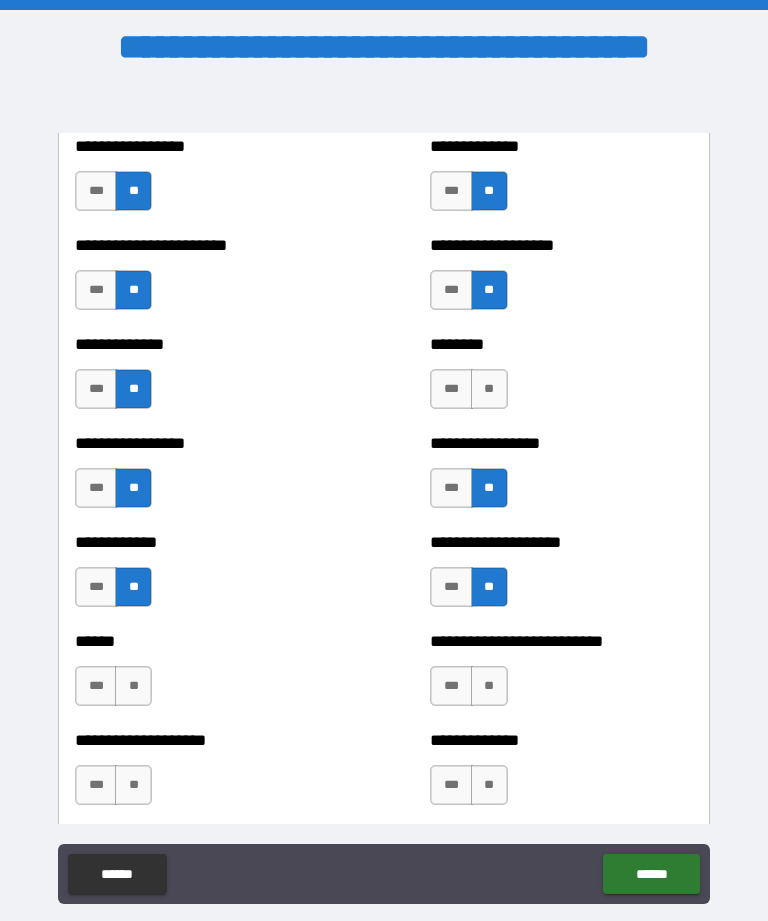 scroll, scrollTop: 3649, scrollLeft: 0, axis: vertical 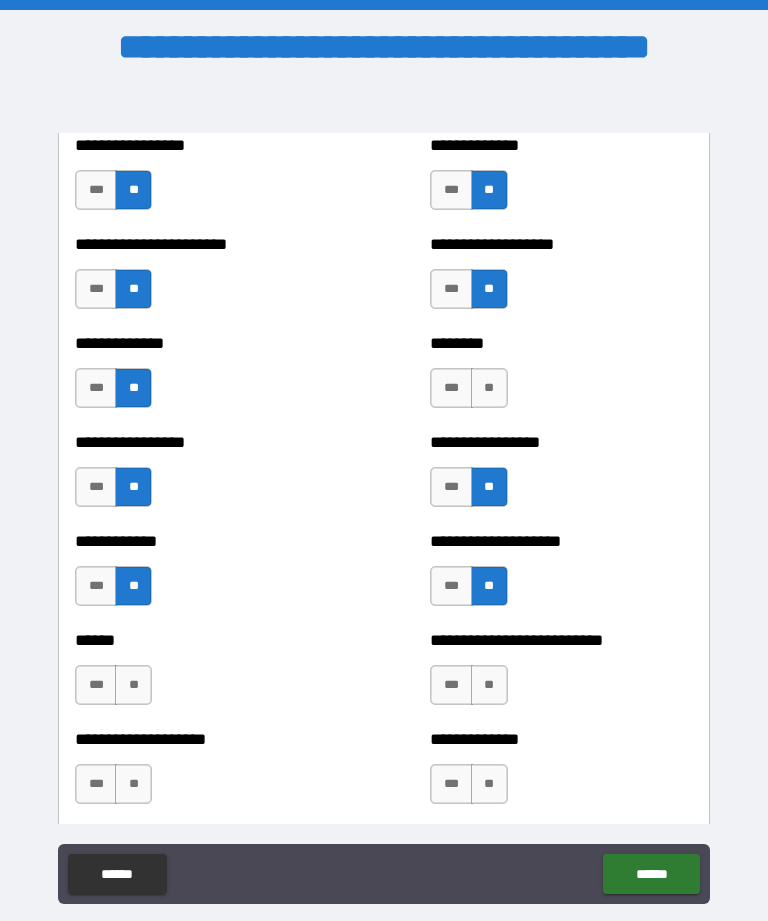 click on "**" at bounding box center [133, 685] 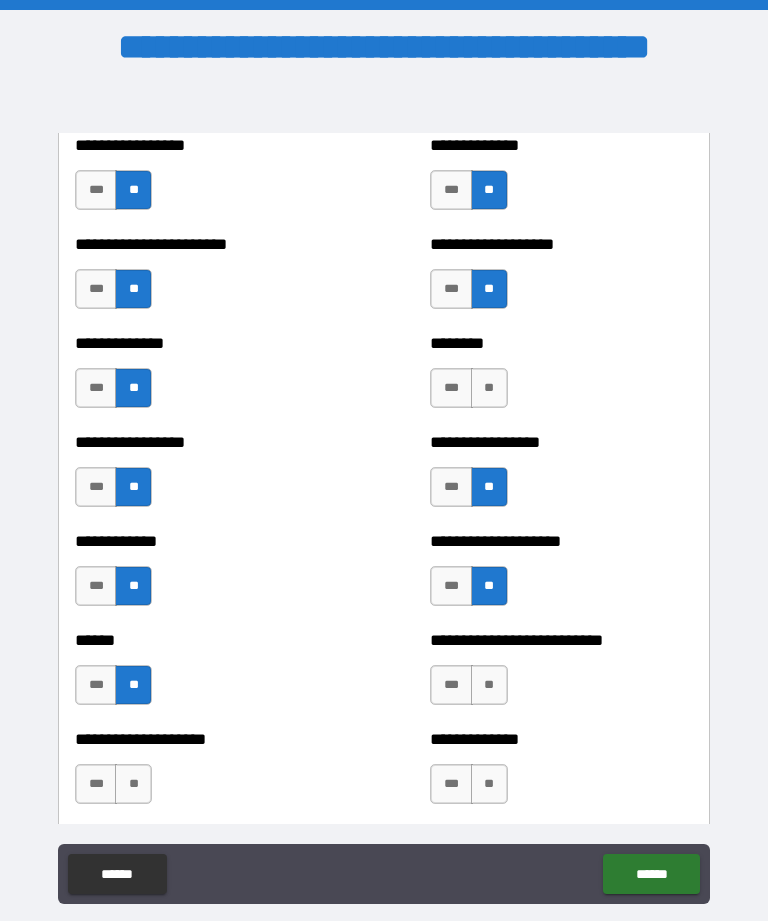 click on "**" at bounding box center [489, 685] 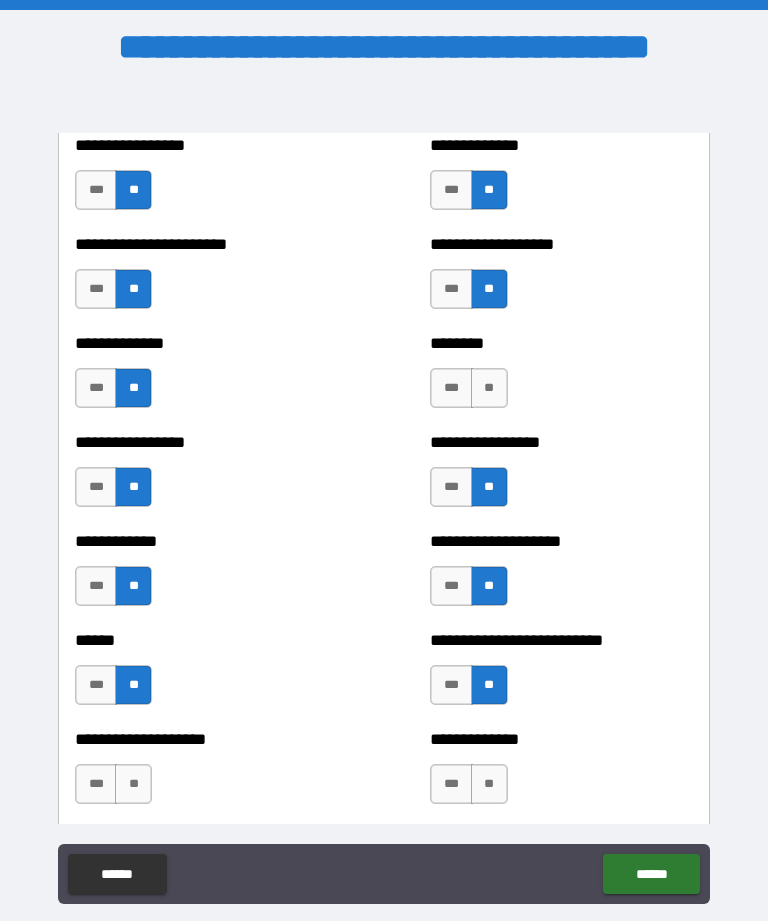 click on "**********" at bounding box center (561, 774) 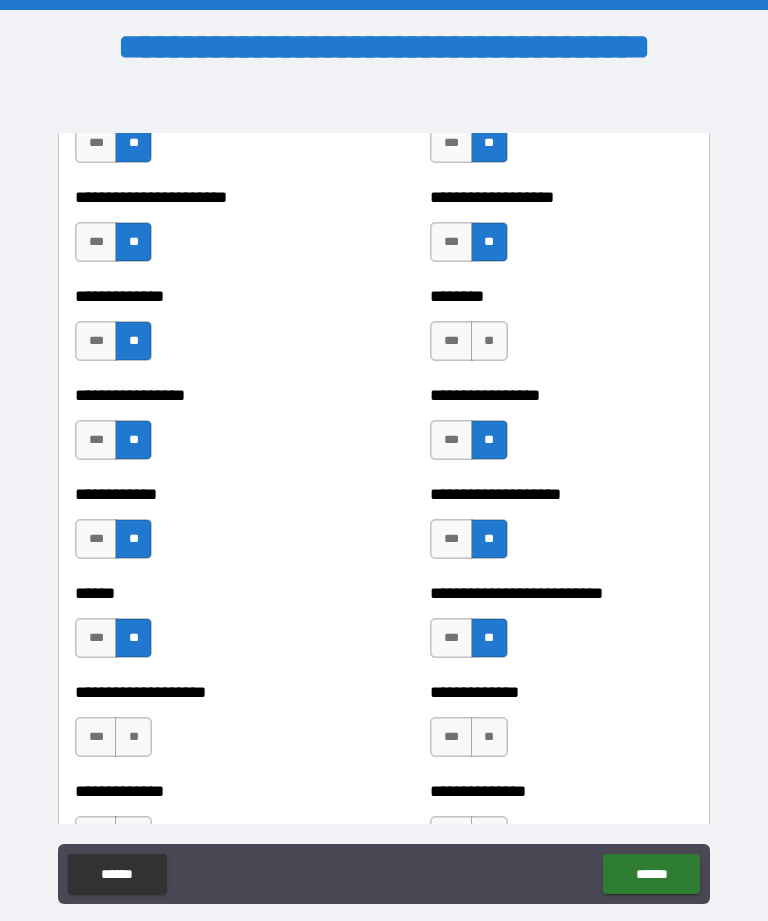 click on "**" at bounding box center (133, 737) 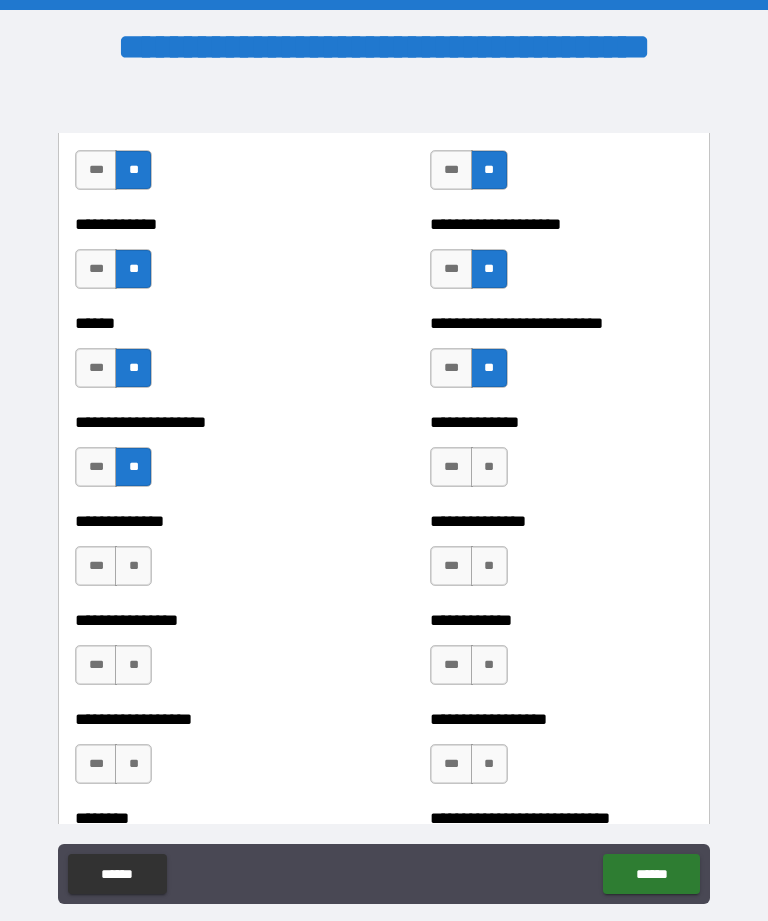 scroll, scrollTop: 3968, scrollLeft: 0, axis: vertical 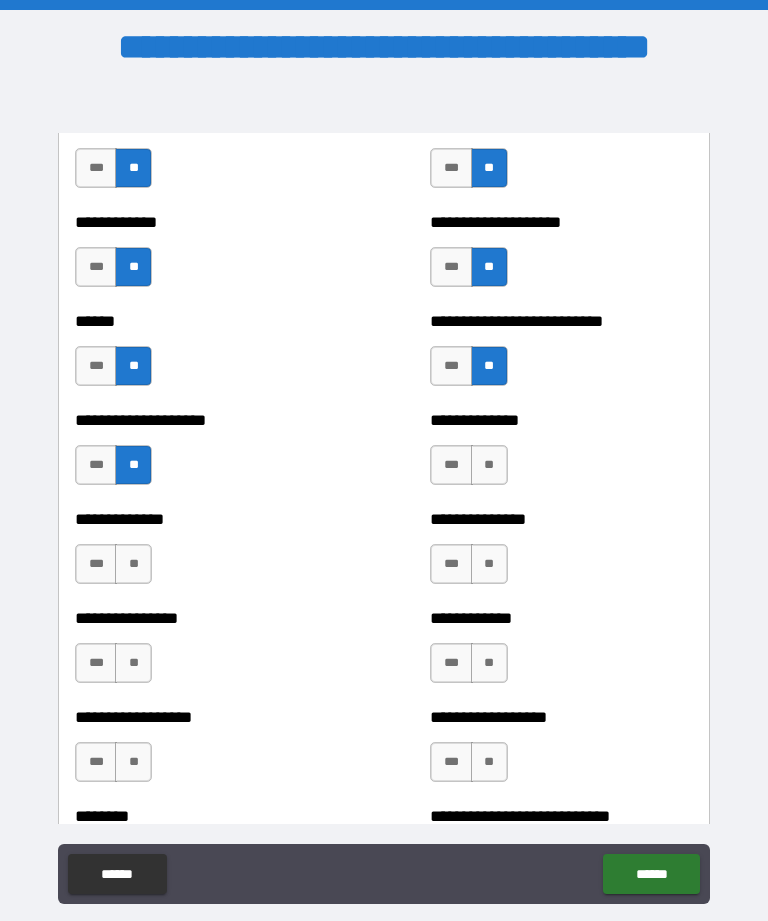 click on "**" at bounding box center (133, 564) 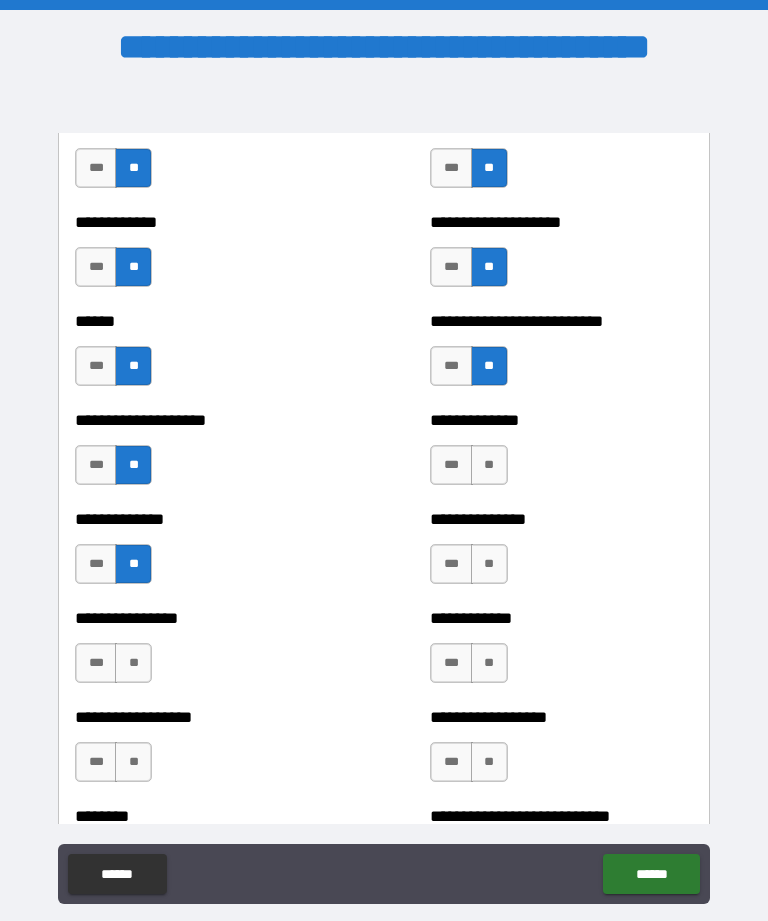 click on "**" at bounding box center [489, 564] 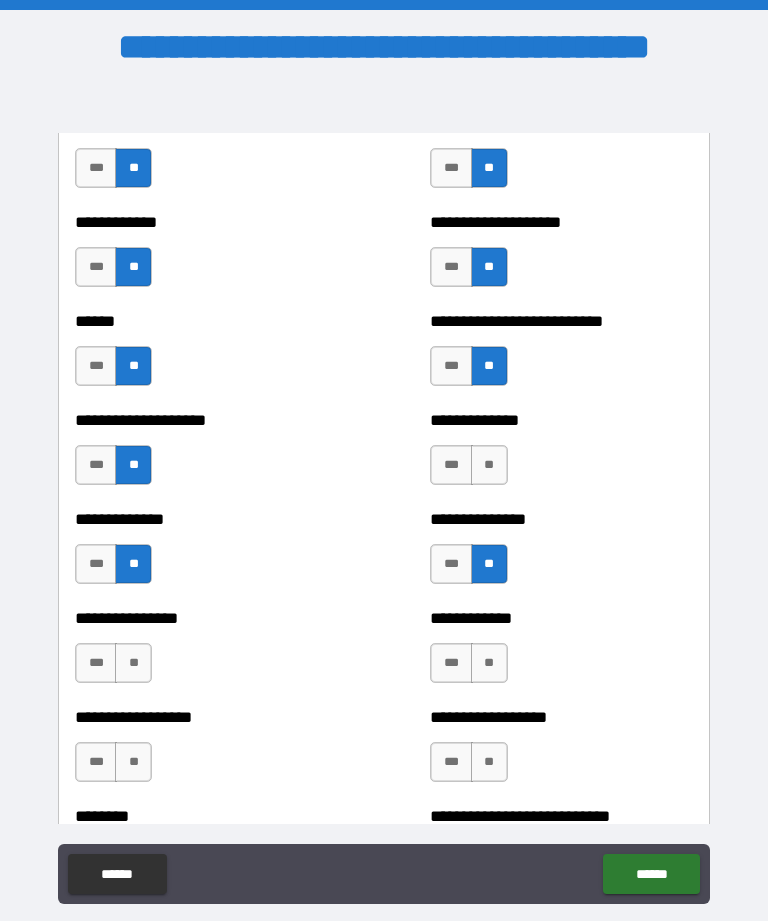 click on "**" at bounding box center (133, 663) 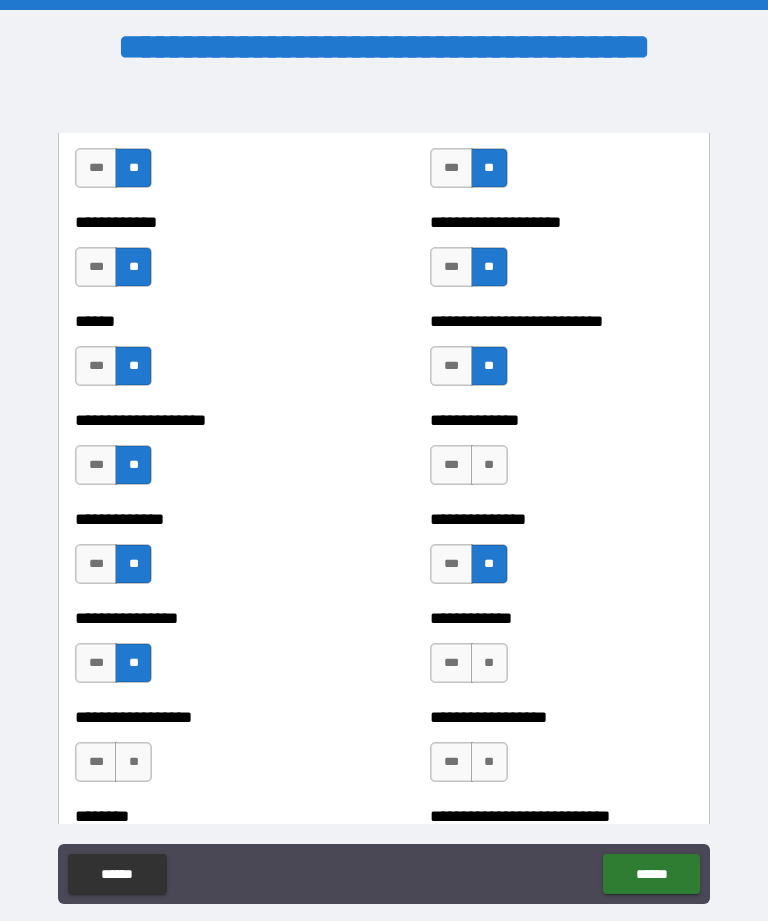 click on "**" at bounding box center (489, 663) 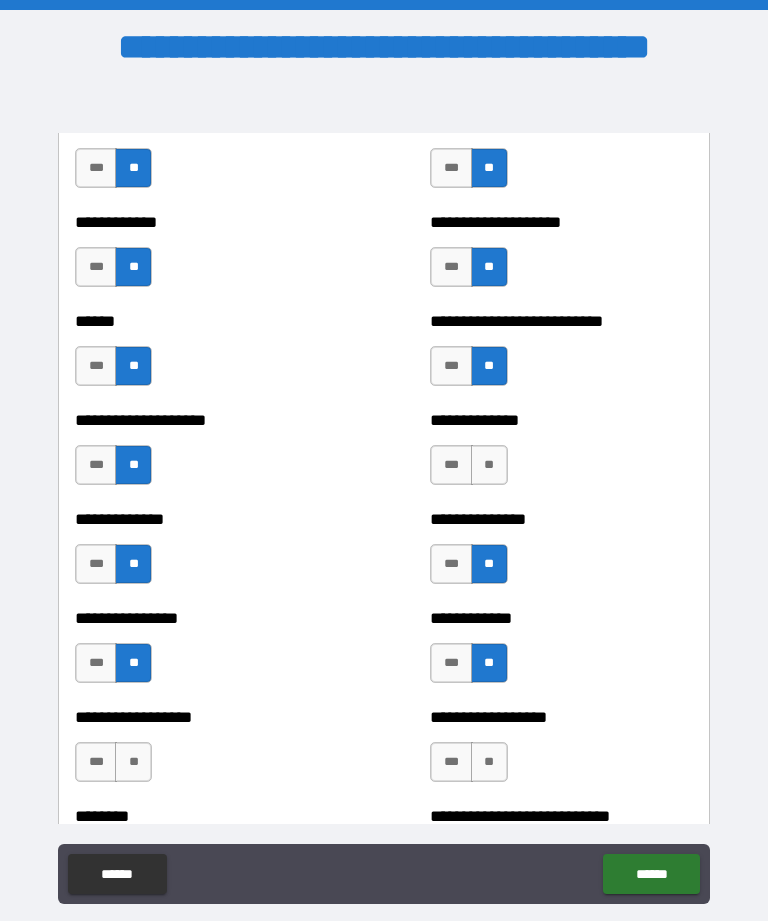 click on "**" at bounding box center [489, 762] 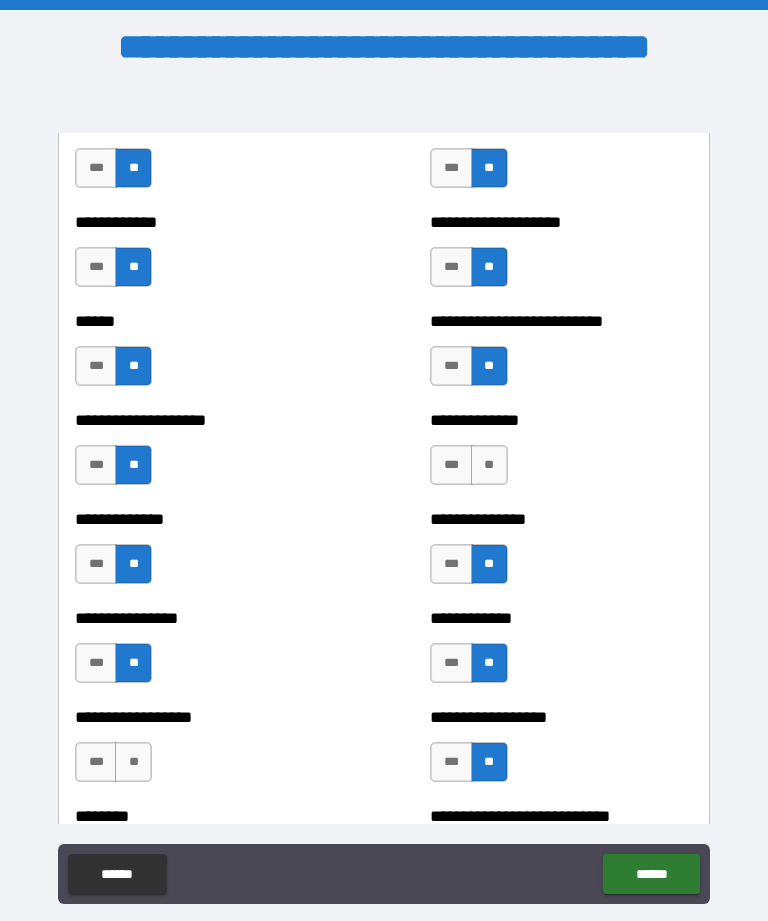click on "**" at bounding box center (133, 762) 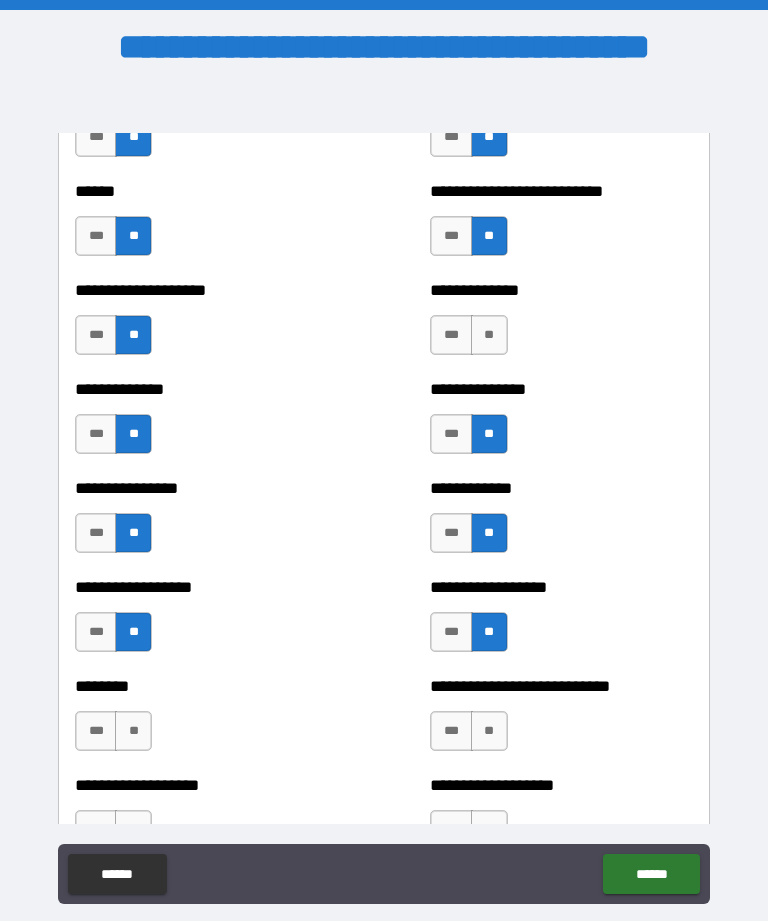 scroll, scrollTop: 4103, scrollLeft: 0, axis: vertical 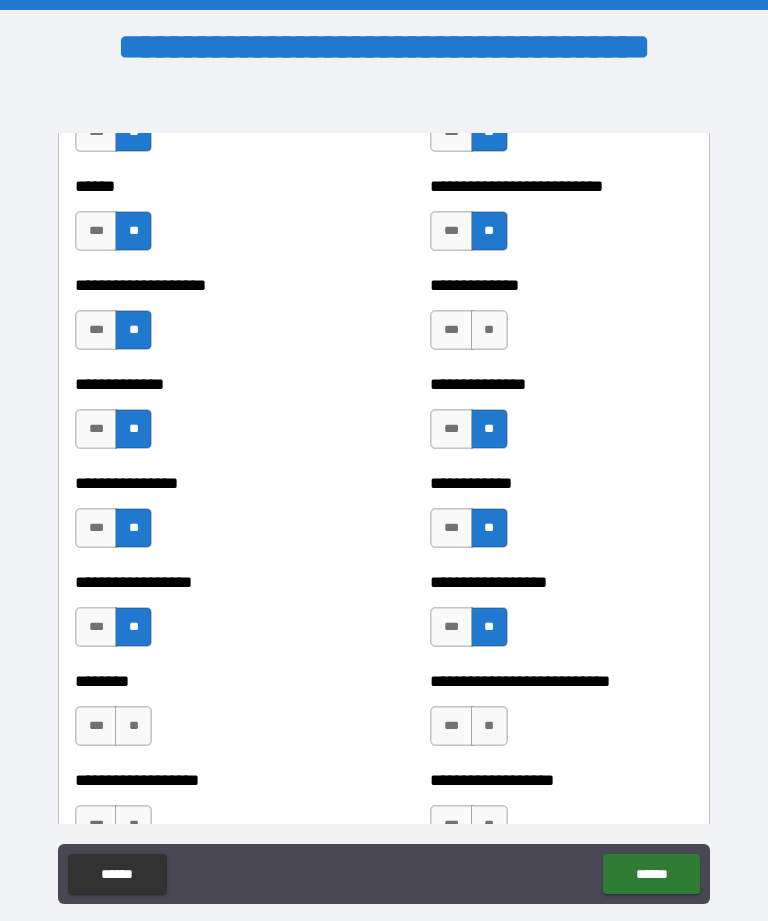 click on "**" at bounding box center [133, 726] 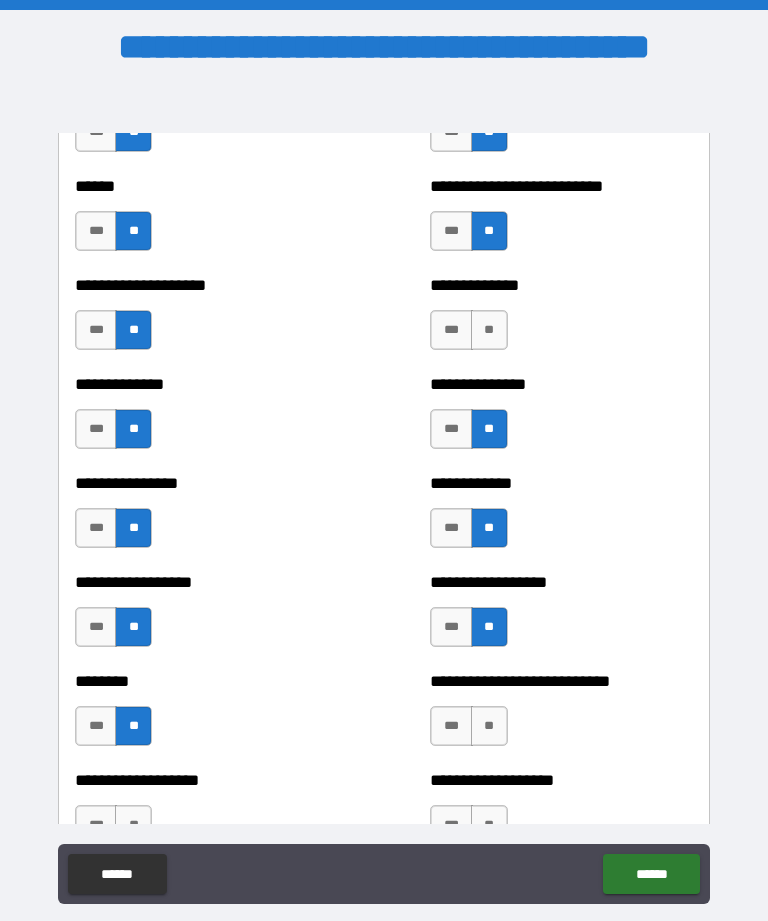 click on "**" at bounding box center [489, 726] 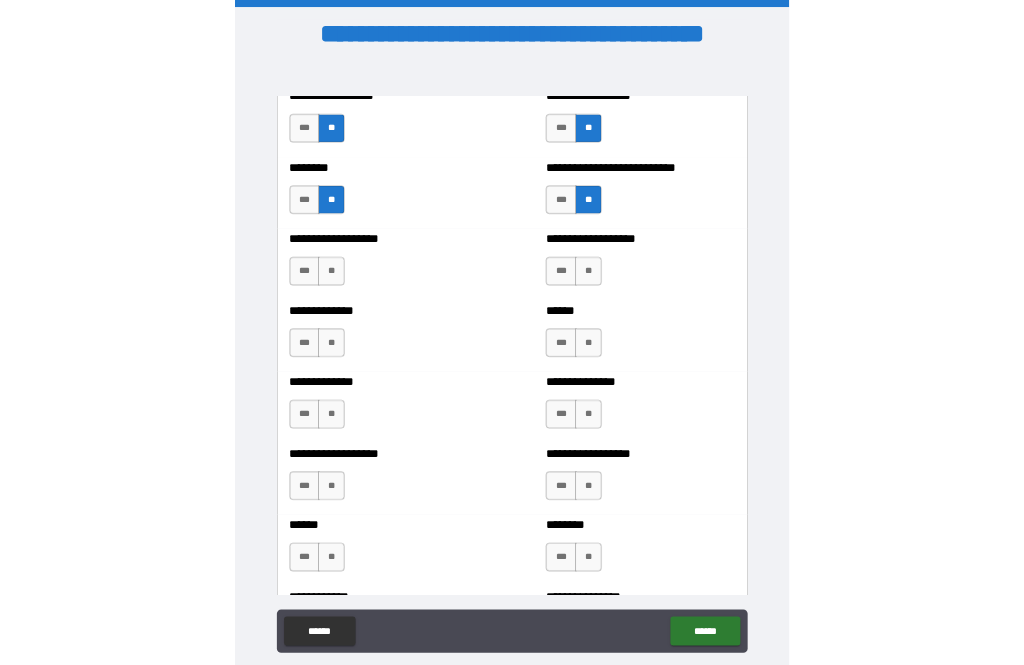 scroll, scrollTop: 4553, scrollLeft: 0, axis: vertical 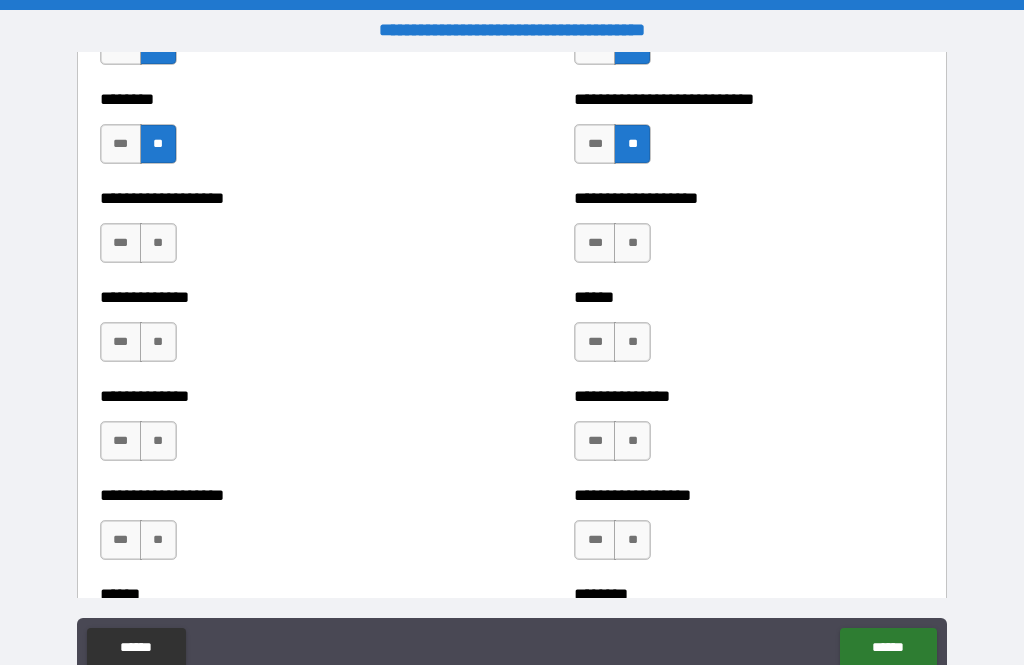 click on "**" at bounding box center [158, 243] 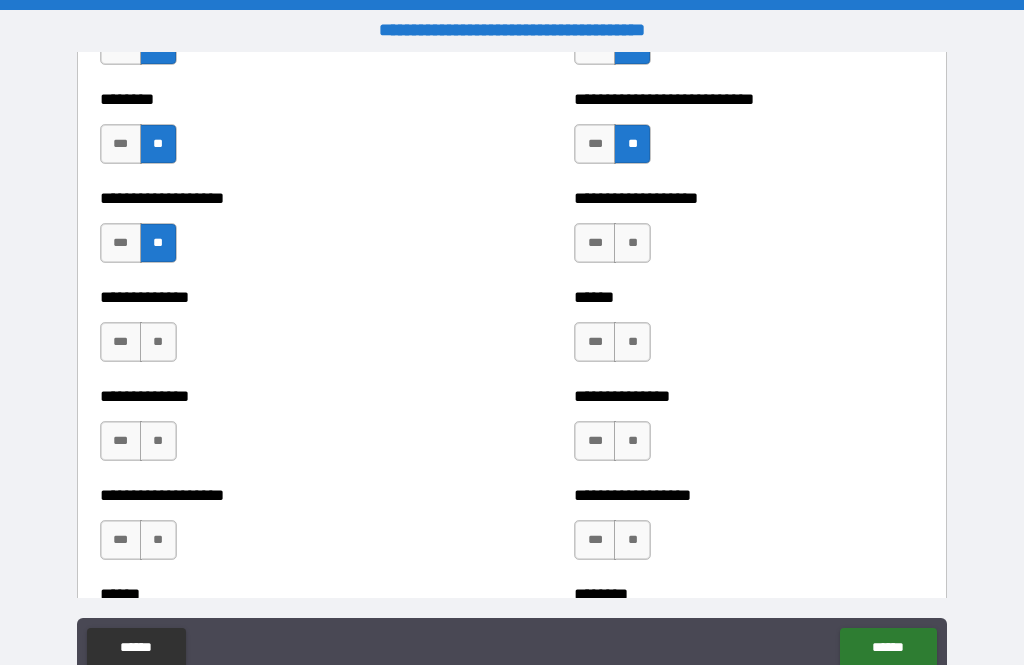 click on "**" at bounding box center (632, 243) 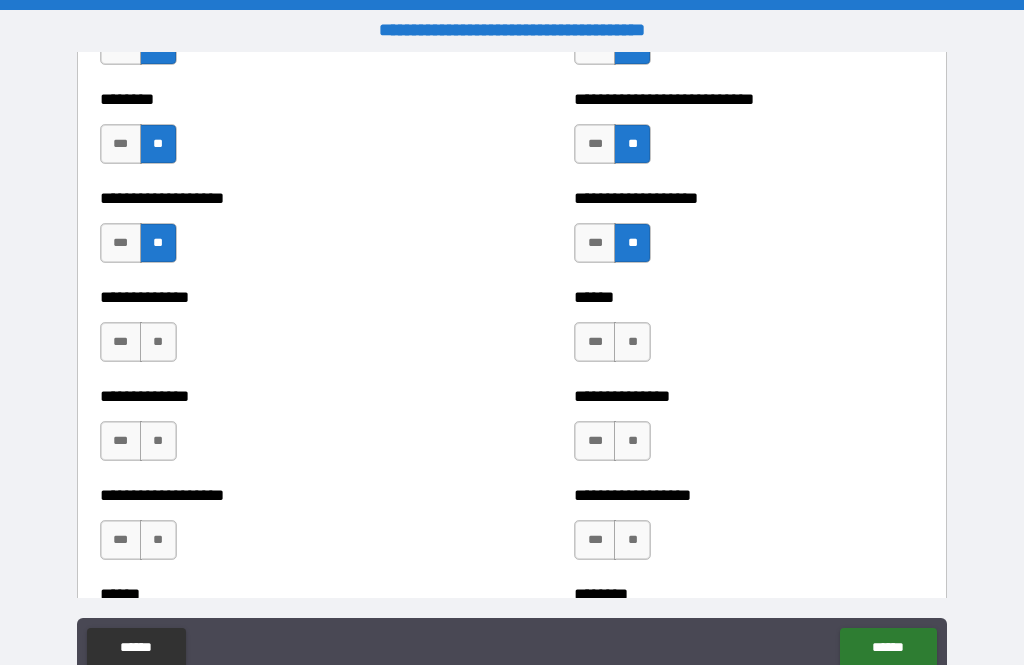 click on "**" at bounding box center [632, 342] 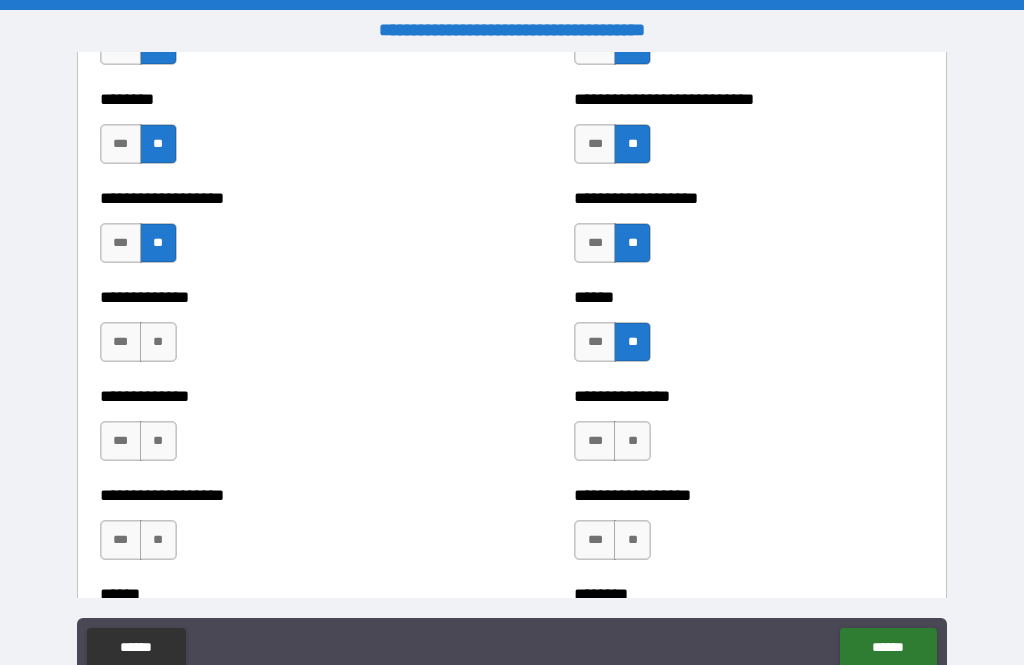 click on "**" at bounding box center [158, 342] 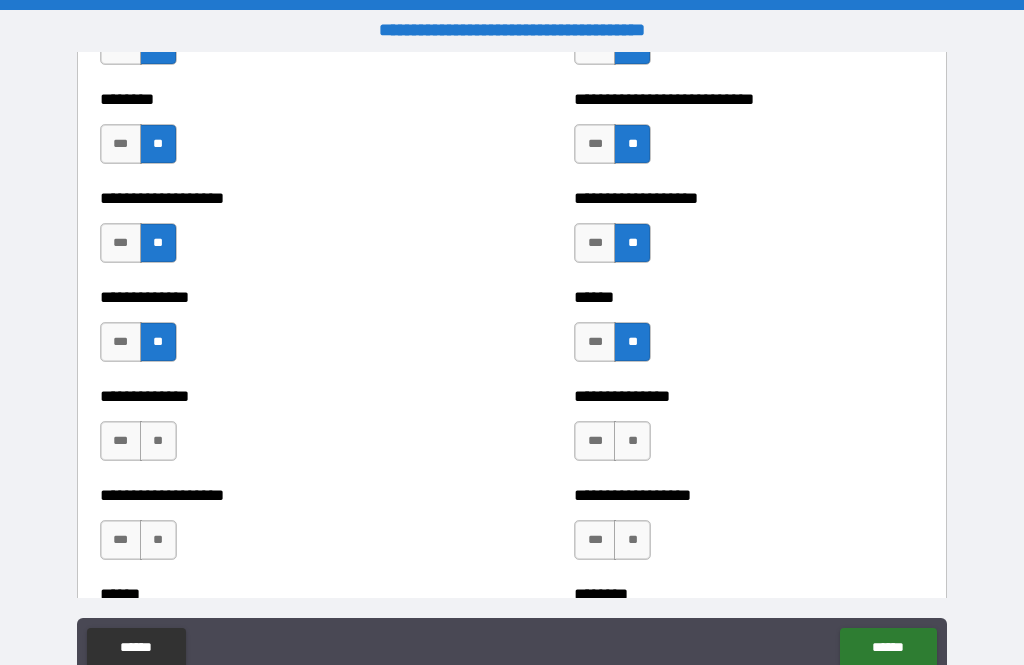 click on "**" at bounding box center [158, 441] 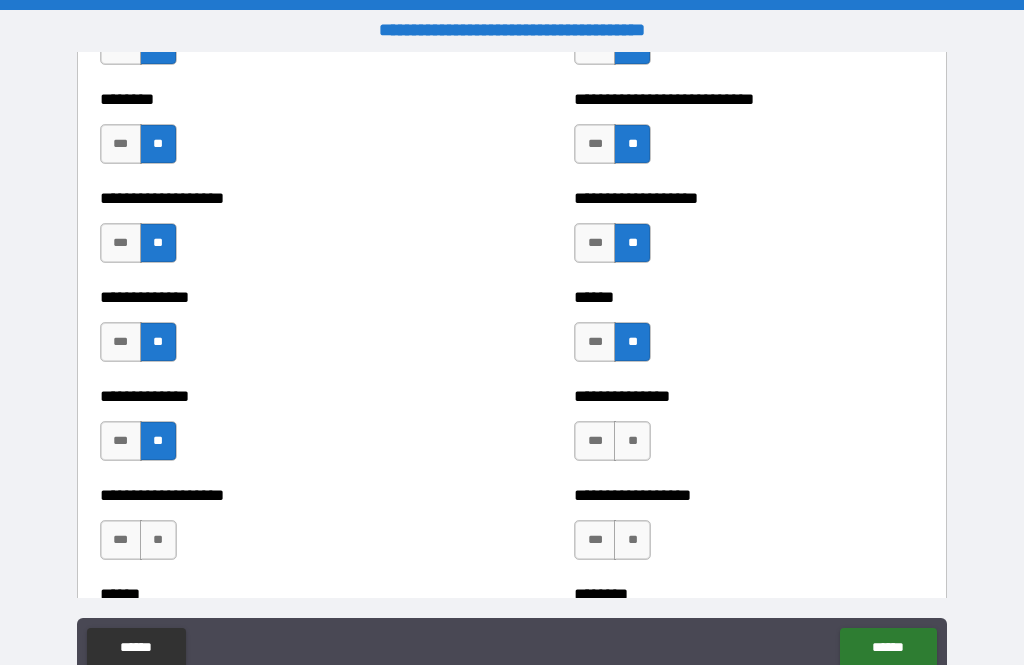 click on "**" at bounding box center [632, 441] 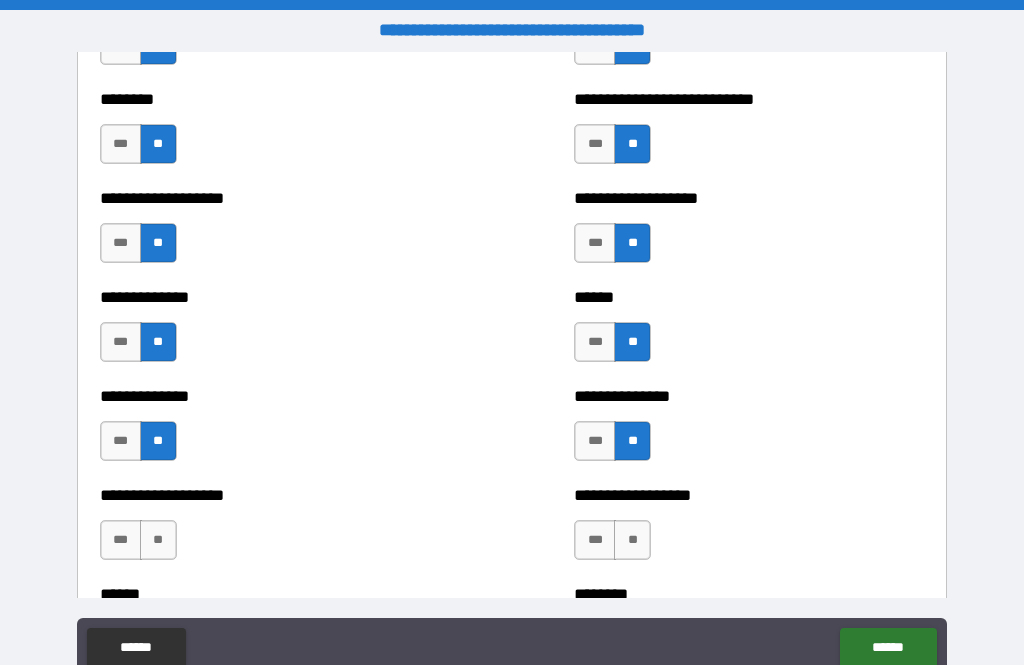 click on "**" at bounding box center (158, 540) 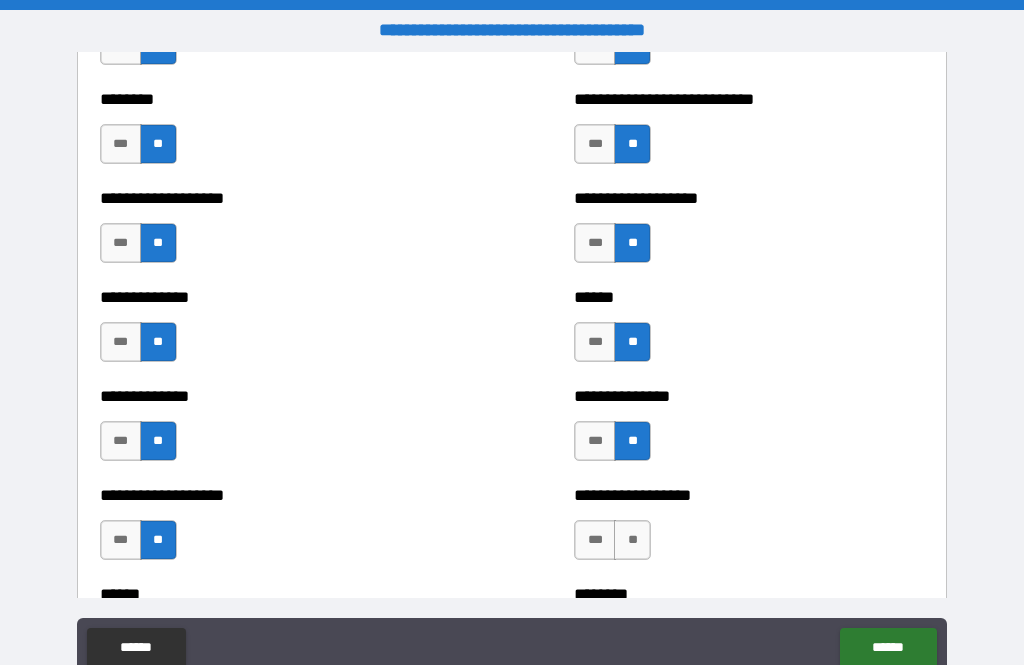 click on "**" at bounding box center (632, 540) 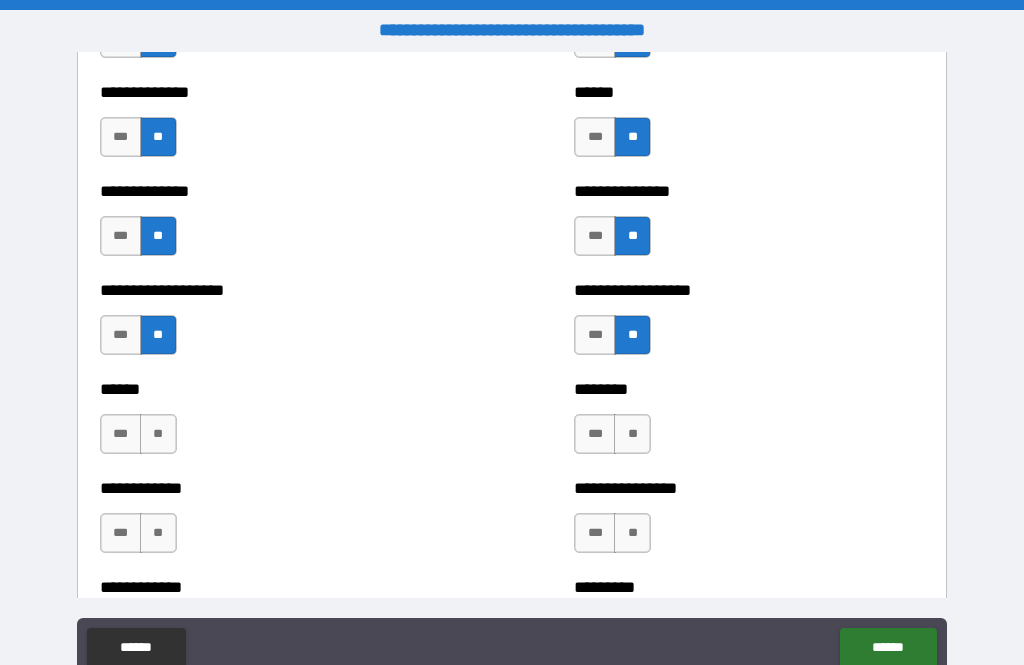 scroll, scrollTop: 4760, scrollLeft: 0, axis: vertical 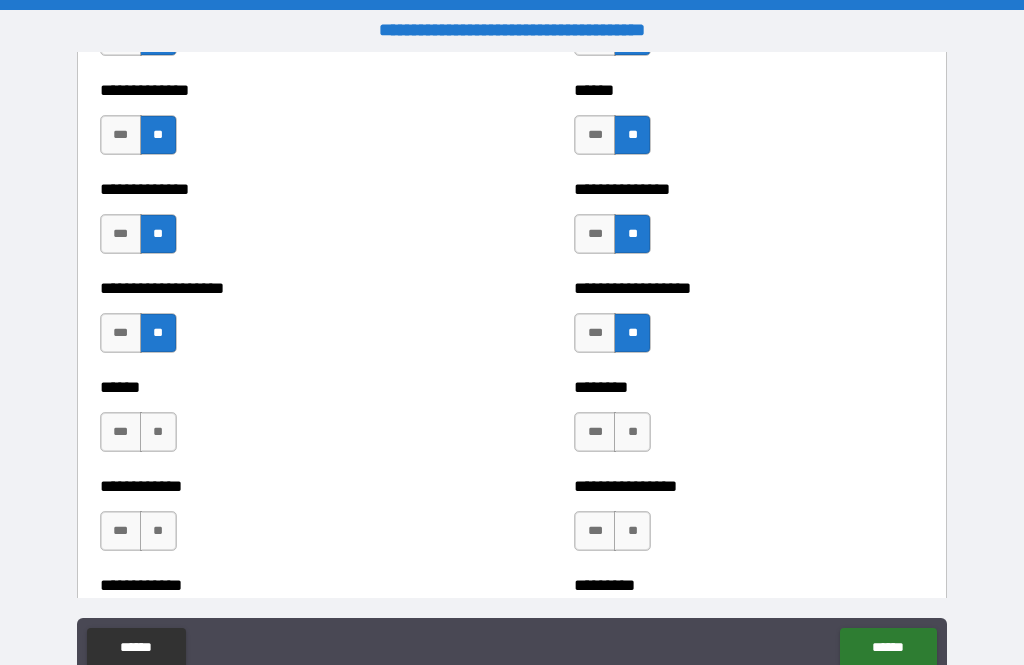 click on "**" at bounding box center [158, 432] 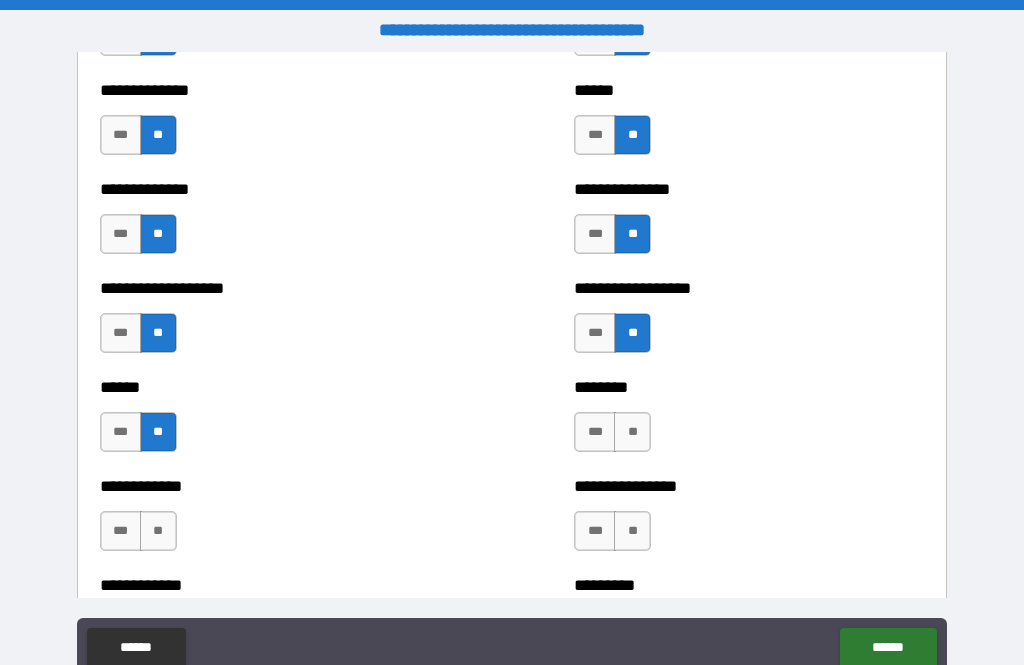 click on "**" at bounding box center [632, 432] 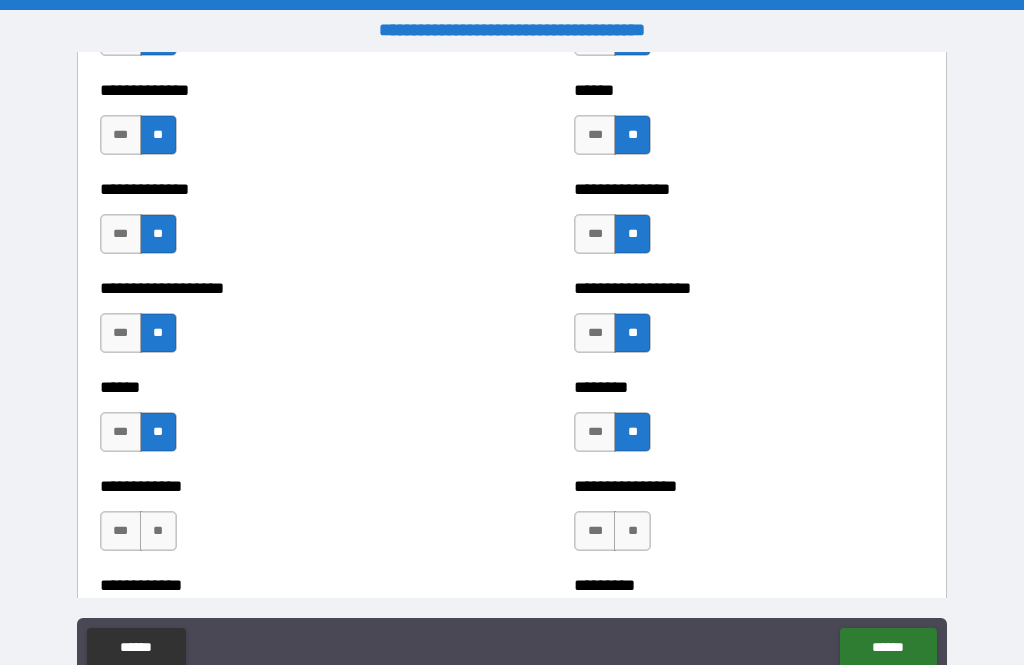 click on "**" at bounding box center (632, 531) 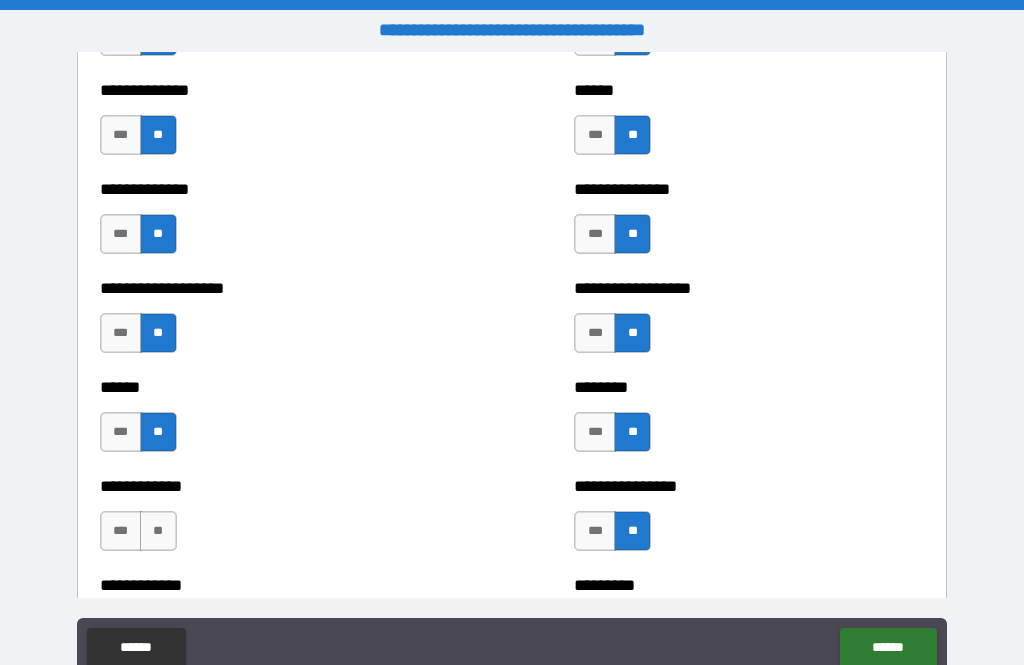 click on "**" at bounding box center [158, 531] 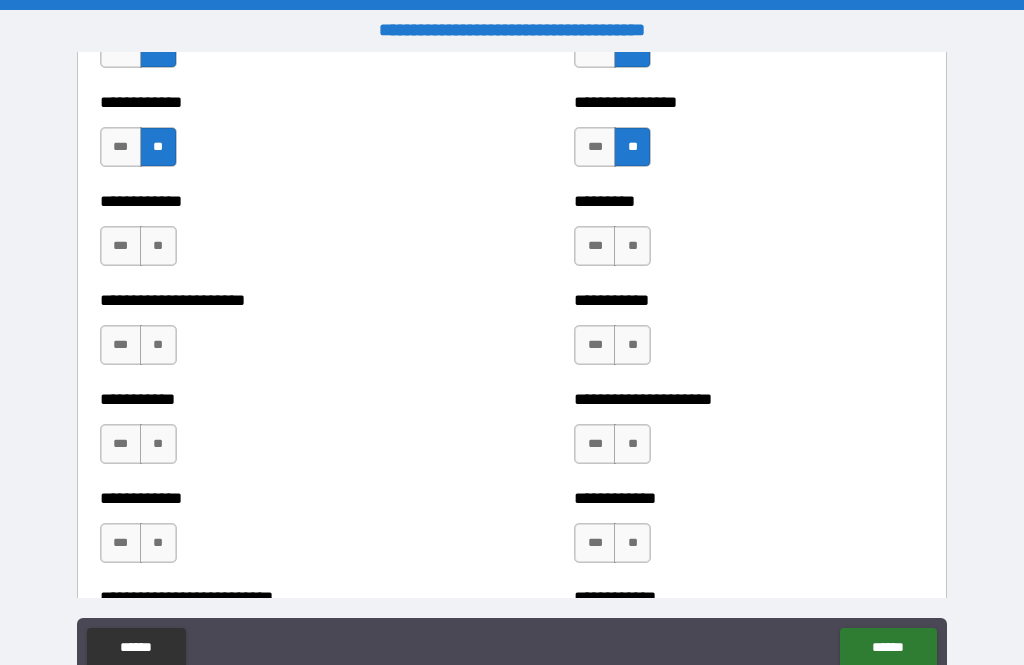 scroll, scrollTop: 5152, scrollLeft: 0, axis: vertical 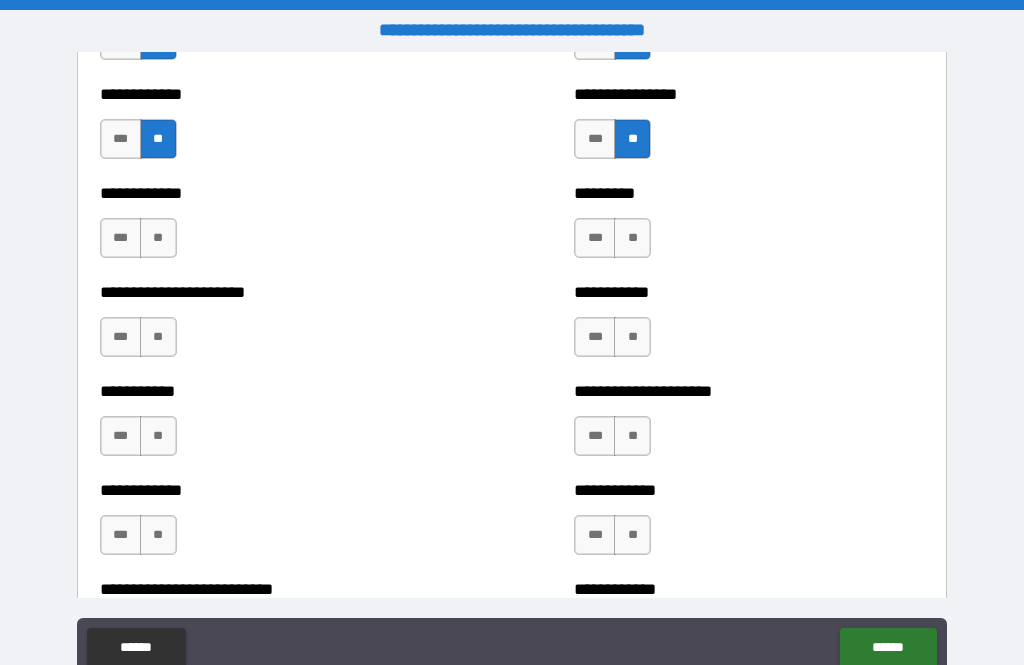 click on "**" at bounding box center [632, 238] 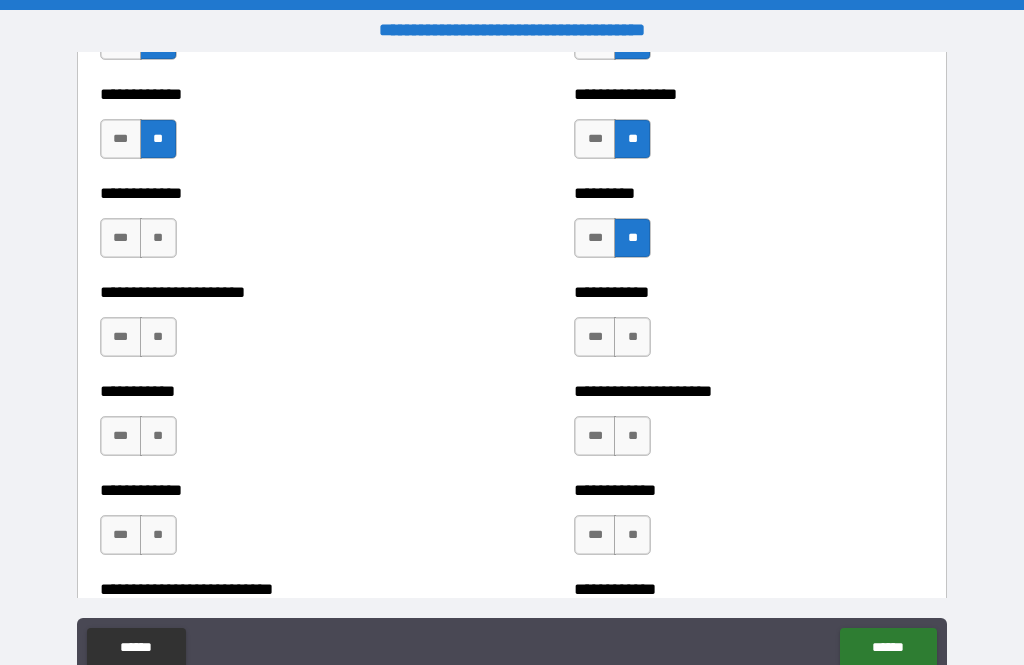 click on "**" at bounding box center (158, 238) 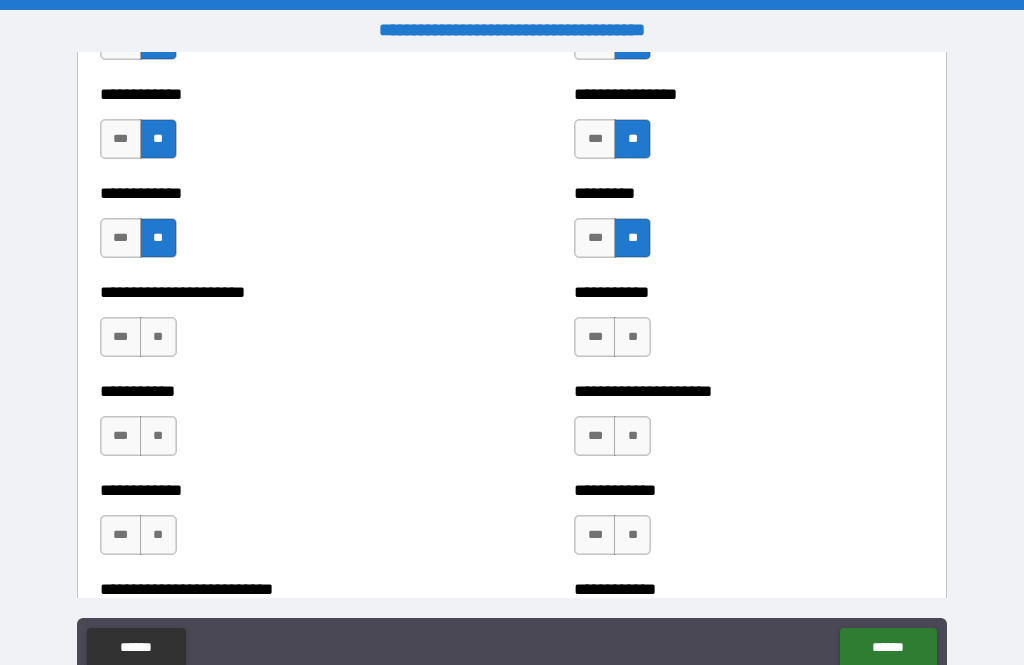 click on "**" at bounding box center [632, 337] 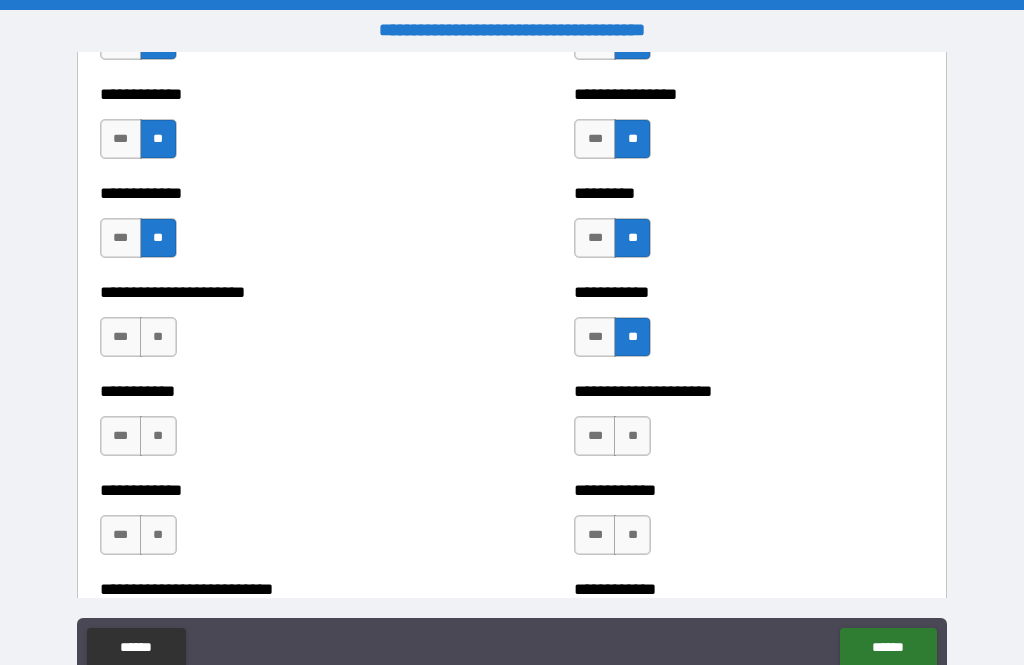 click on "**" at bounding box center [158, 337] 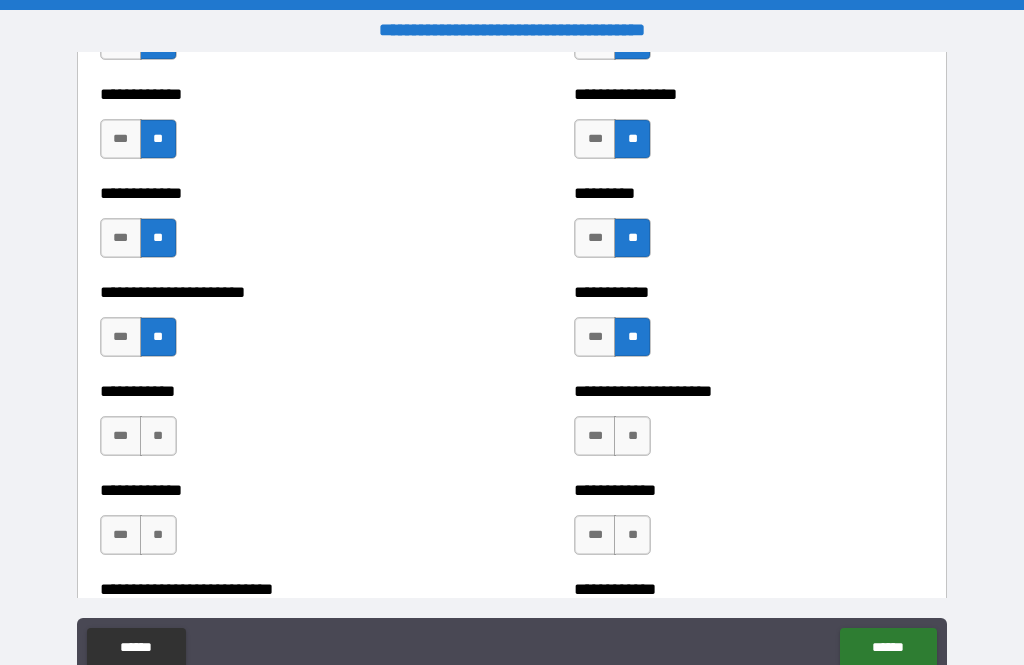 click on "**" at bounding box center [158, 436] 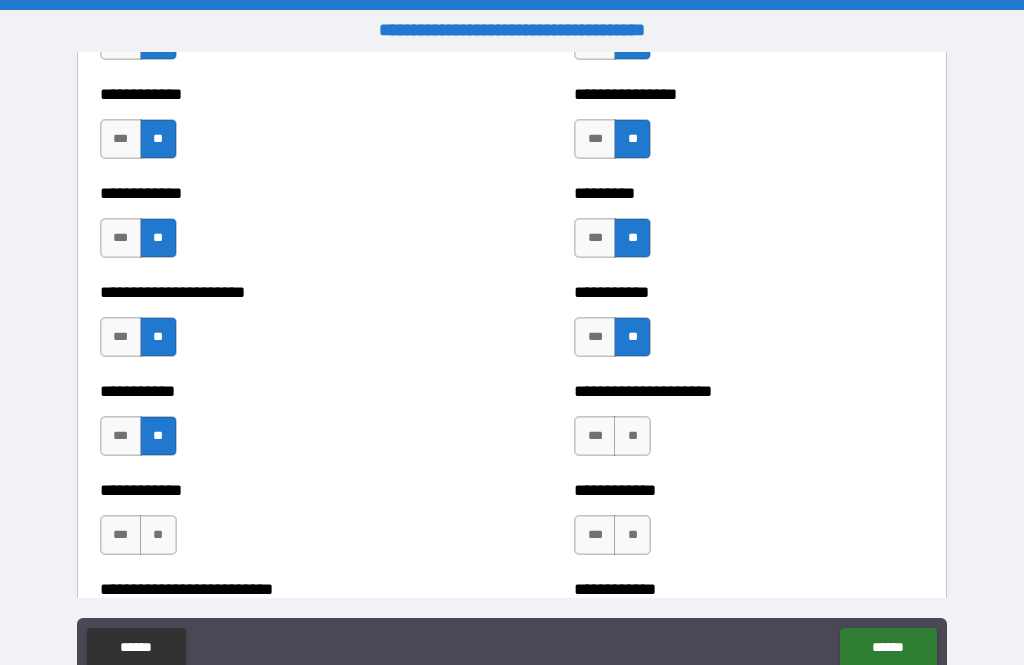 click on "***" at bounding box center [595, 436] 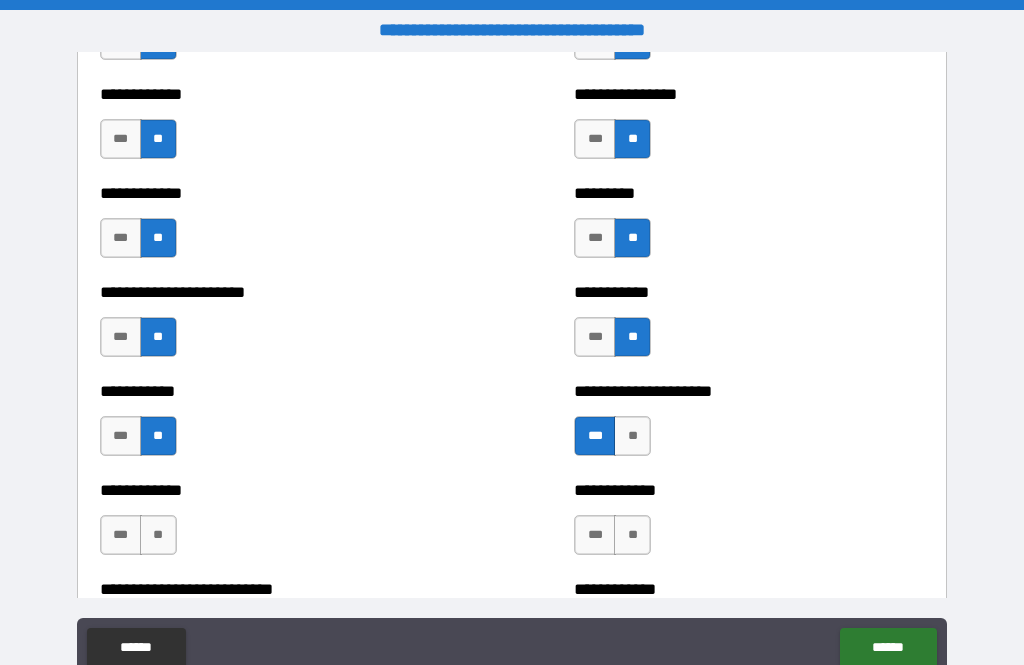 click on "**" at bounding box center [632, 535] 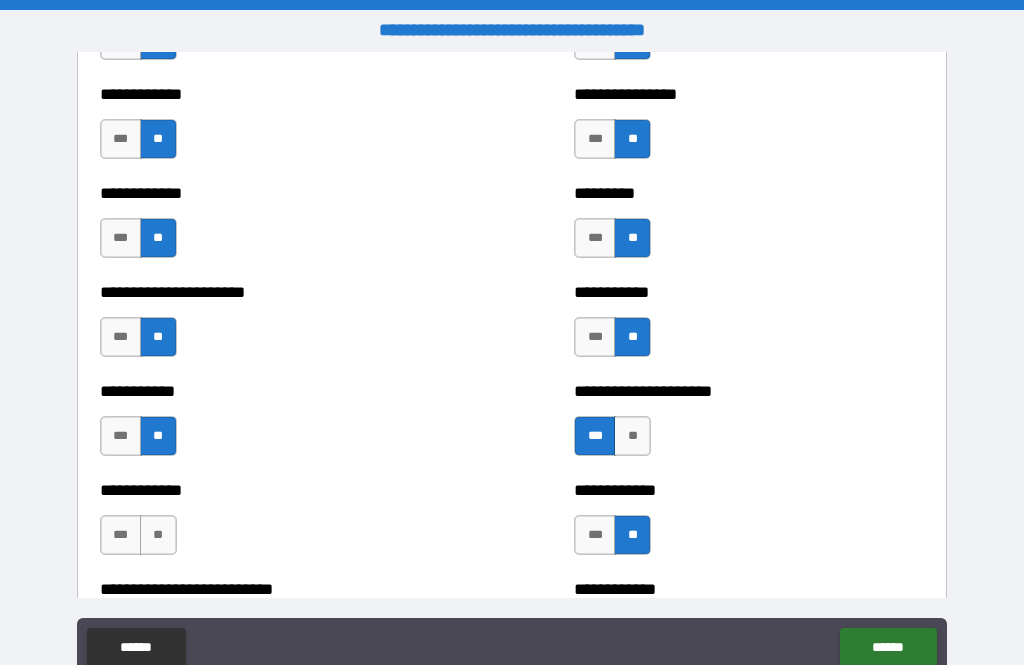 click on "**" at bounding box center [158, 535] 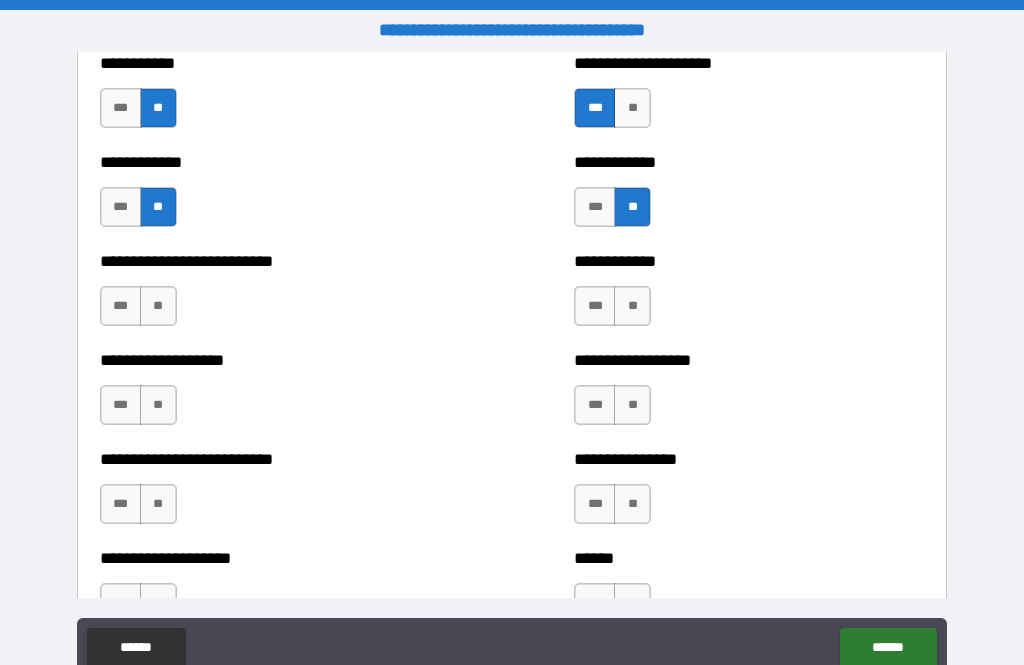 scroll, scrollTop: 5483, scrollLeft: 0, axis: vertical 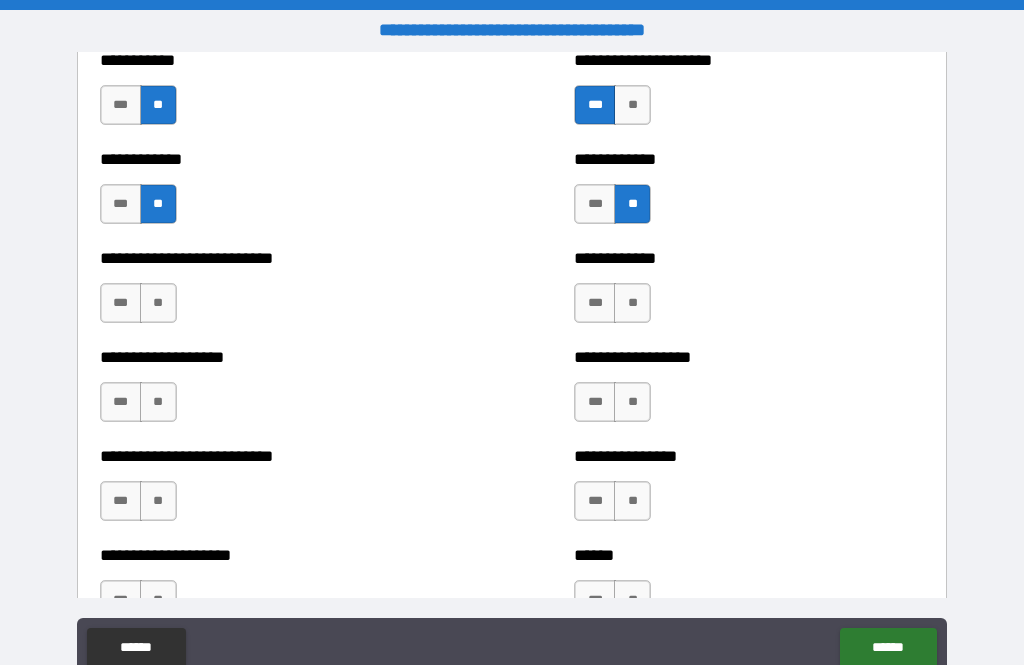 click on "**" at bounding box center [158, 303] 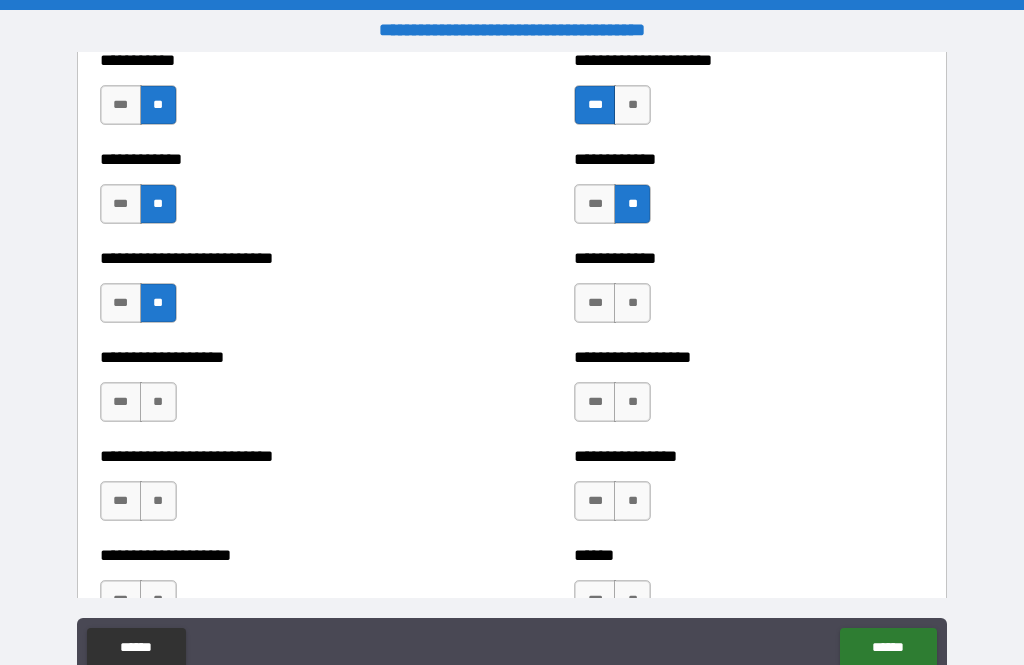 click on "**" at bounding box center (632, 303) 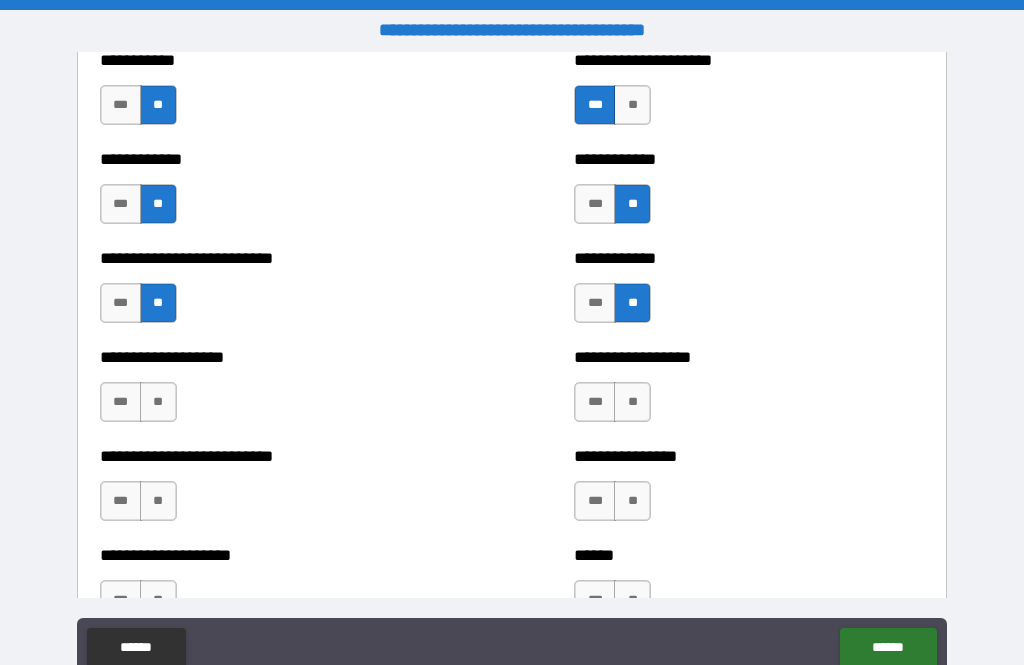click on "**" at bounding box center [632, 402] 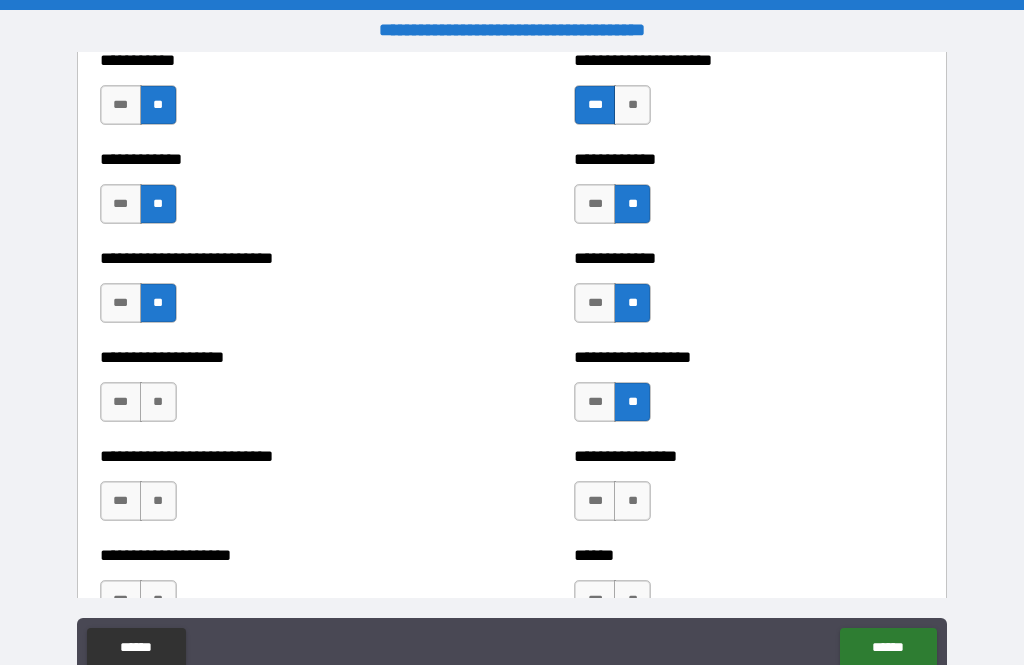 click on "**" at bounding box center [158, 402] 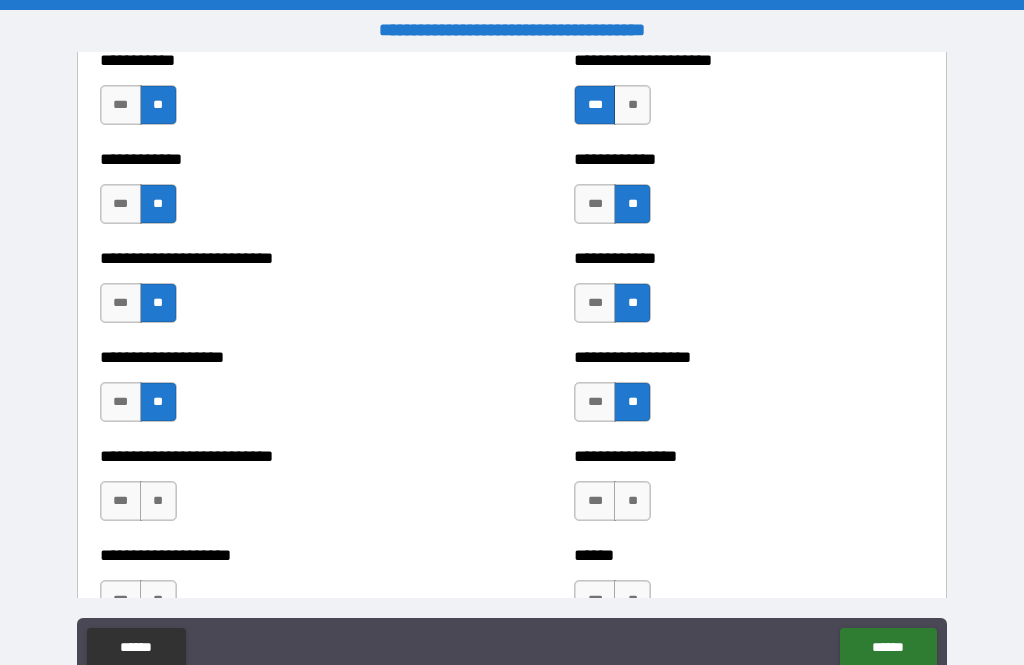 click on "**" at bounding box center (158, 501) 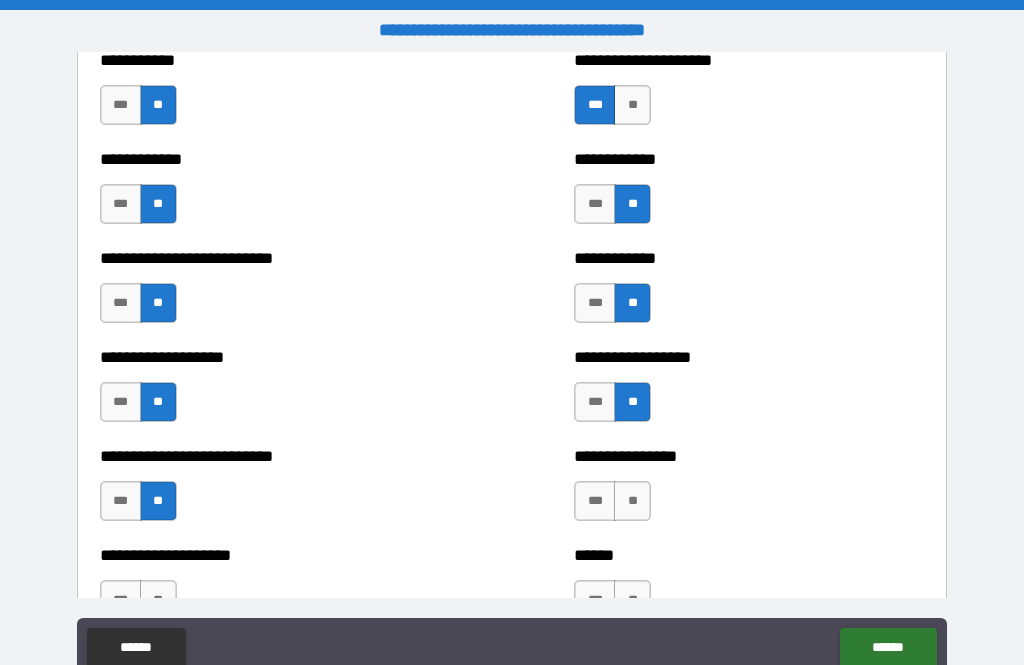 click on "**" at bounding box center (632, 501) 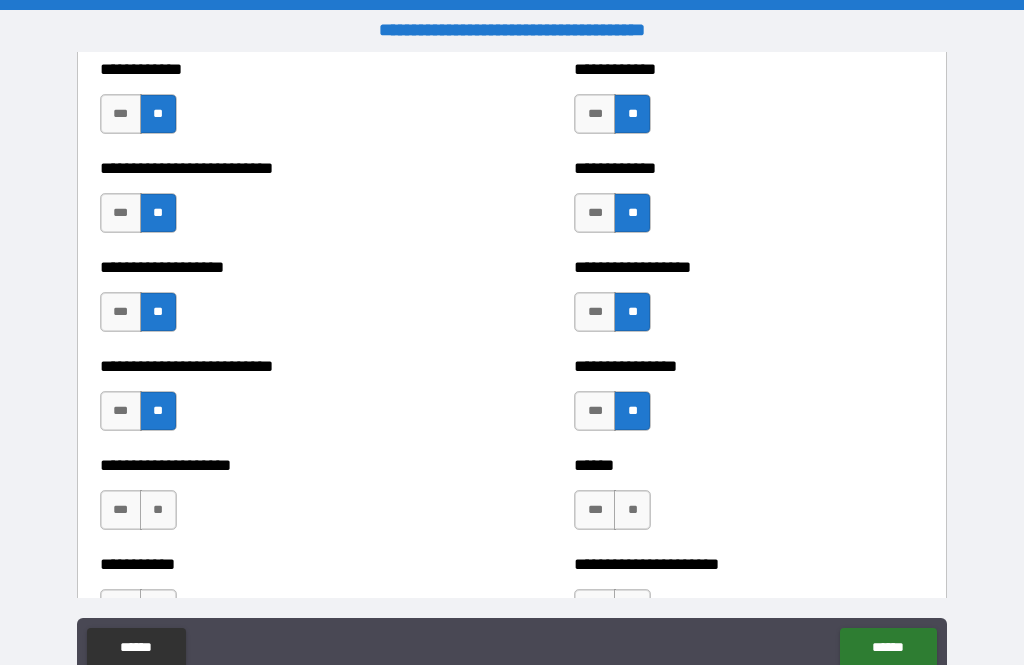 scroll, scrollTop: 5574, scrollLeft: 0, axis: vertical 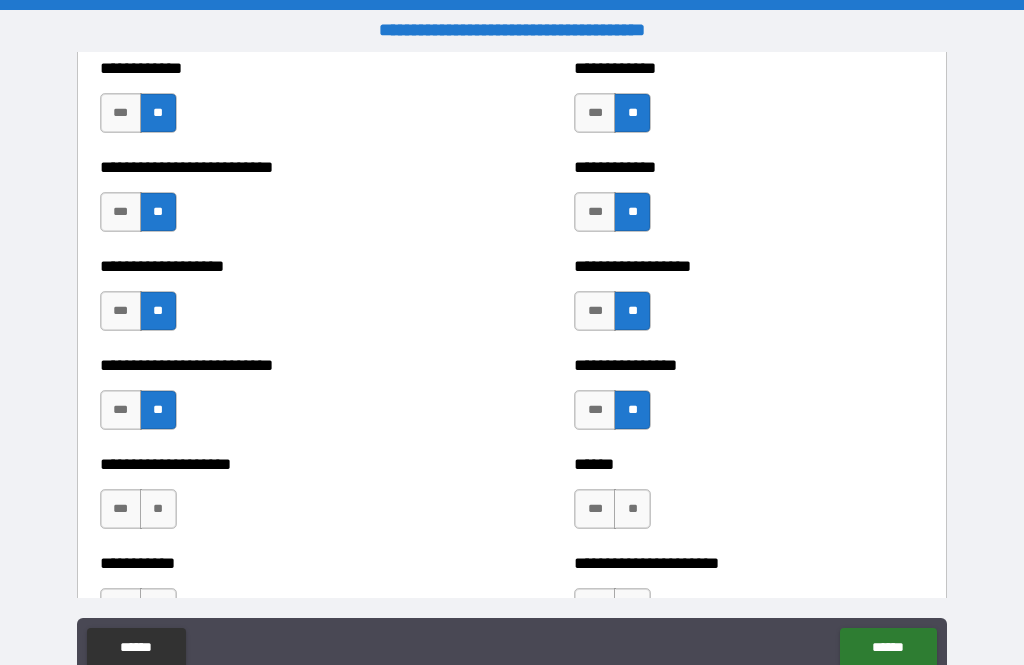 click on "**" at bounding box center [158, 509] 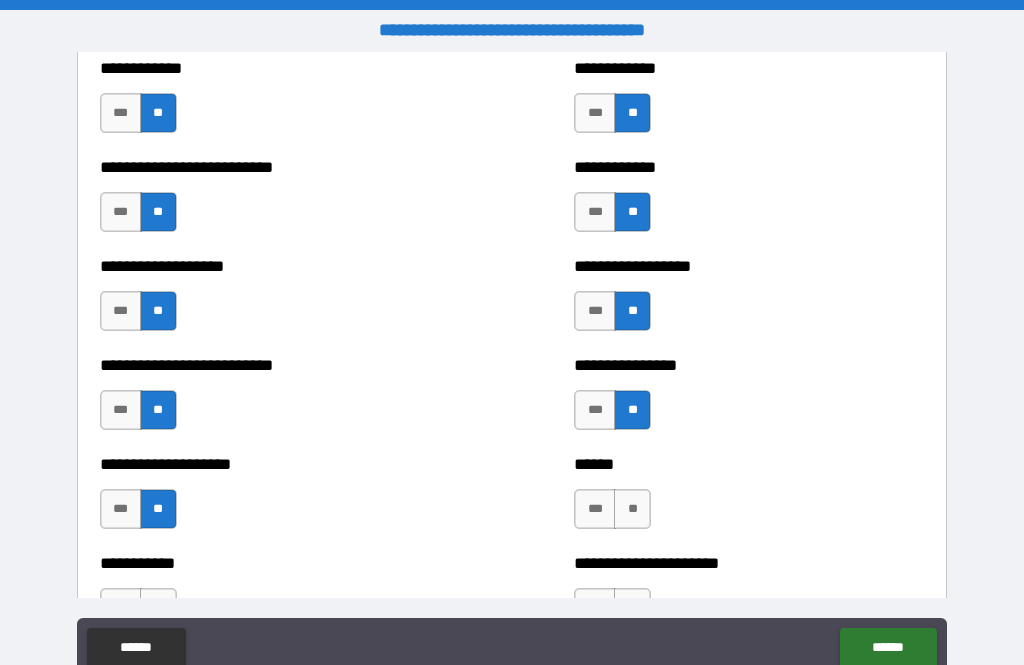 click on "**" at bounding box center [632, 509] 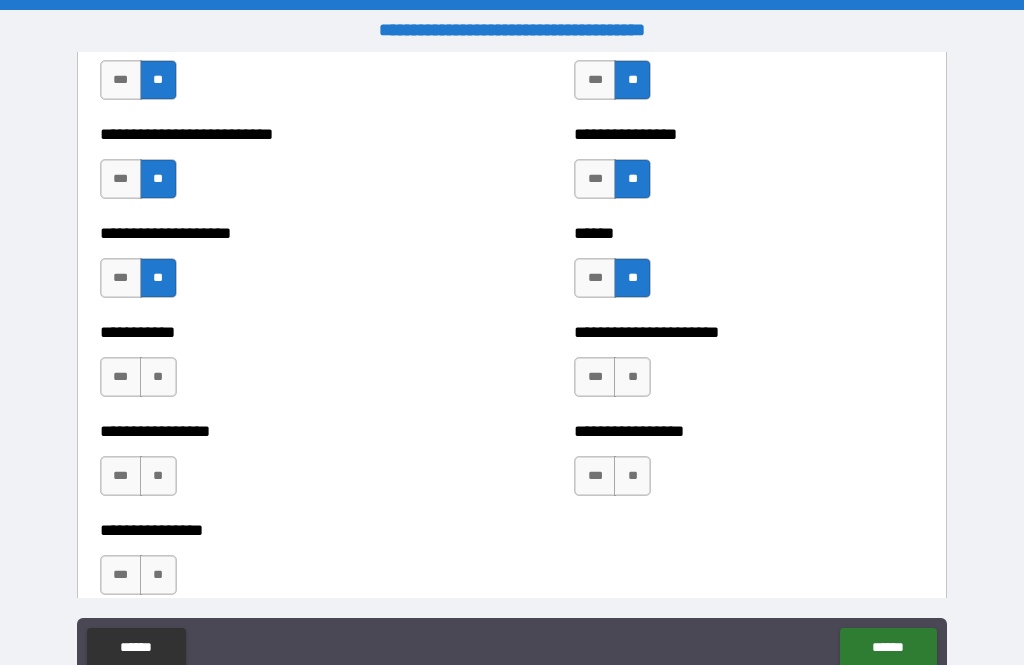 scroll, scrollTop: 5806, scrollLeft: 0, axis: vertical 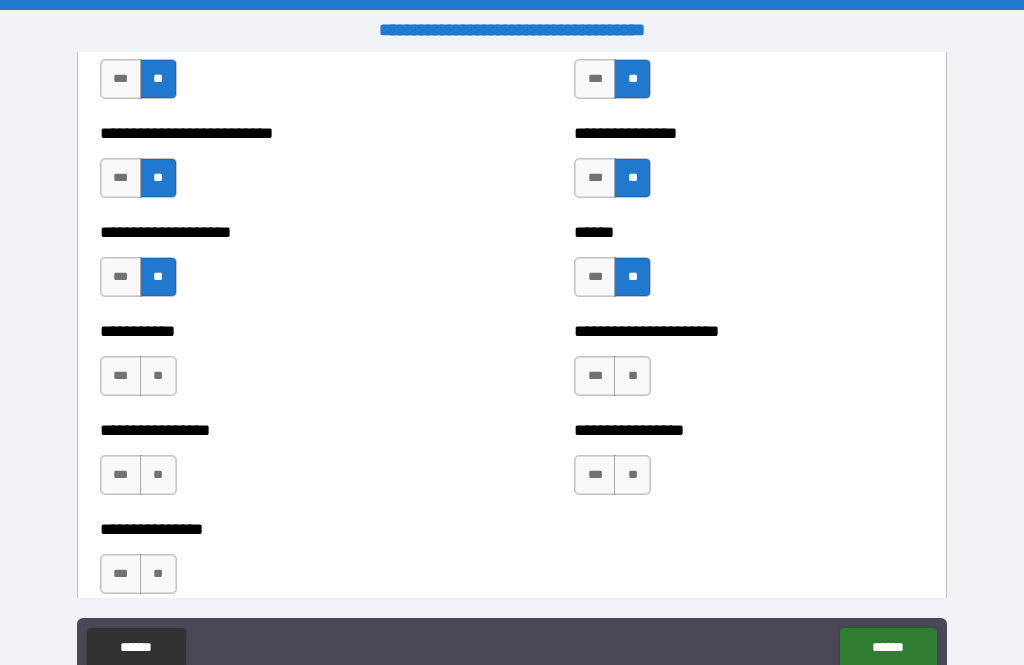 click on "**" at bounding box center [632, 376] 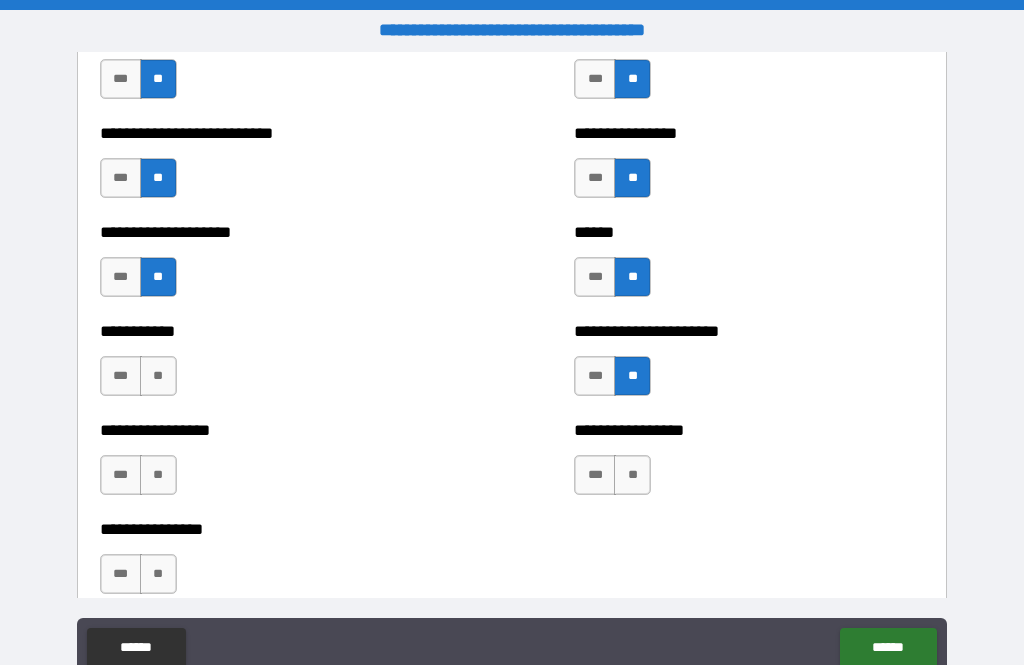 click on "**" at bounding box center [158, 376] 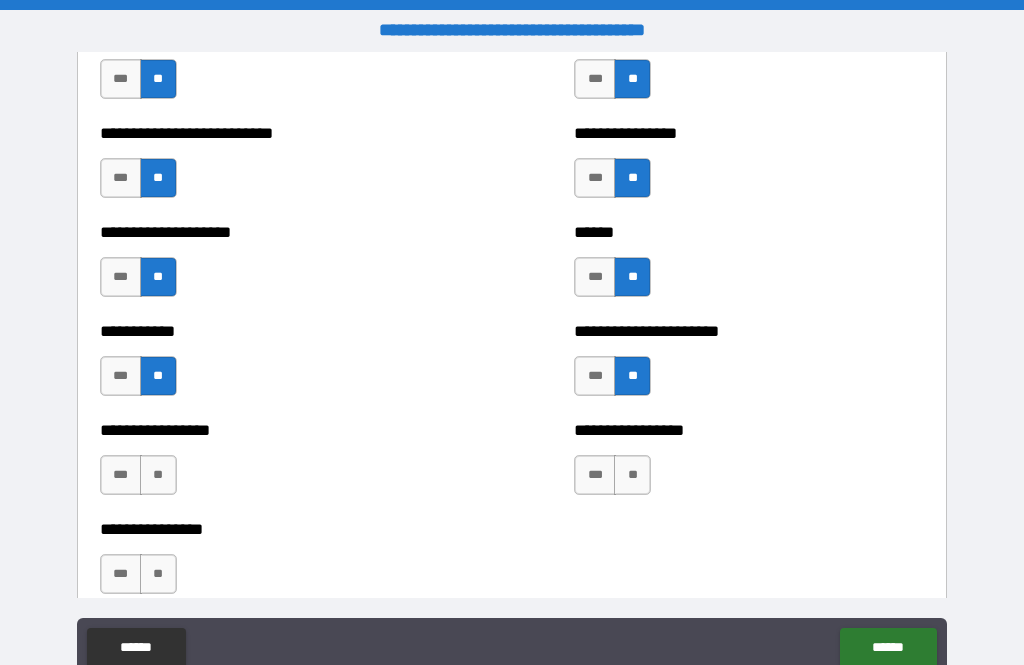 click on "**" at bounding box center (158, 475) 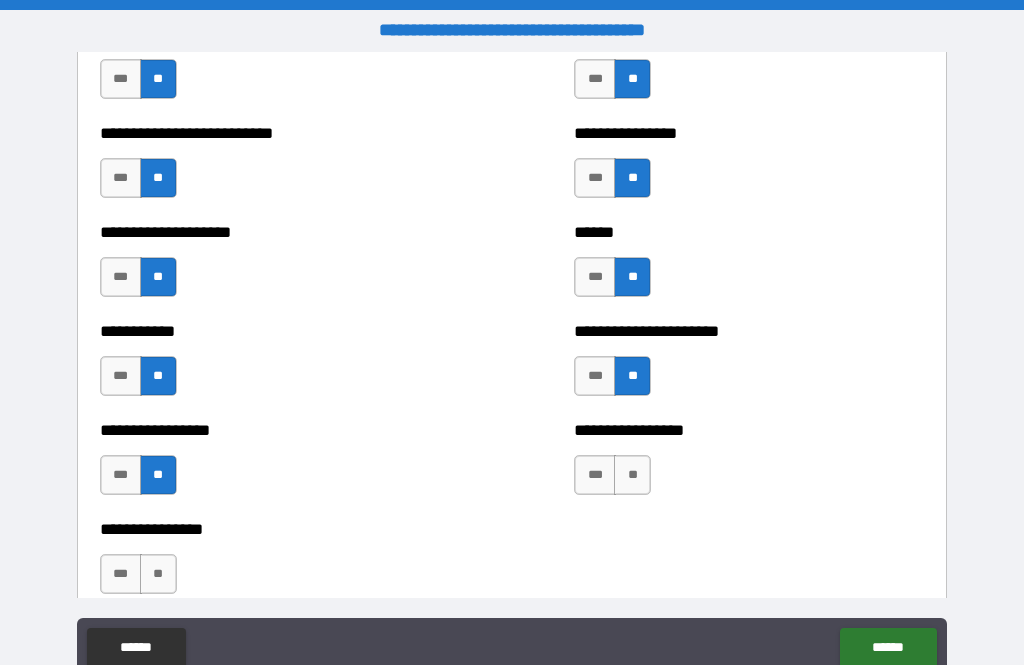 click on "**" at bounding box center (632, 475) 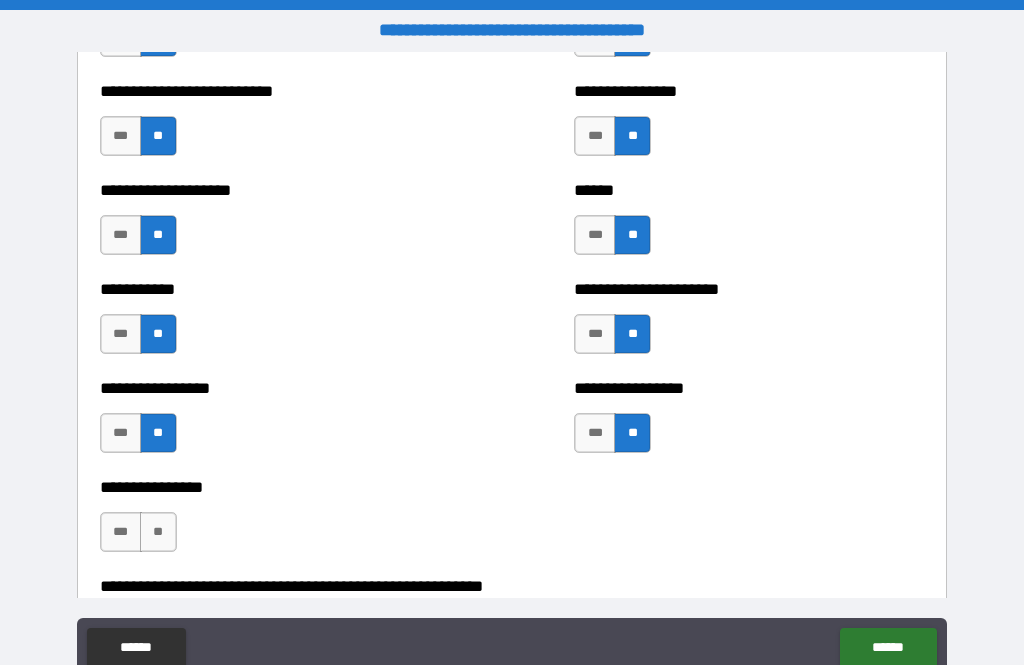 scroll, scrollTop: 5851, scrollLeft: 0, axis: vertical 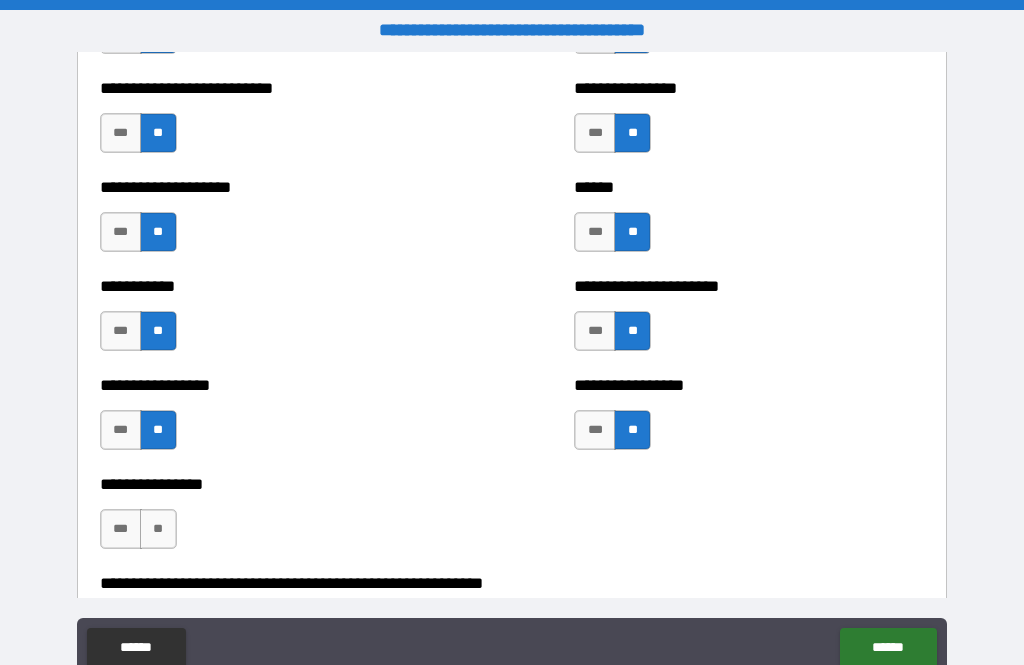 click on "**" at bounding box center [158, 529] 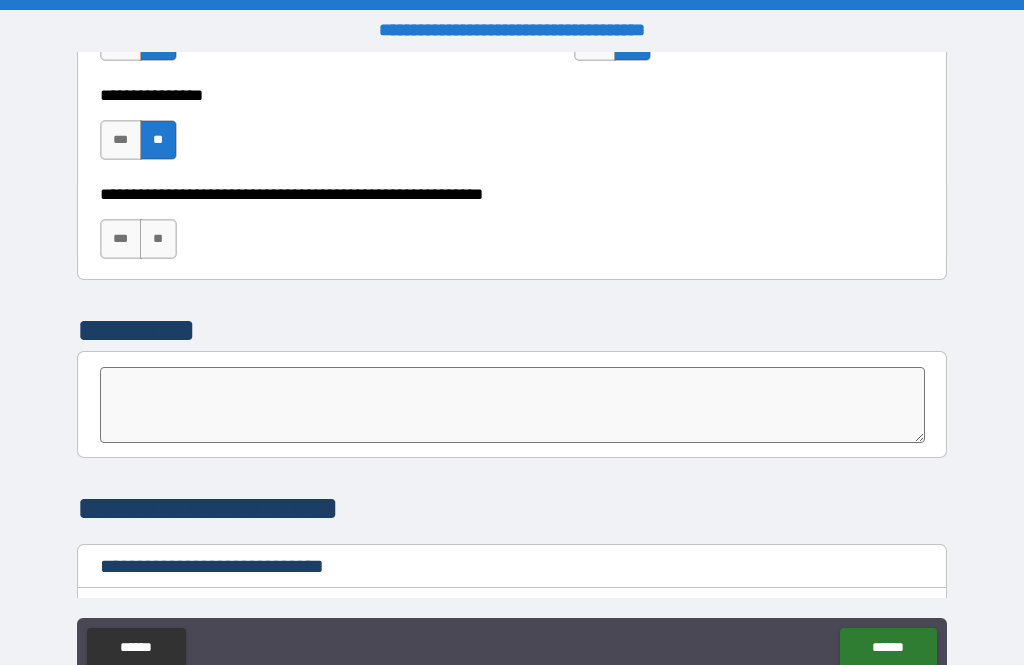 scroll, scrollTop: 6226, scrollLeft: 0, axis: vertical 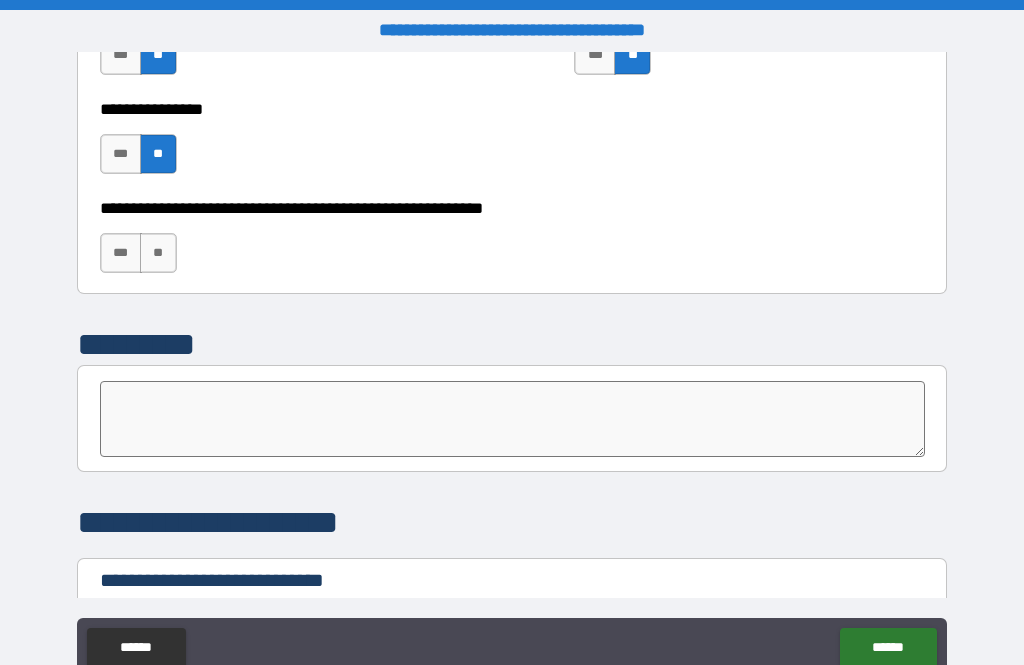 click on "**" at bounding box center [158, 253] 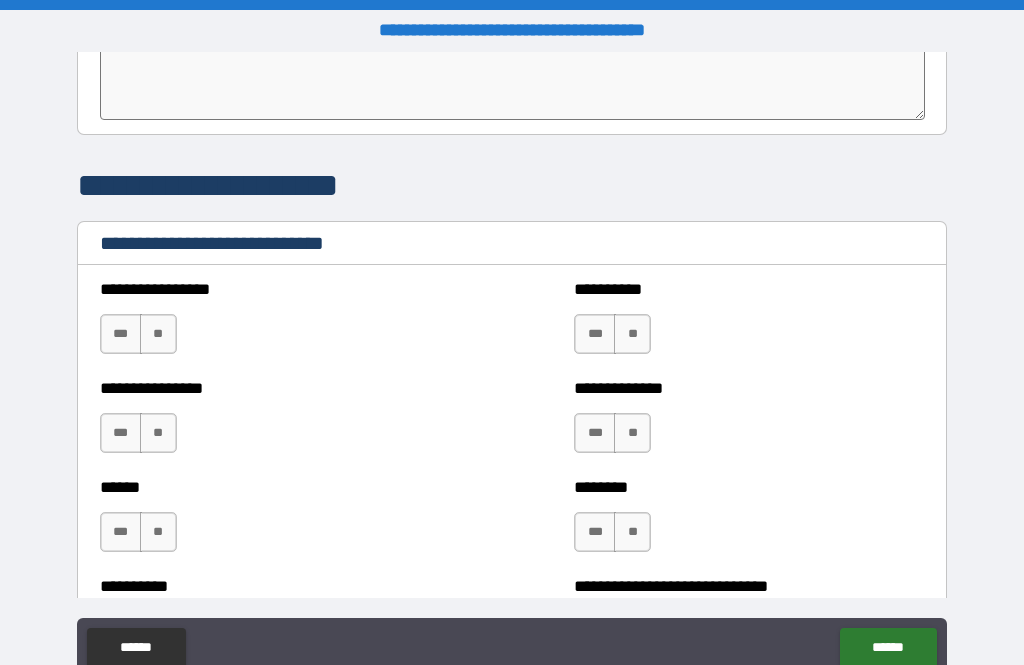 scroll, scrollTop: 6564, scrollLeft: 0, axis: vertical 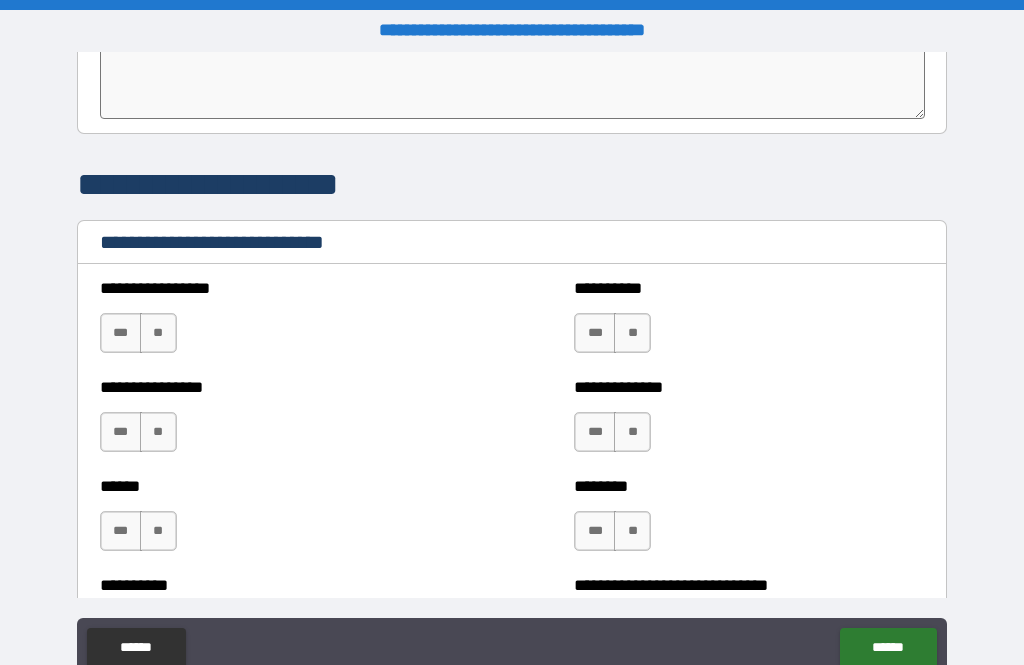 click on "**" at bounding box center [158, 333] 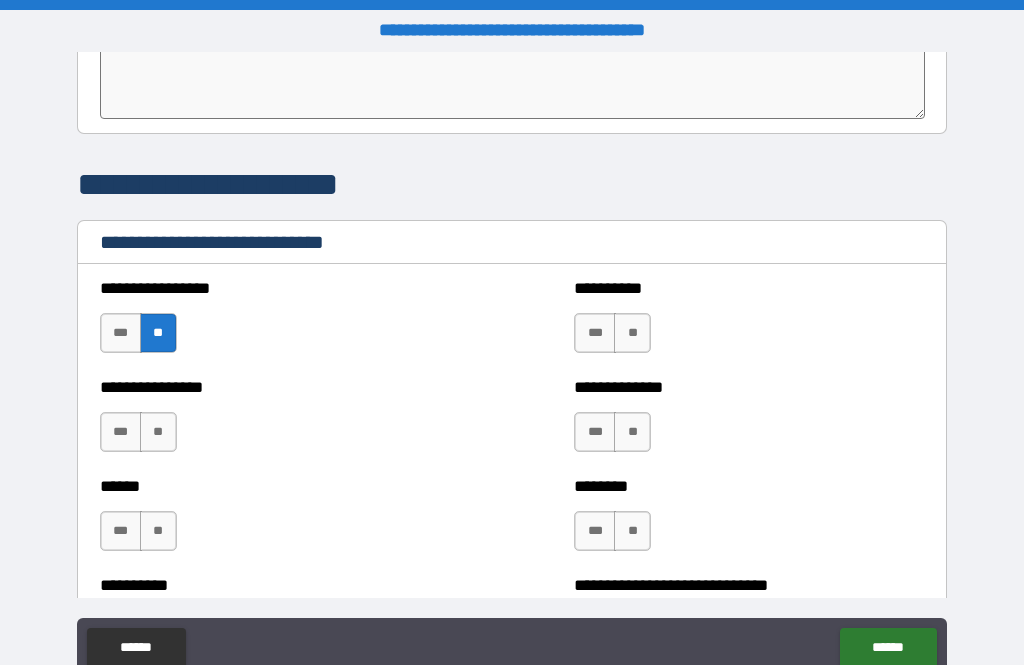 click on "**" at bounding box center [632, 333] 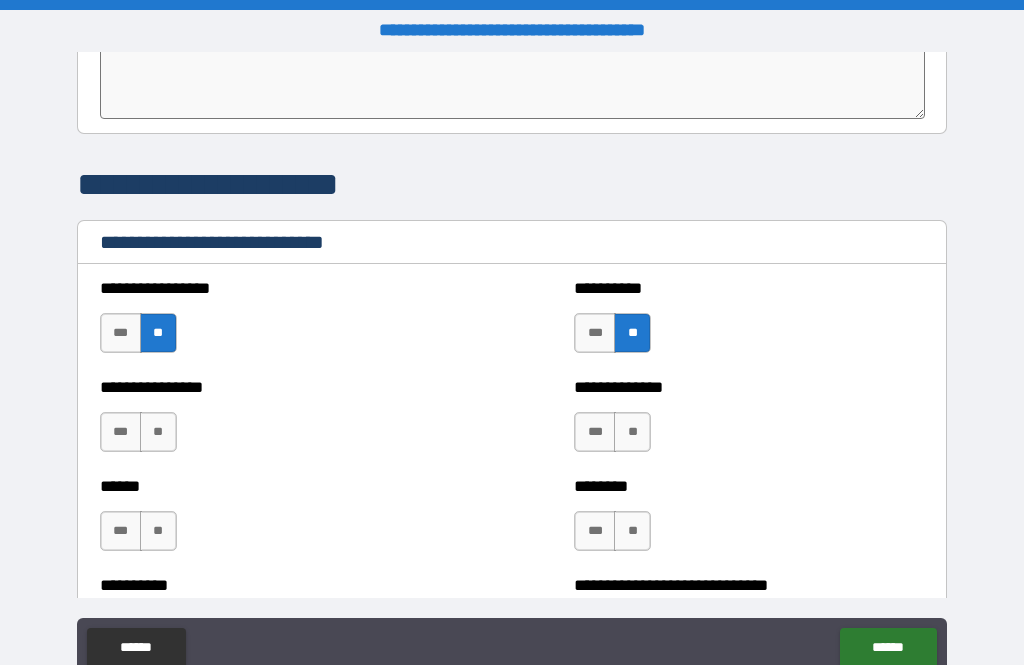 click on "**" at bounding box center (158, 432) 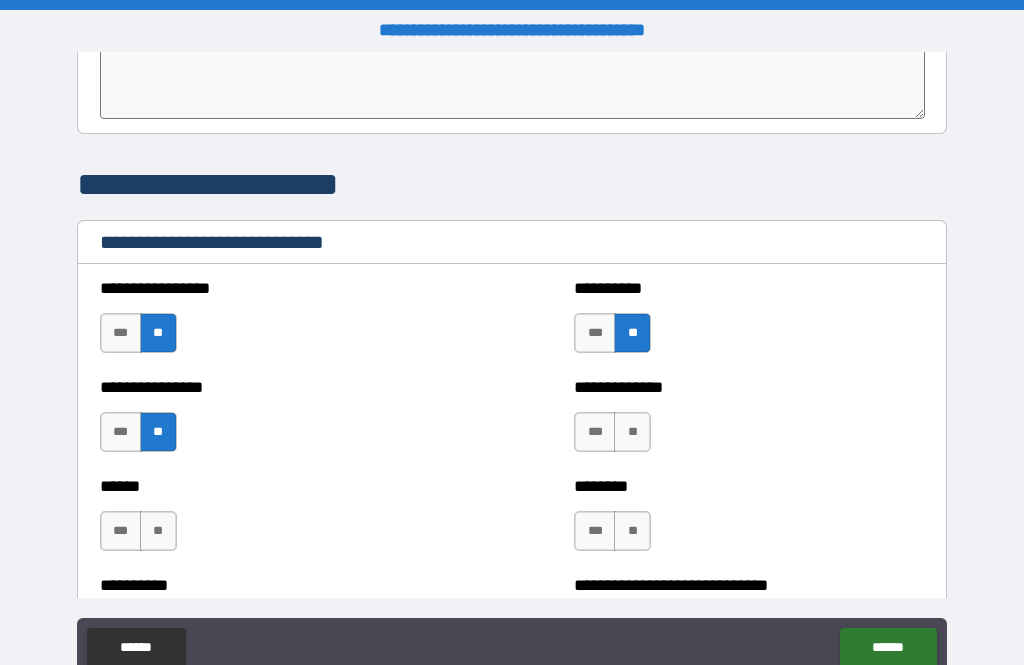 click on "**" at bounding box center [632, 432] 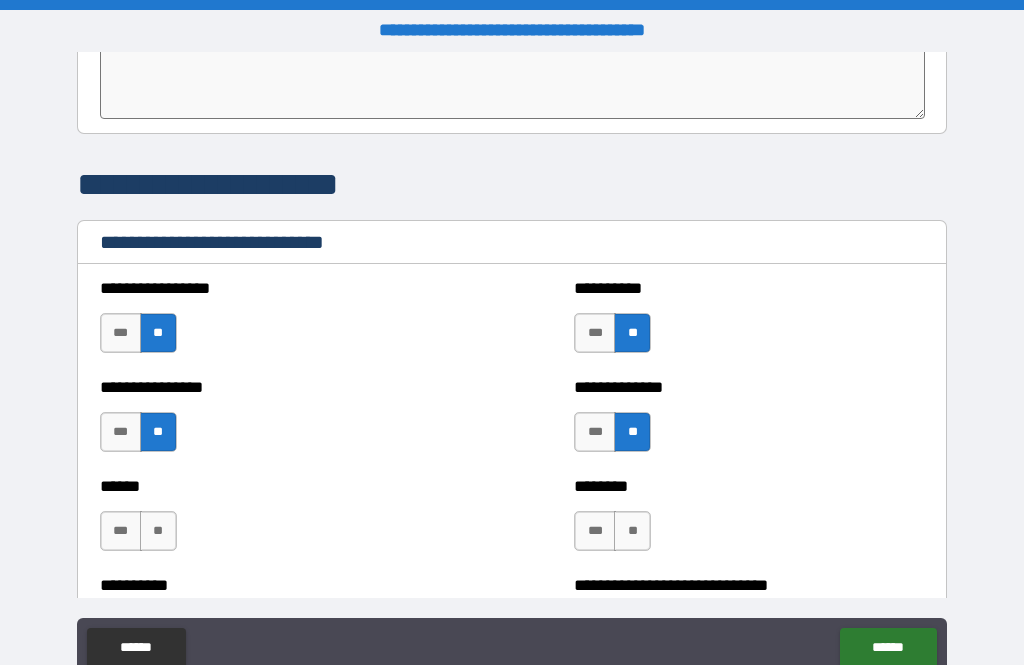 click on "**" at bounding box center [158, 531] 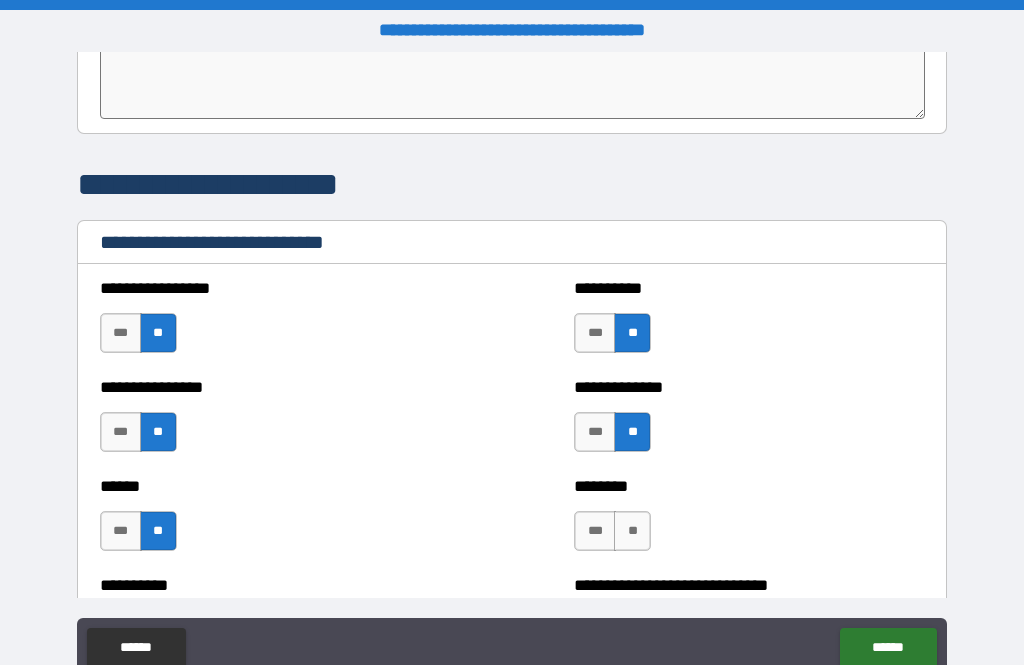 click on "**" at bounding box center [632, 531] 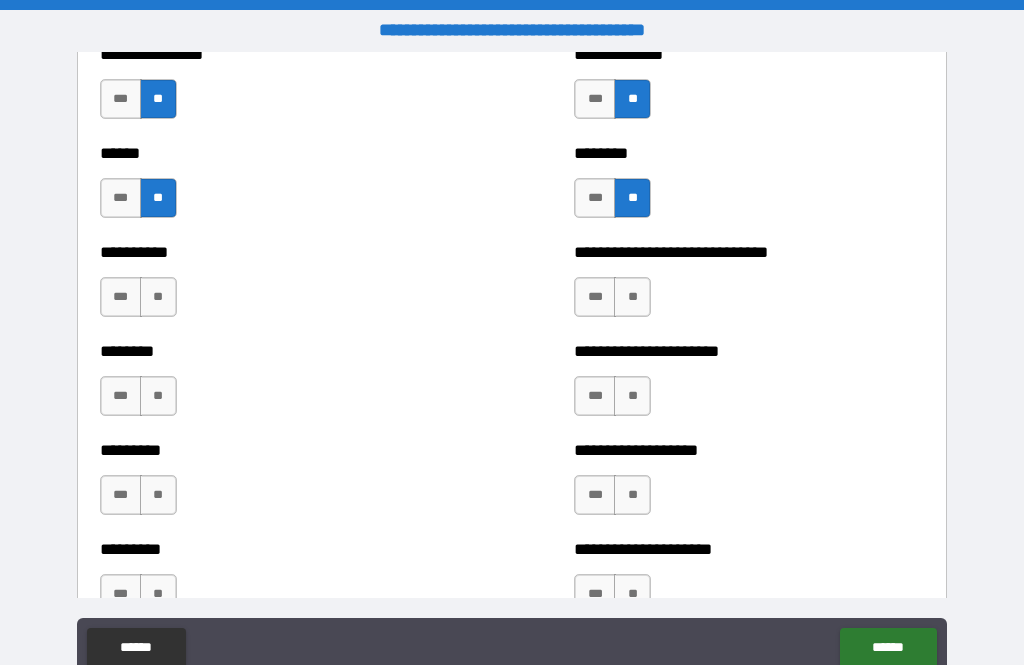 scroll, scrollTop: 6898, scrollLeft: 0, axis: vertical 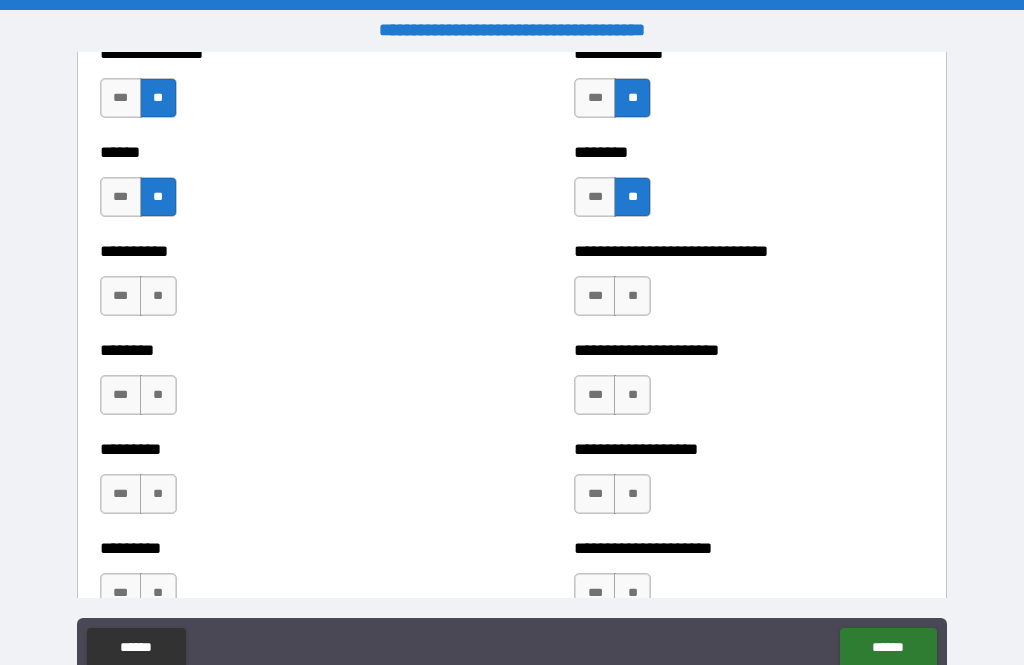 click on "**" at bounding box center [158, 296] 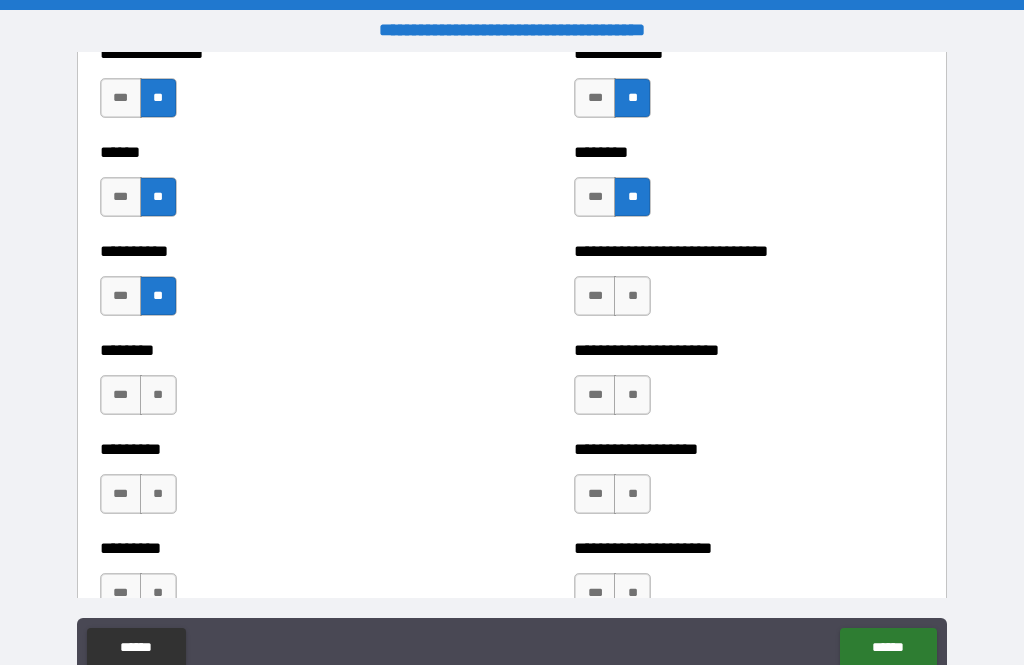 click on "**" at bounding box center (632, 296) 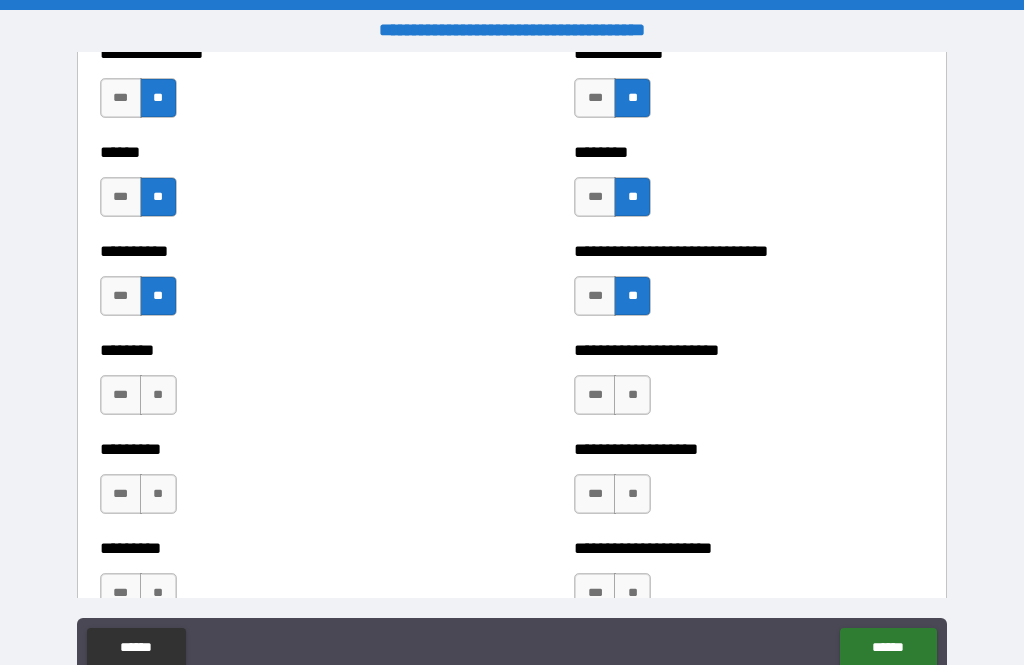 click on "**" at bounding box center (158, 395) 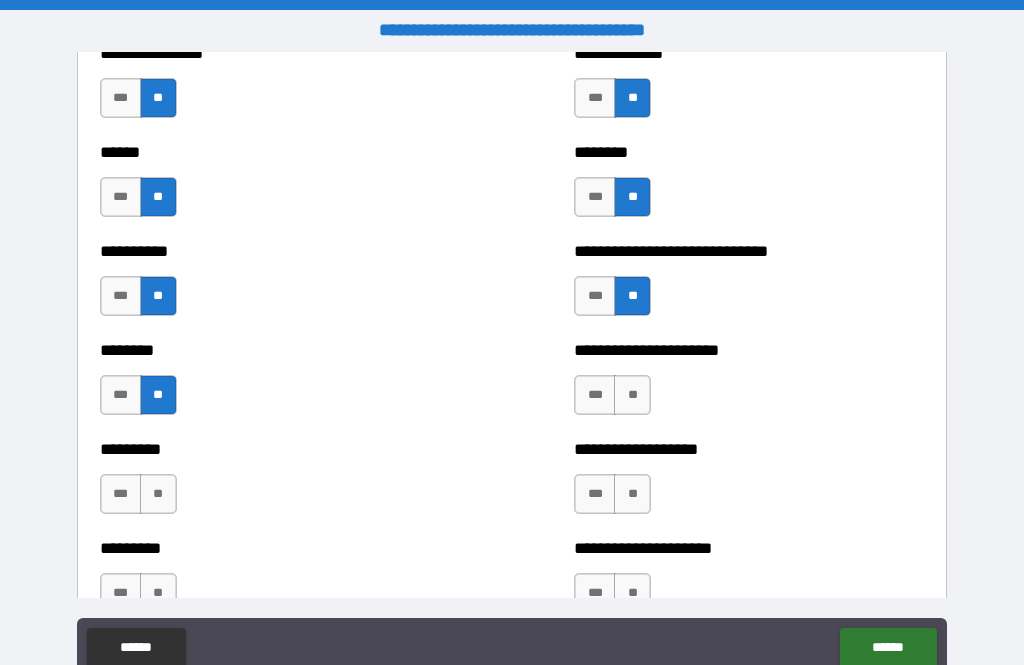 click on "***" at bounding box center (595, 395) 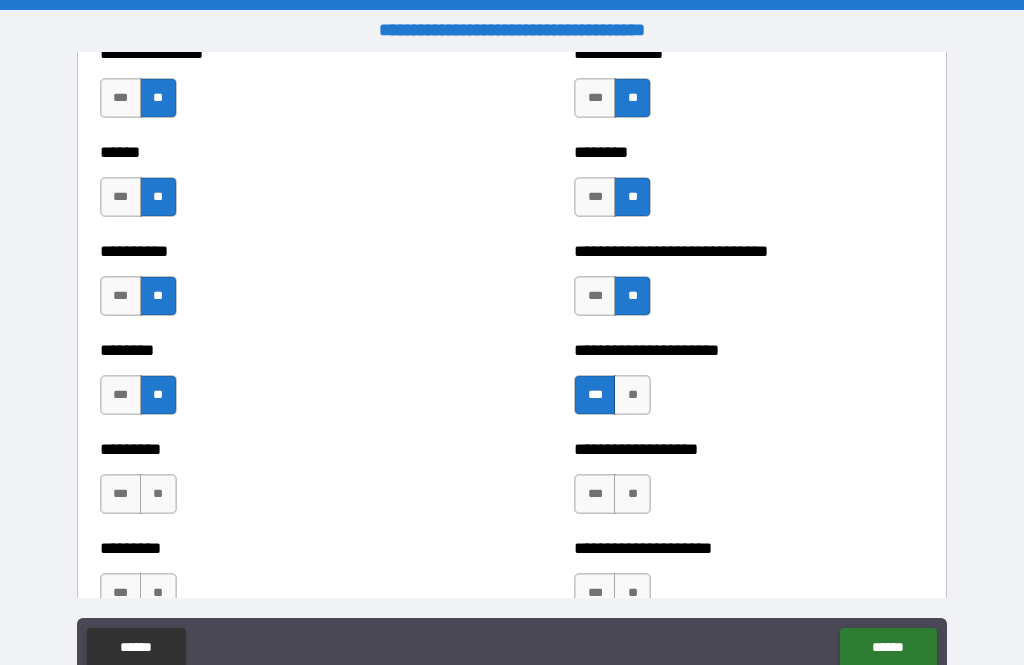 click on "**" at bounding box center [632, 494] 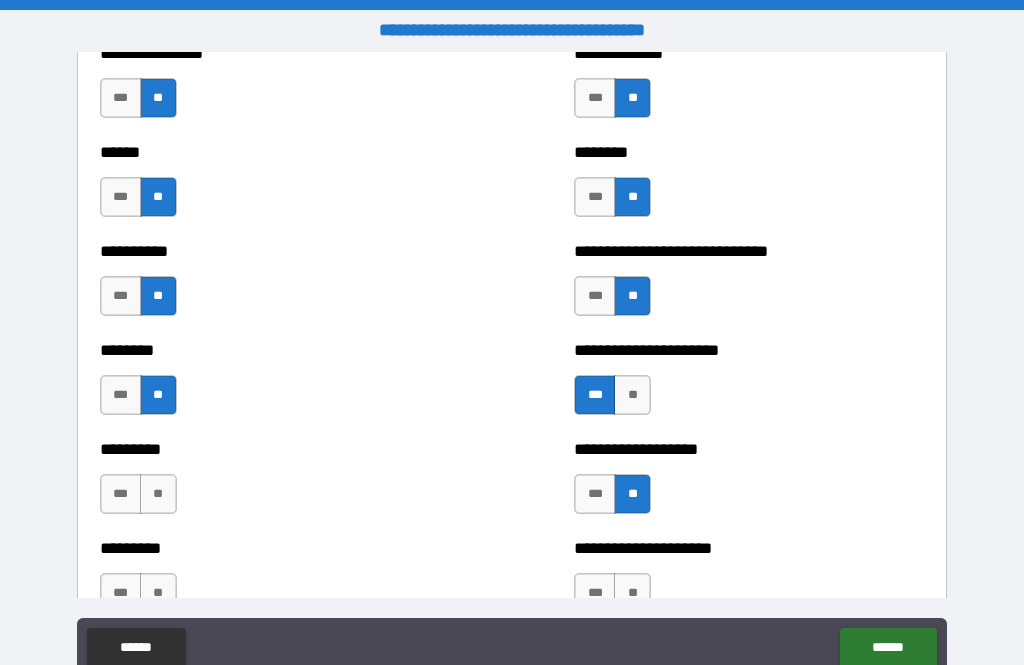 click on "**" at bounding box center [158, 494] 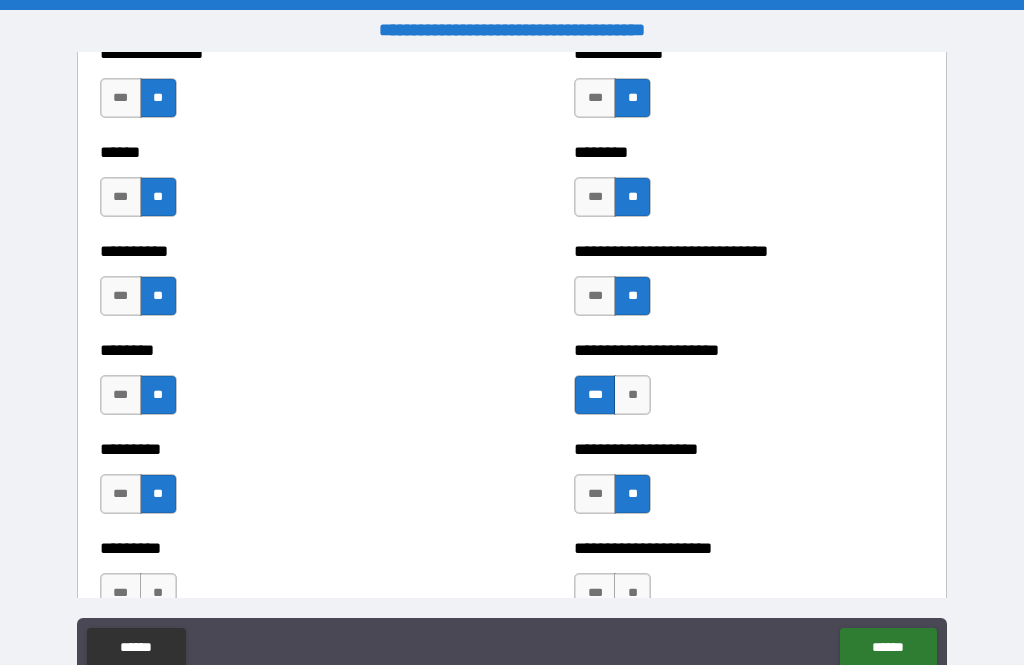 scroll, scrollTop: 6959, scrollLeft: 0, axis: vertical 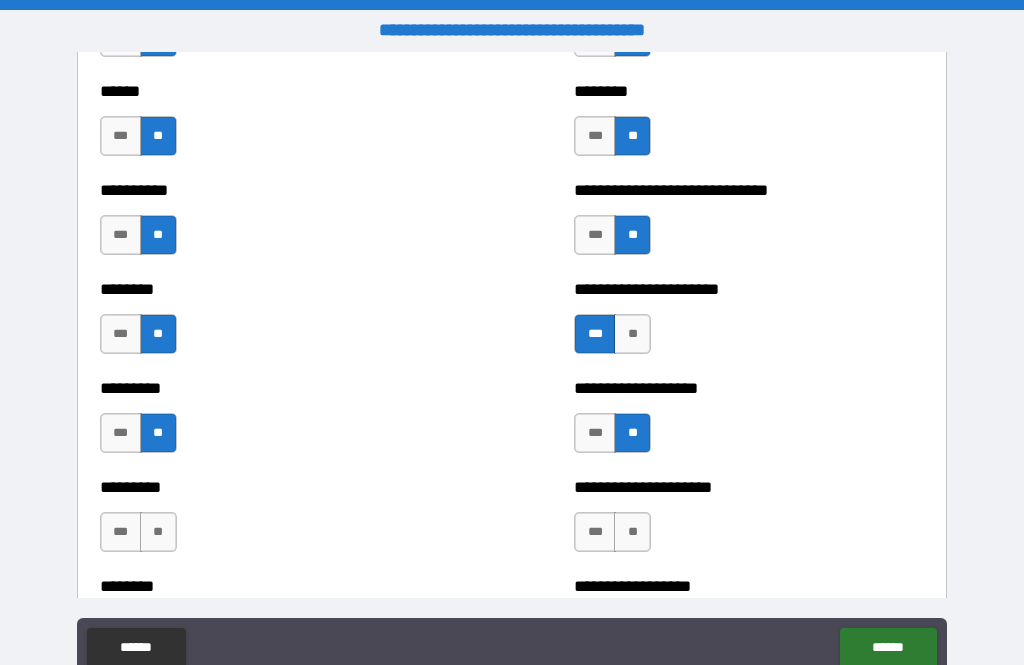 click on "***" at bounding box center [121, 532] 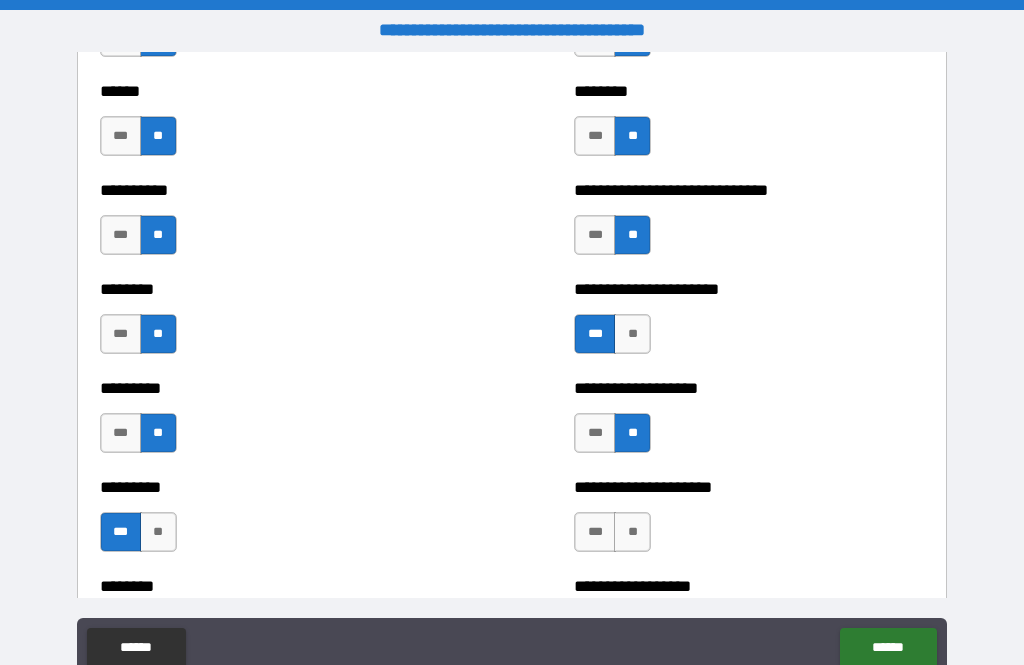 click on "**" at bounding box center (632, 532) 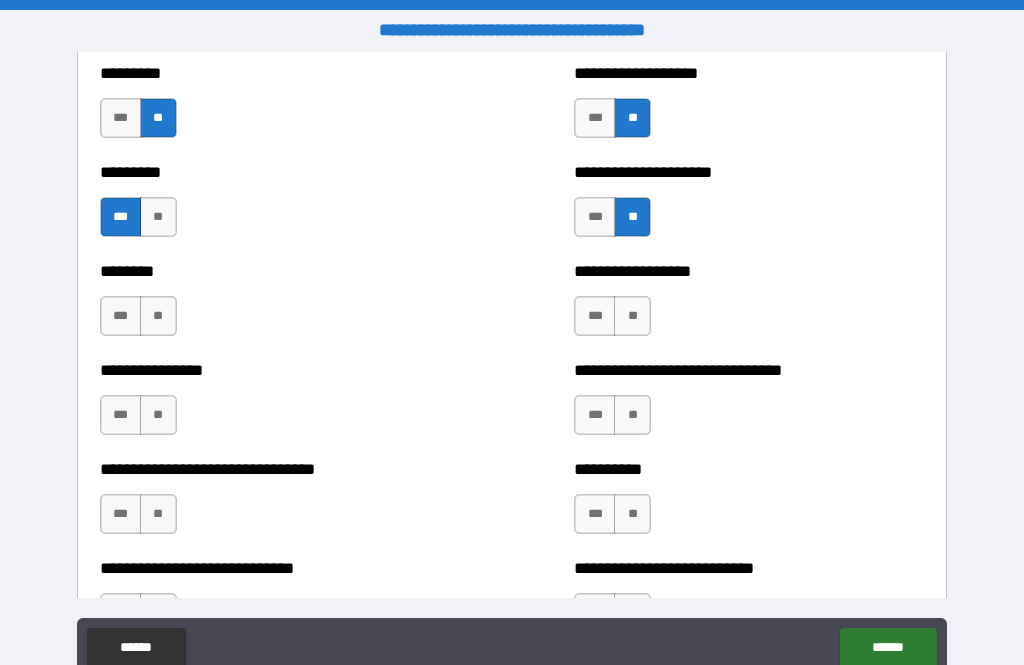 scroll, scrollTop: 7277, scrollLeft: 0, axis: vertical 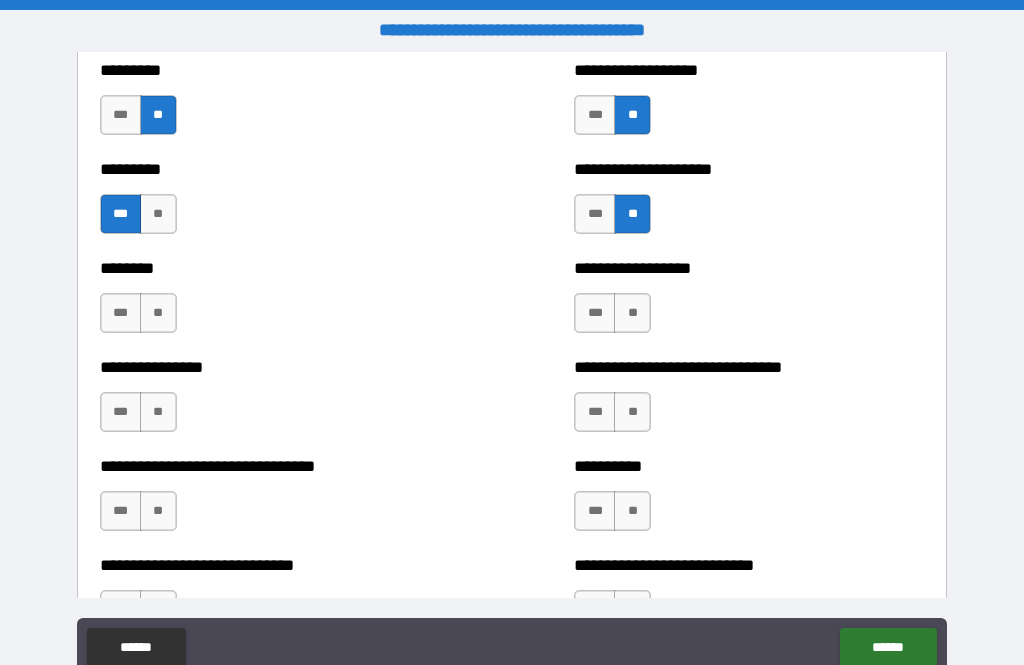 click on "**" at bounding box center (158, 313) 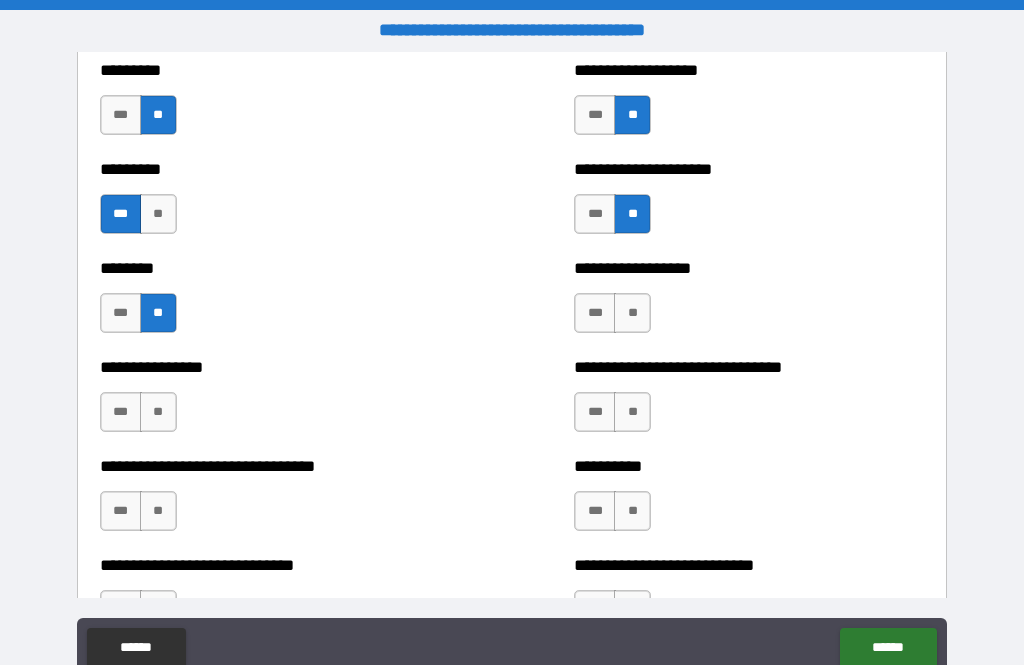 click on "**" at bounding box center [632, 313] 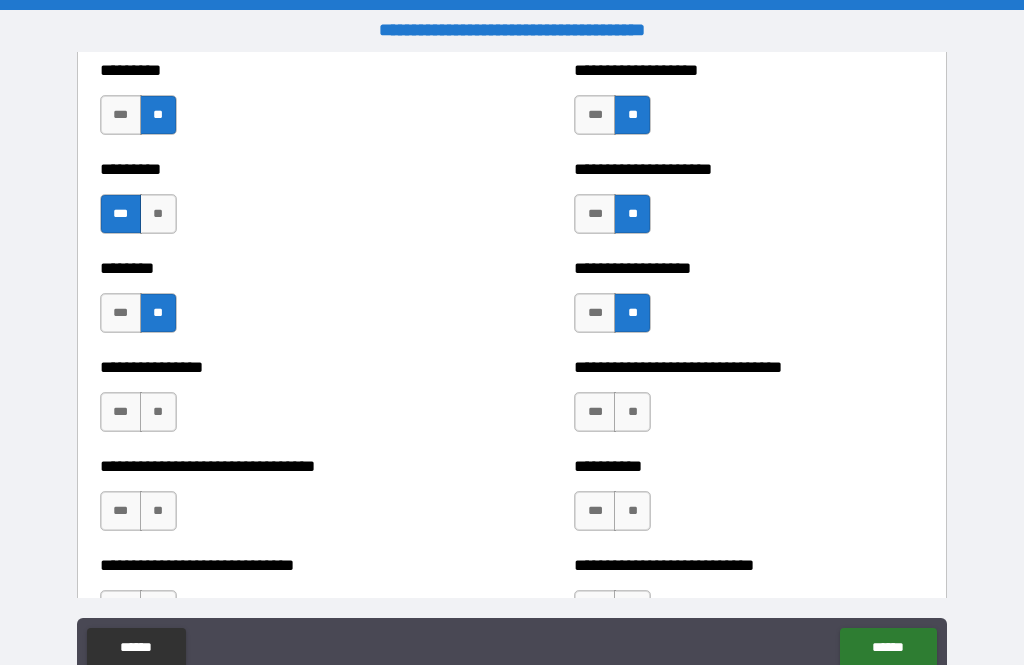 click on "**" at bounding box center (632, 412) 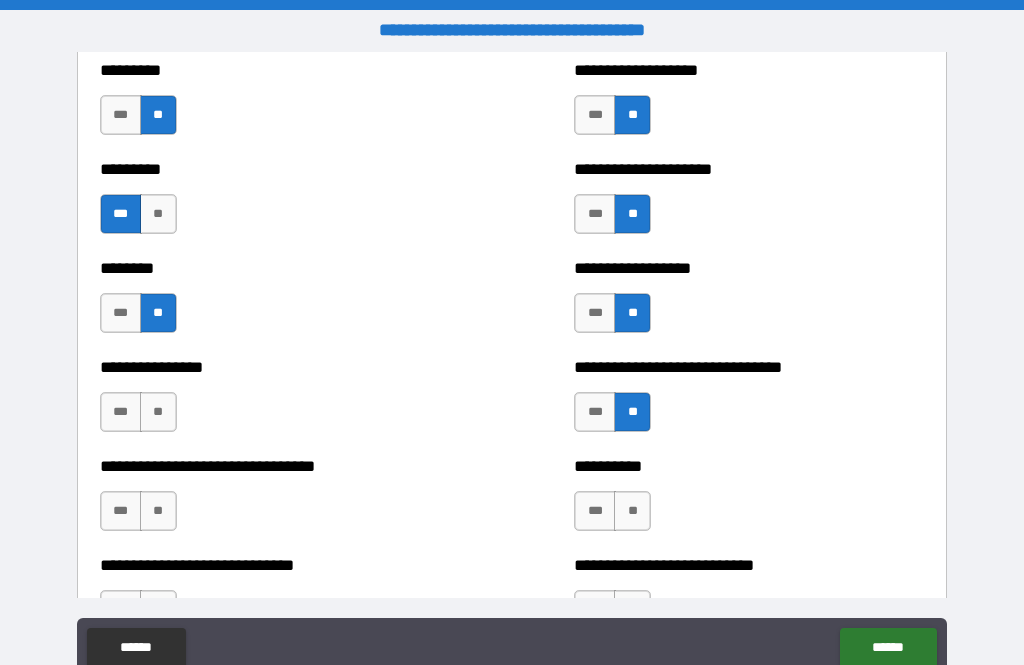 click on "**" at bounding box center [158, 412] 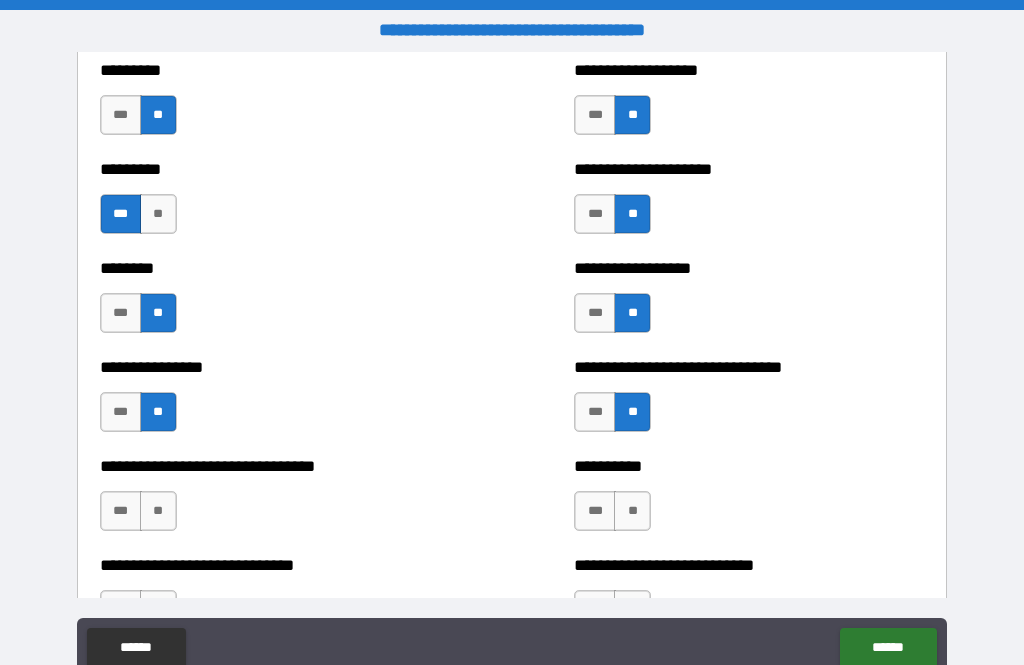 click on "**" at bounding box center (158, 511) 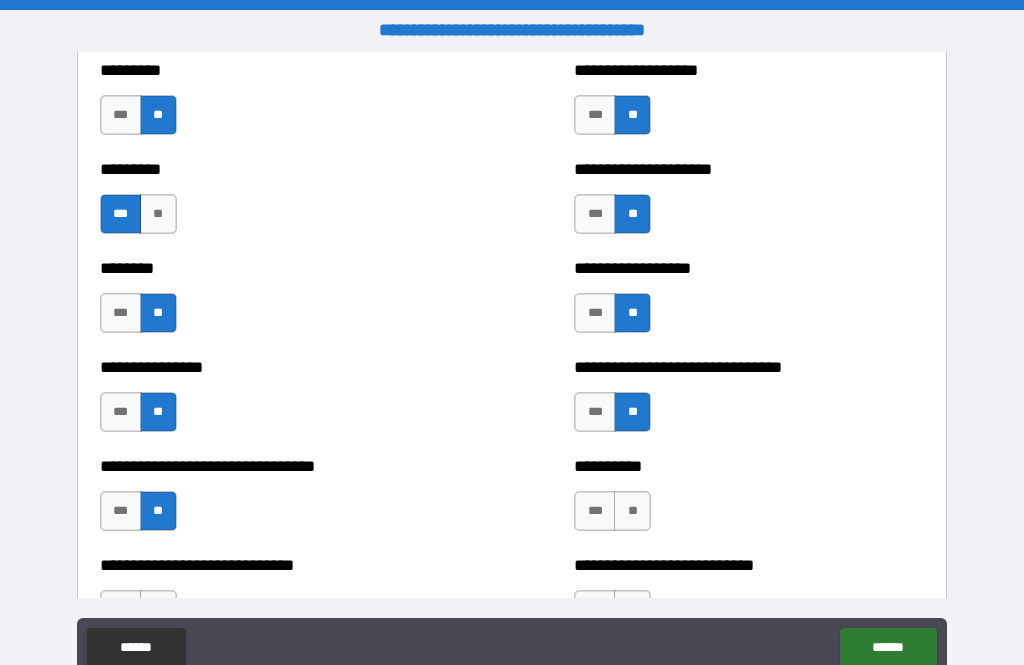 click on "**" at bounding box center (632, 511) 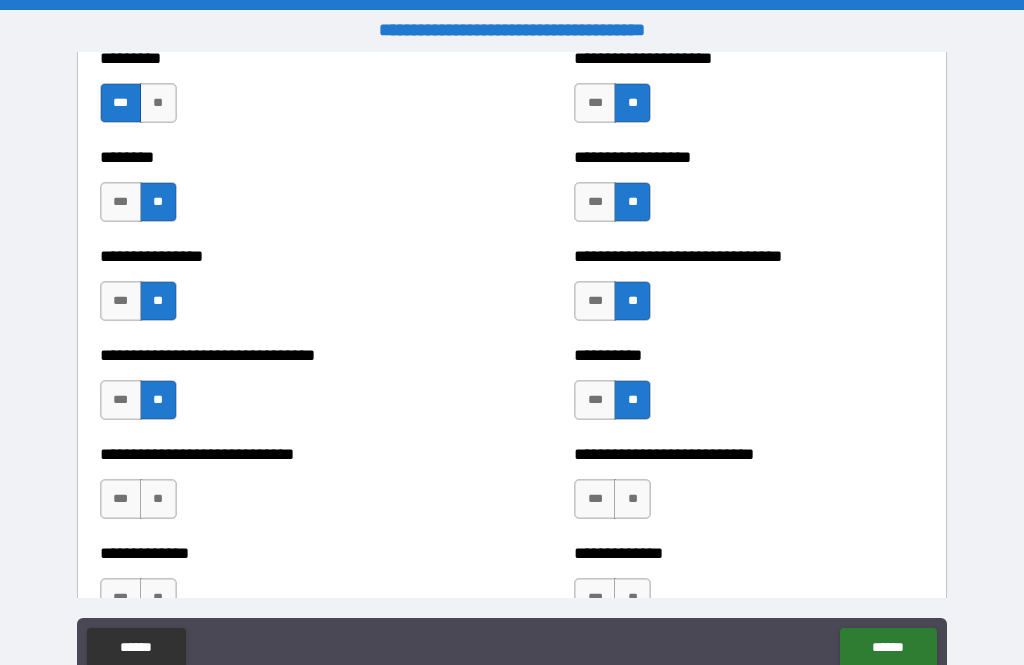 scroll, scrollTop: 7390, scrollLeft: 0, axis: vertical 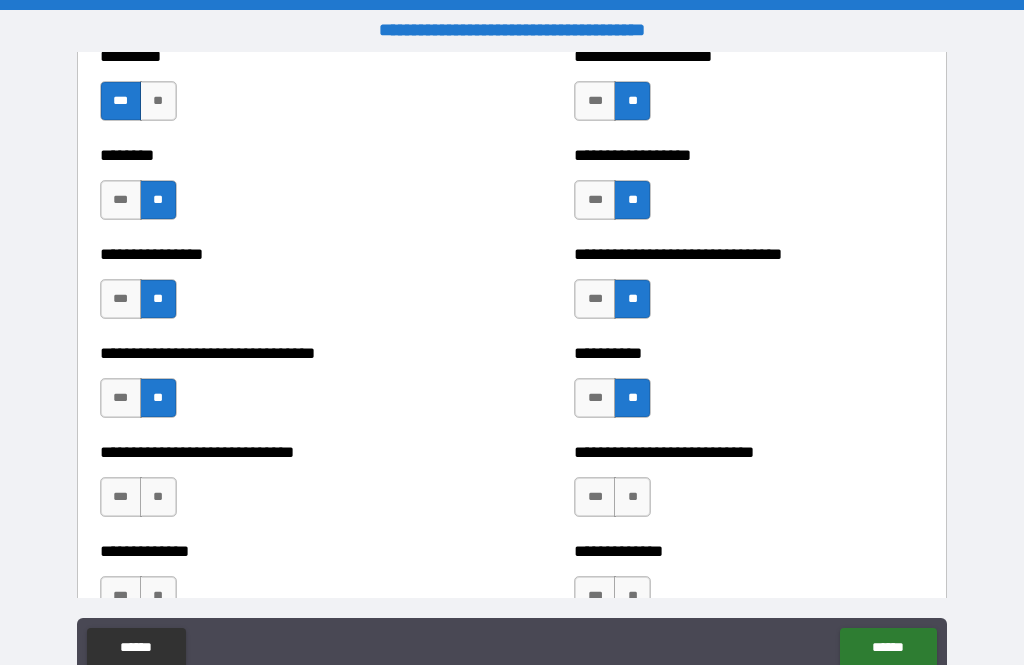 click on "**" at bounding box center [158, 497] 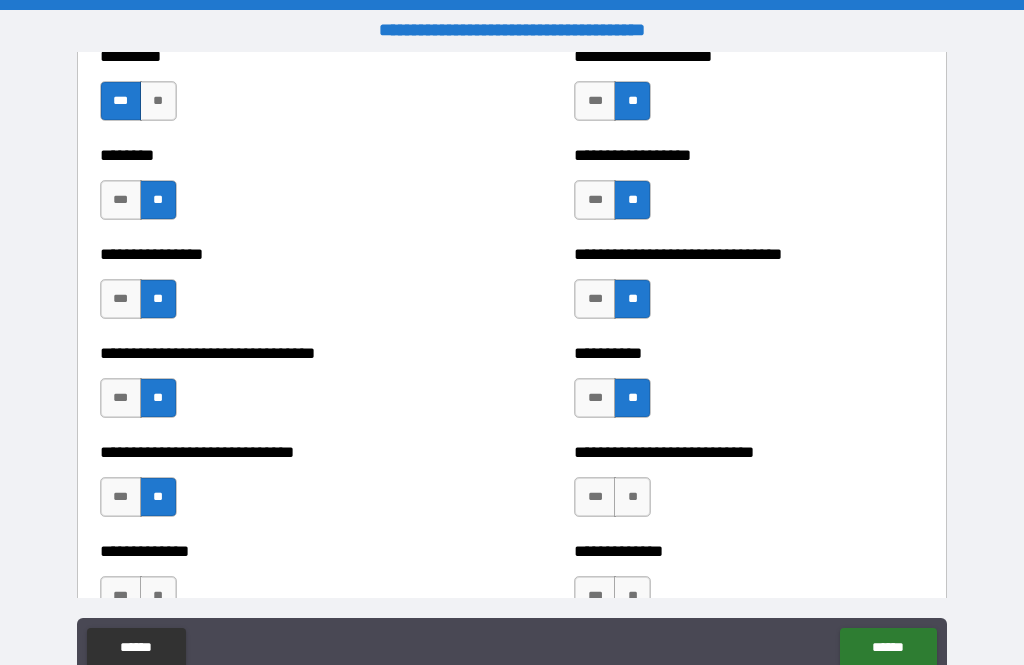 click on "**" at bounding box center [632, 497] 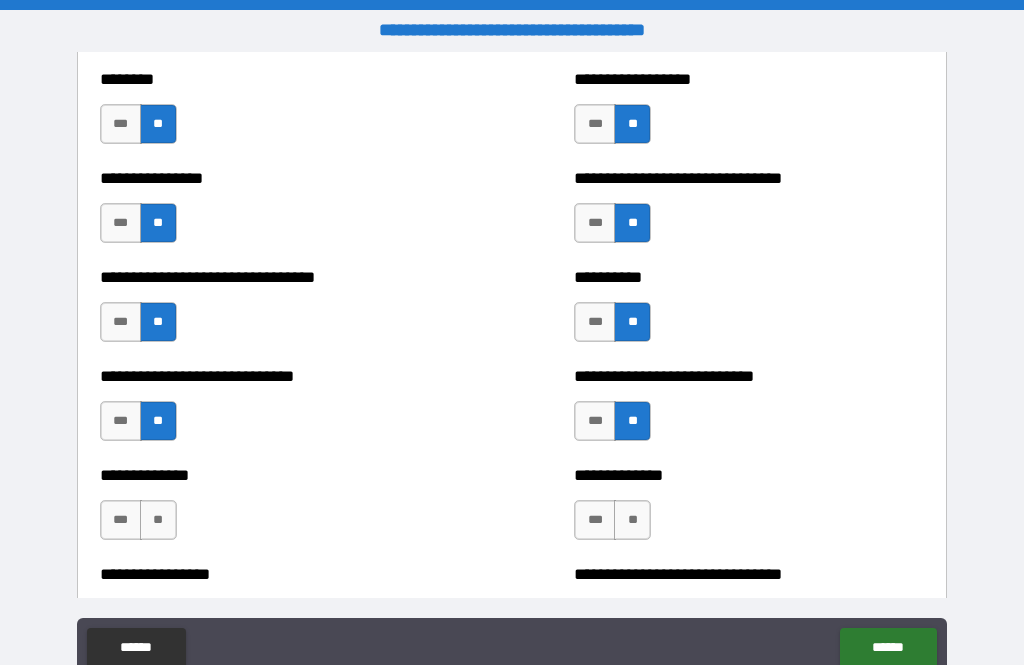 scroll, scrollTop: 7531, scrollLeft: 0, axis: vertical 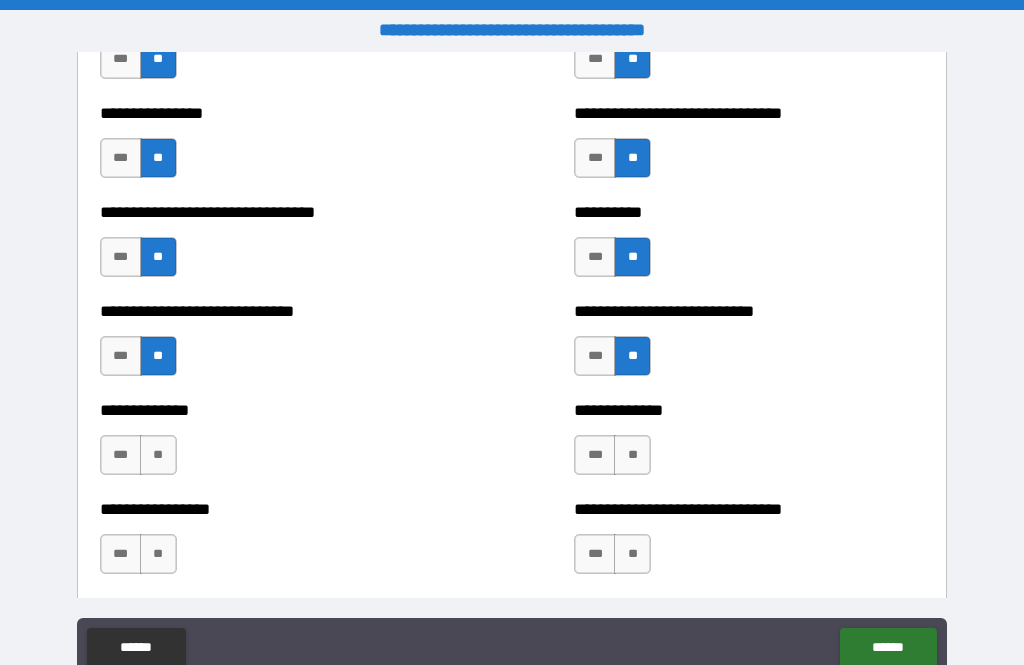 click on "**" at bounding box center (158, 455) 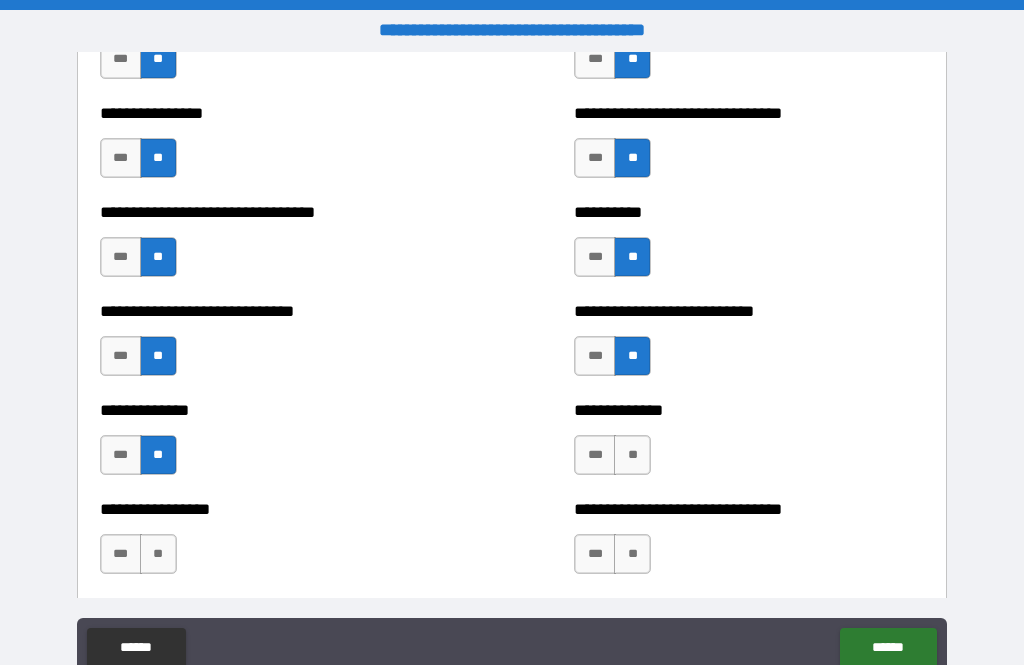 click on "**" at bounding box center (632, 455) 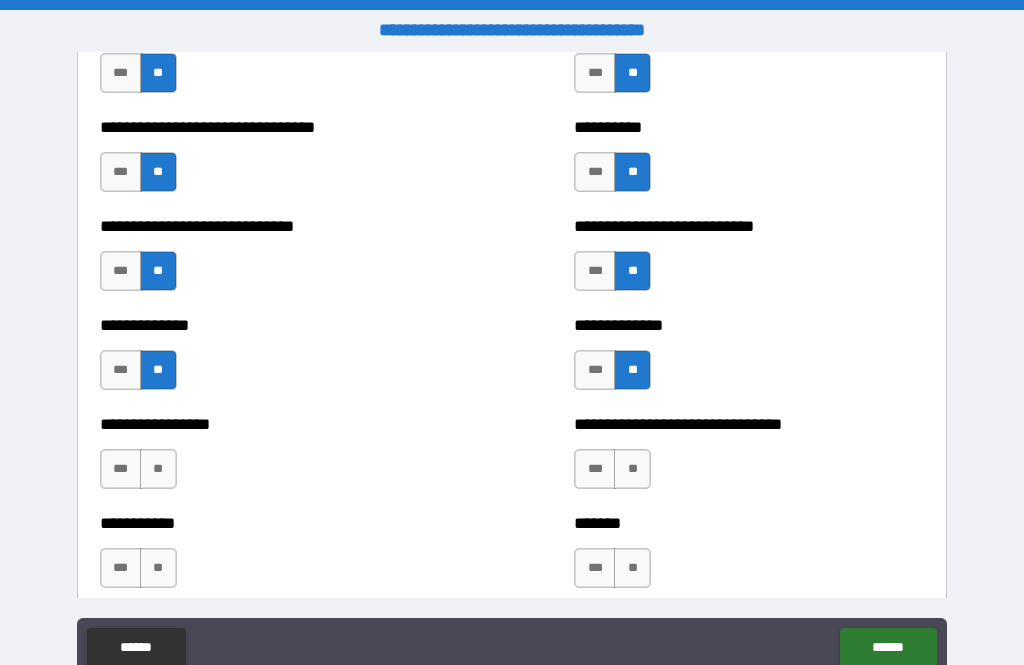 scroll, scrollTop: 7618, scrollLeft: 0, axis: vertical 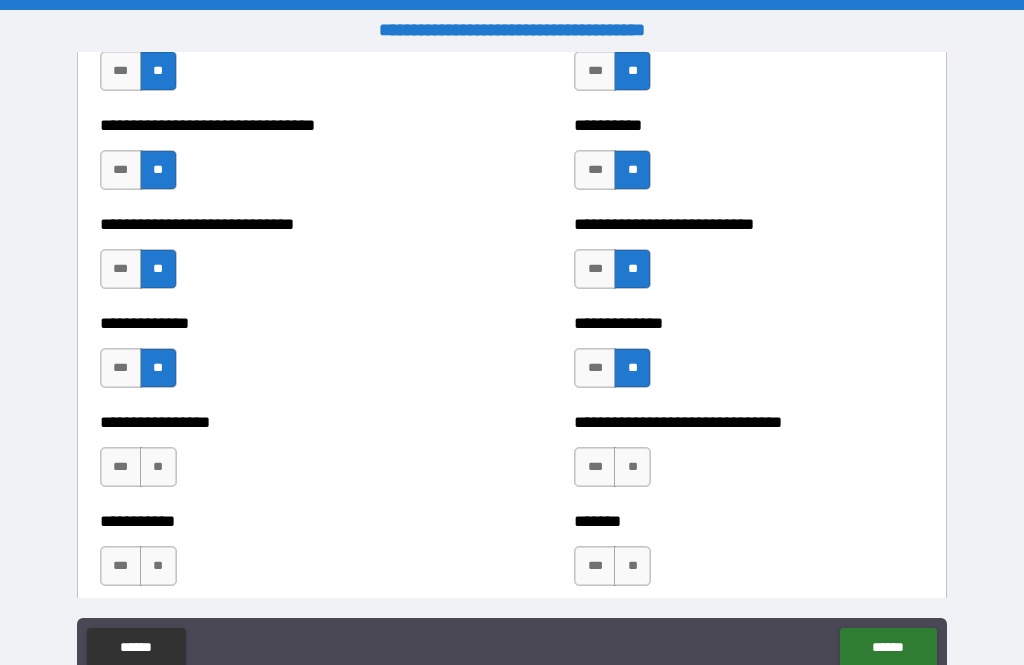 click on "**" at bounding box center [158, 467] 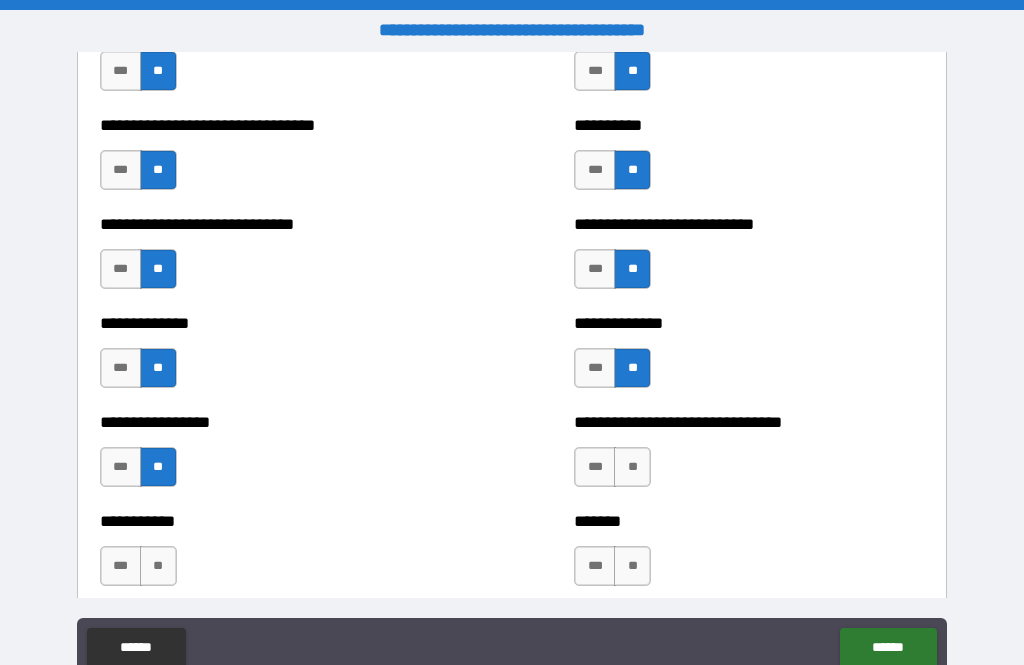 click on "**" at bounding box center [632, 467] 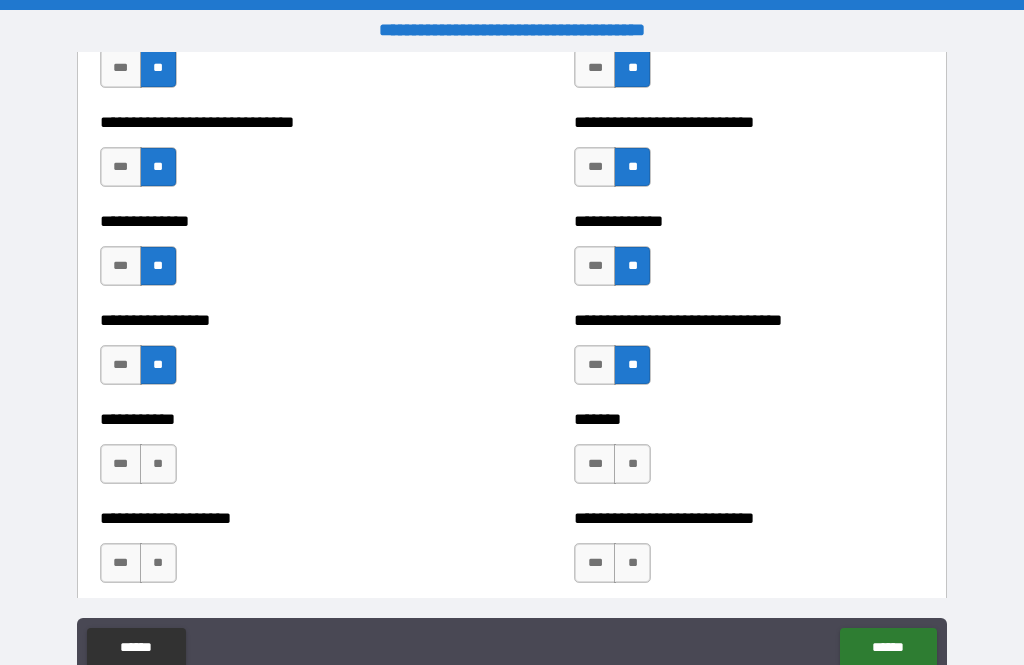 scroll, scrollTop: 7736, scrollLeft: 0, axis: vertical 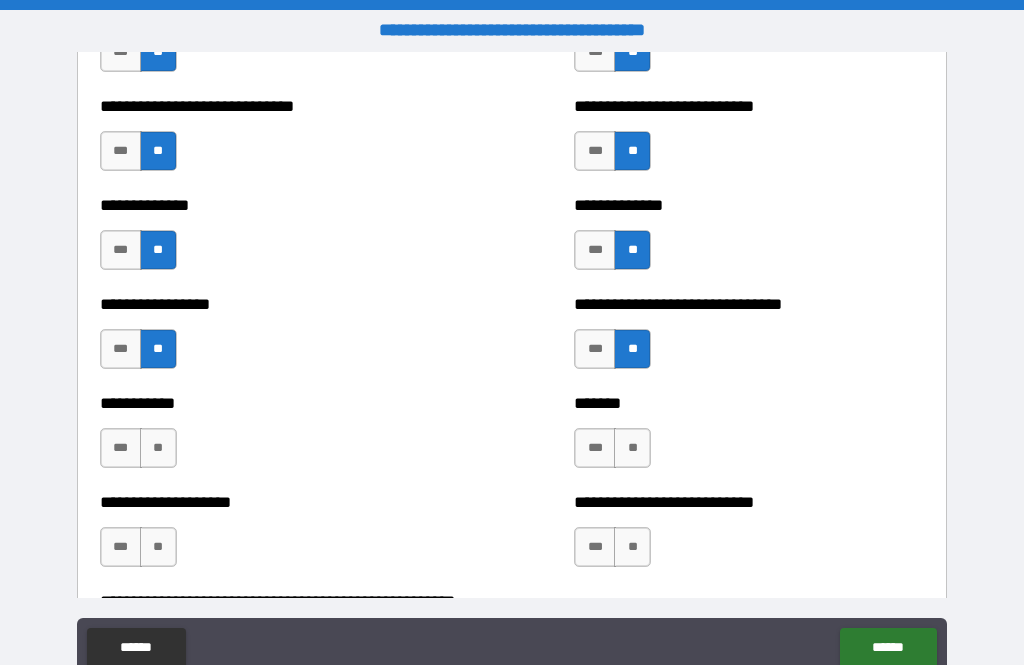 click on "**" at bounding box center (158, 448) 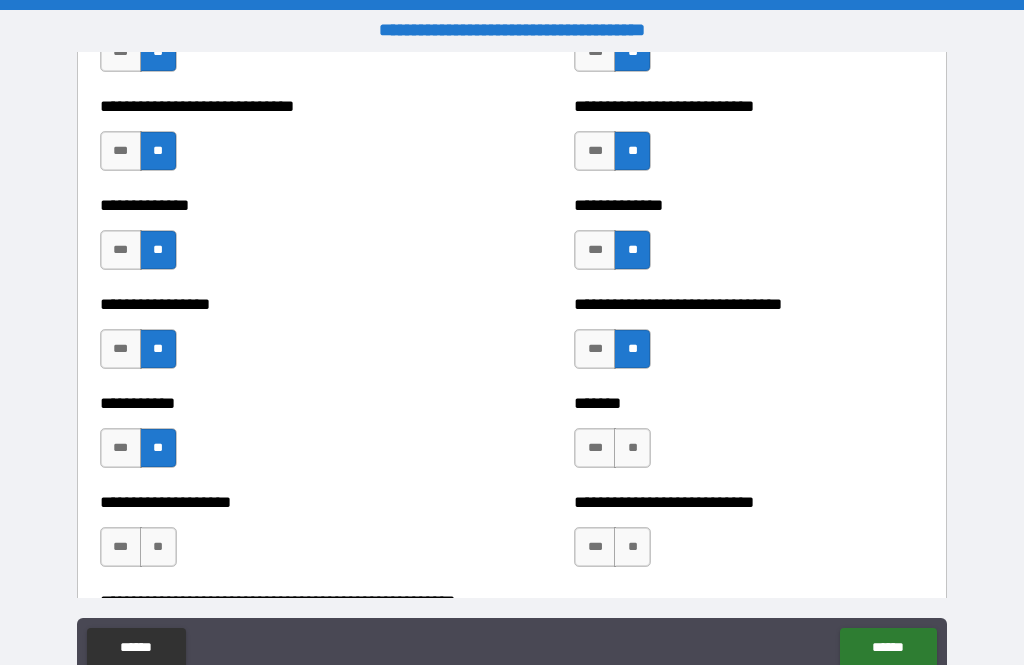 click on "**" at bounding box center [632, 448] 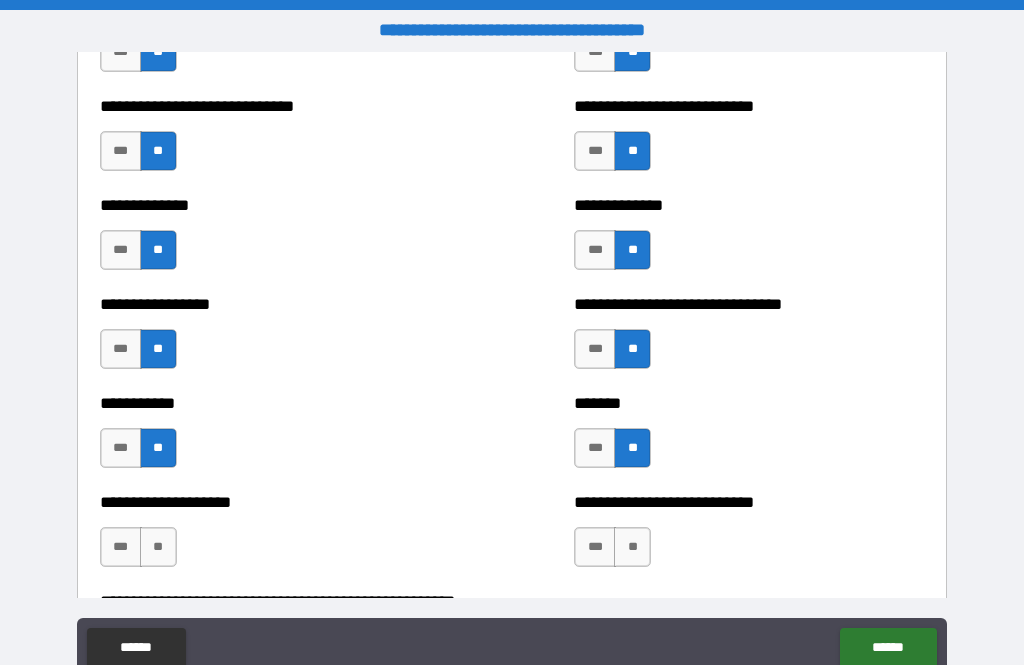 click on "**" at bounding box center (632, 547) 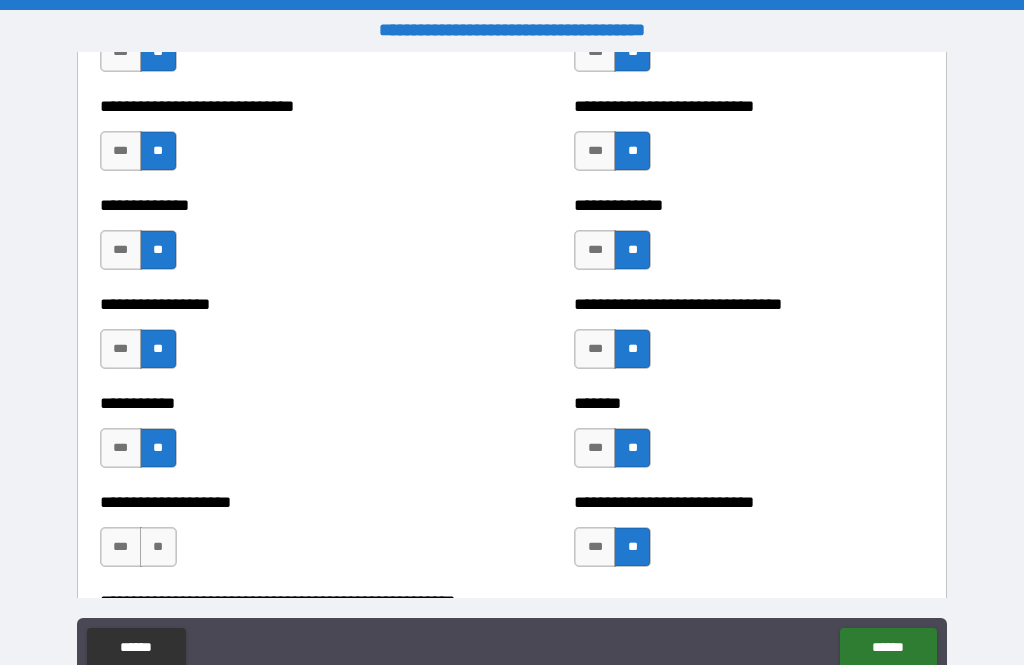click on "**" at bounding box center [158, 547] 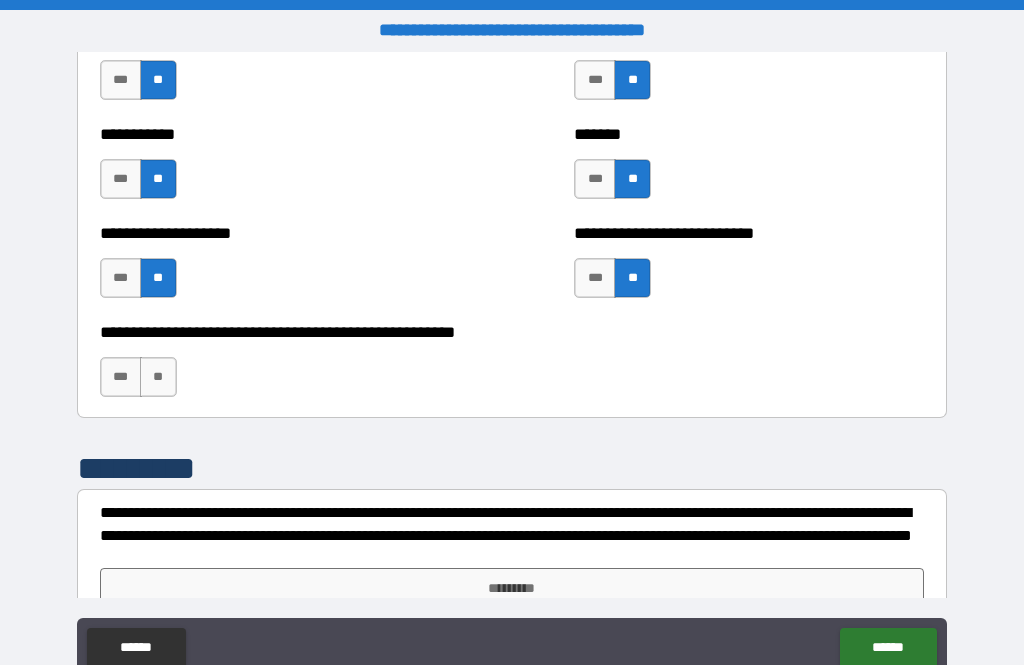 scroll, scrollTop: 8008, scrollLeft: 0, axis: vertical 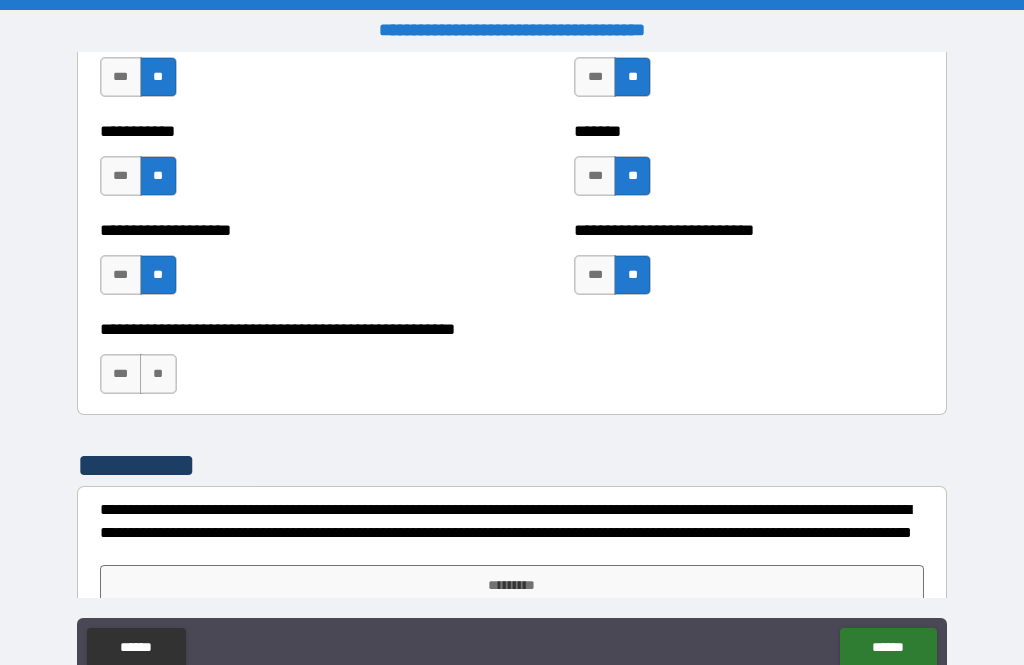 click on "***" at bounding box center (121, 275) 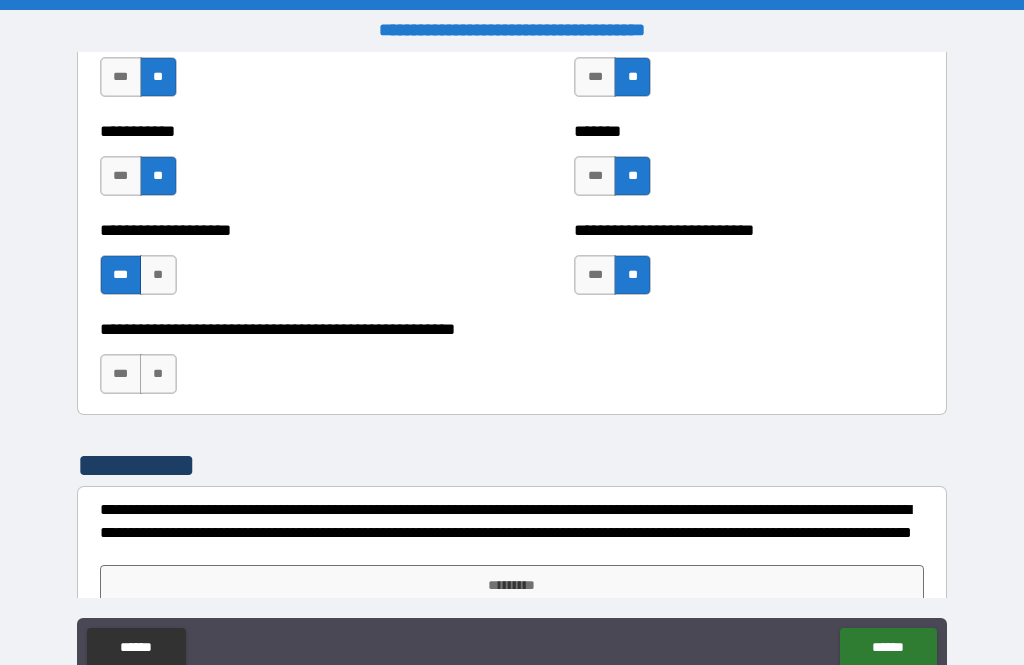 click on "**" at bounding box center (158, 374) 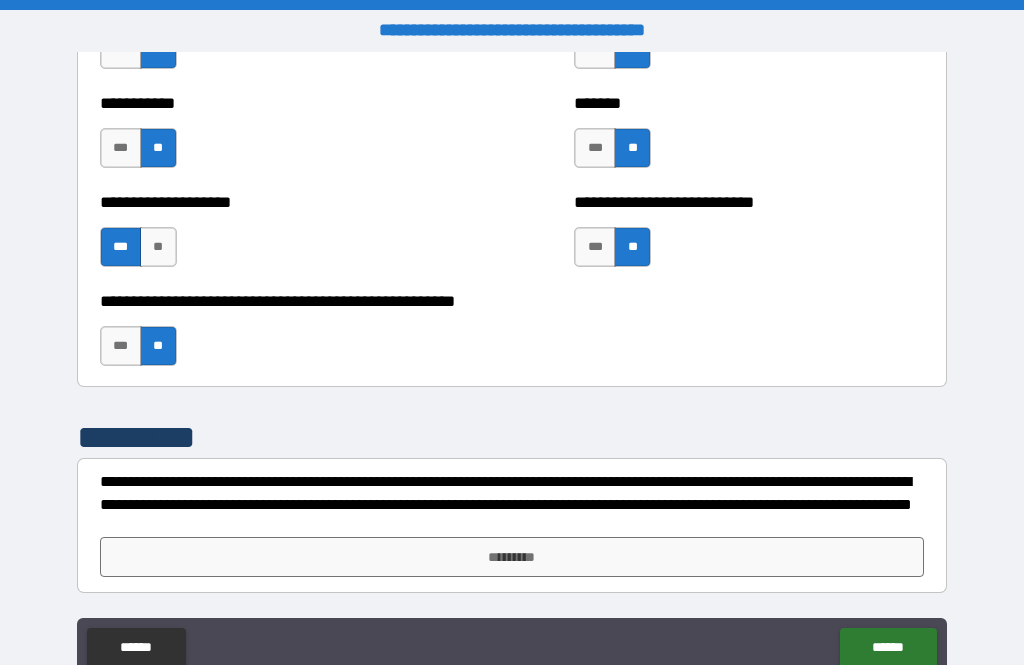 scroll, scrollTop: 8036, scrollLeft: 0, axis: vertical 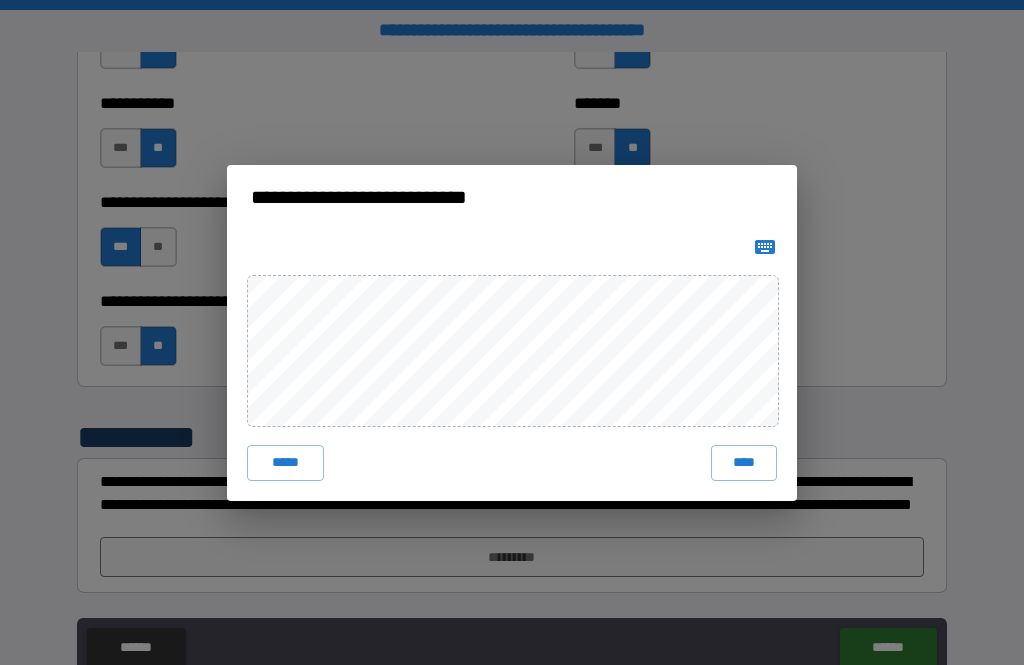 click on "****" at bounding box center [744, 463] 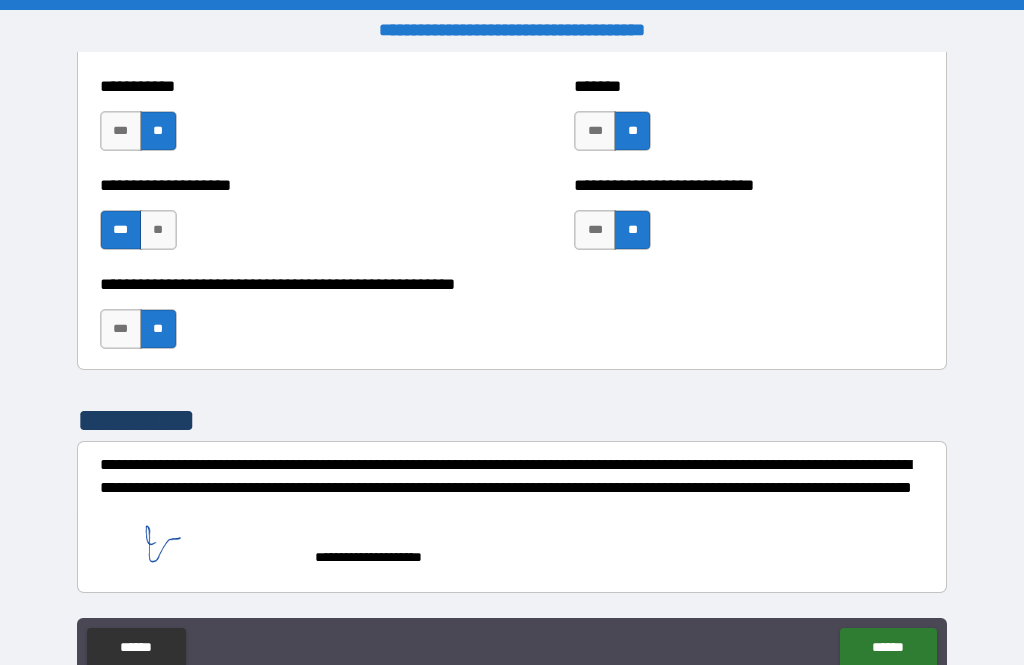 scroll, scrollTop: 8053, scrollLeft: 0, axis: vertical 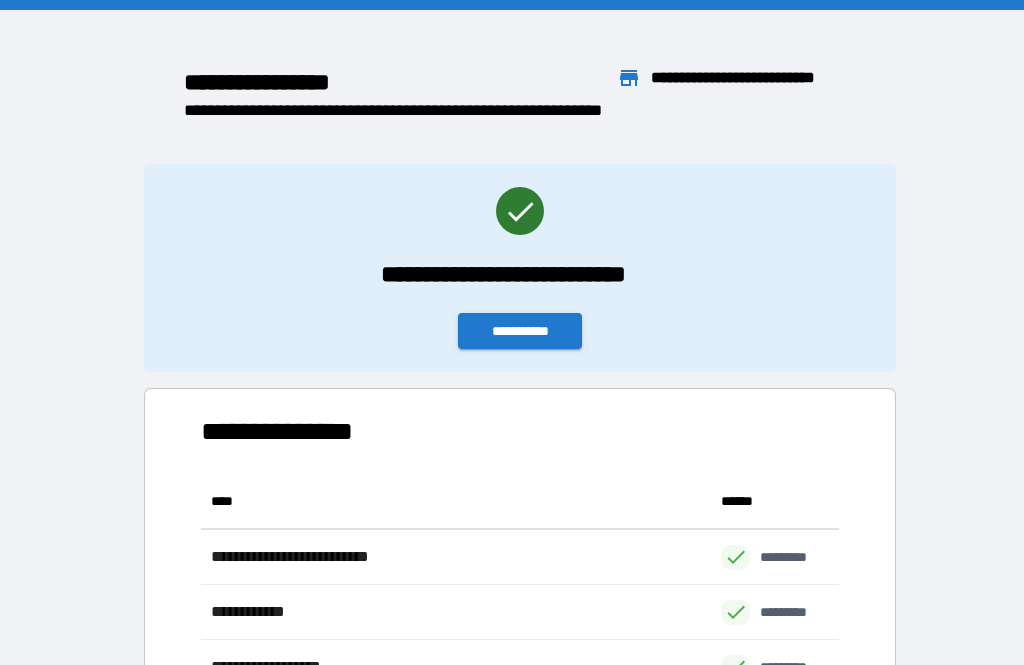 click on "**********" at bounding box center (520, 331) 